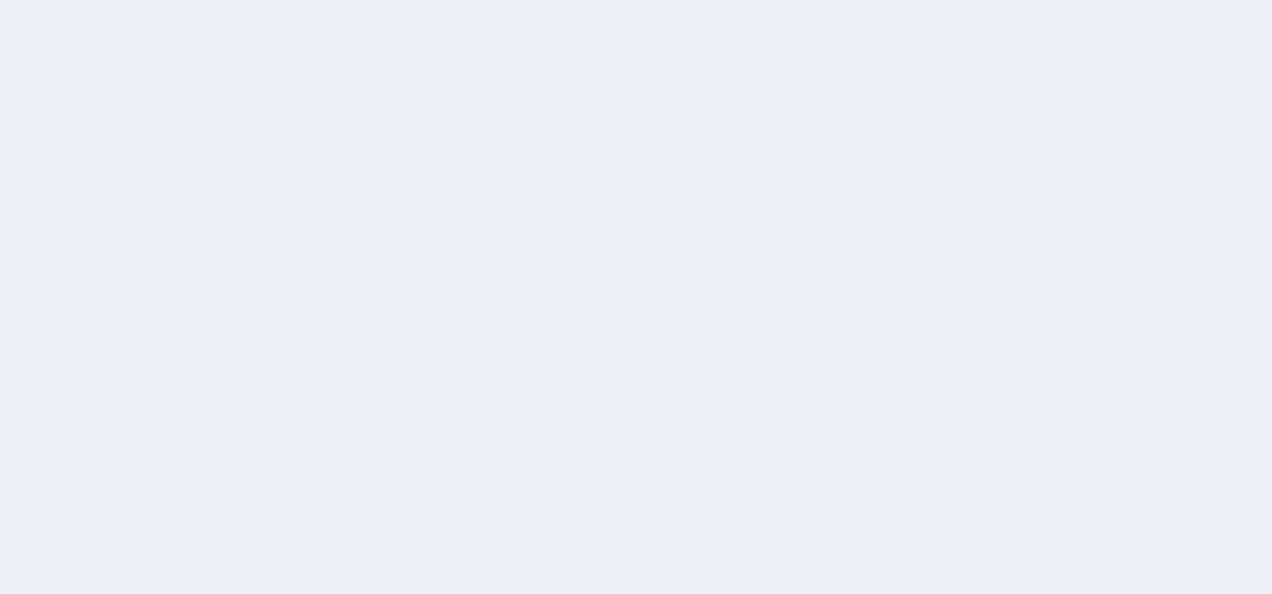 scroll, scrollTop: 0, scrollLeft: 0, axis: both 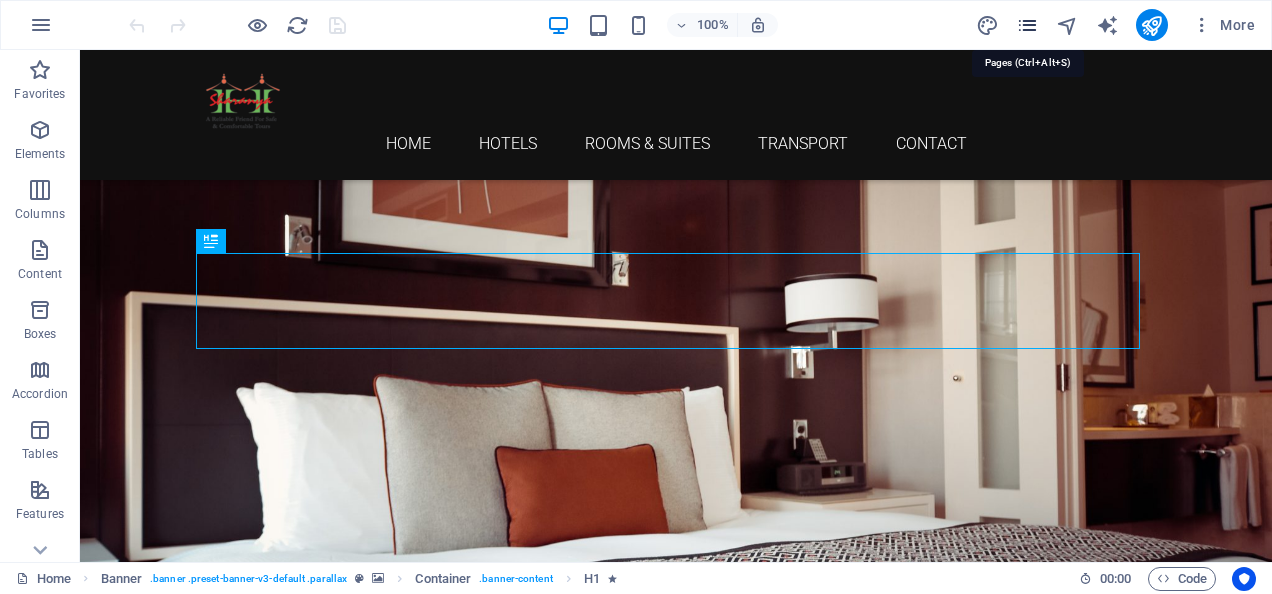 click at bounding box center [1027, 25] 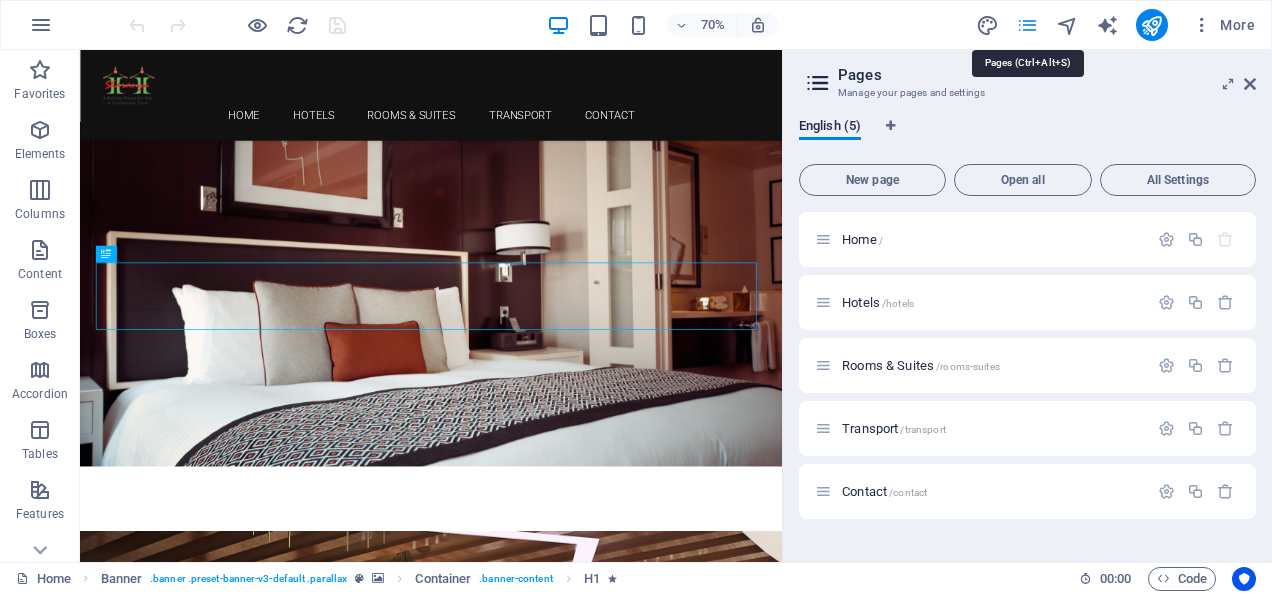 click at bounding box center (1027, 25) 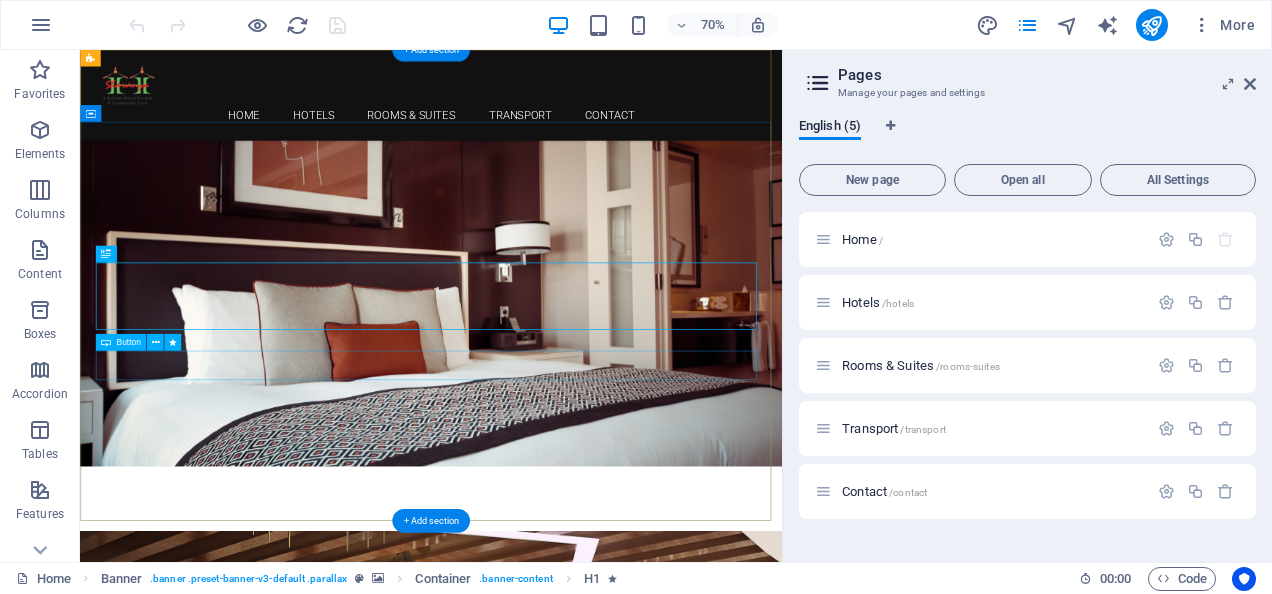 click on "Learn more" at bounding box center [582, 872] 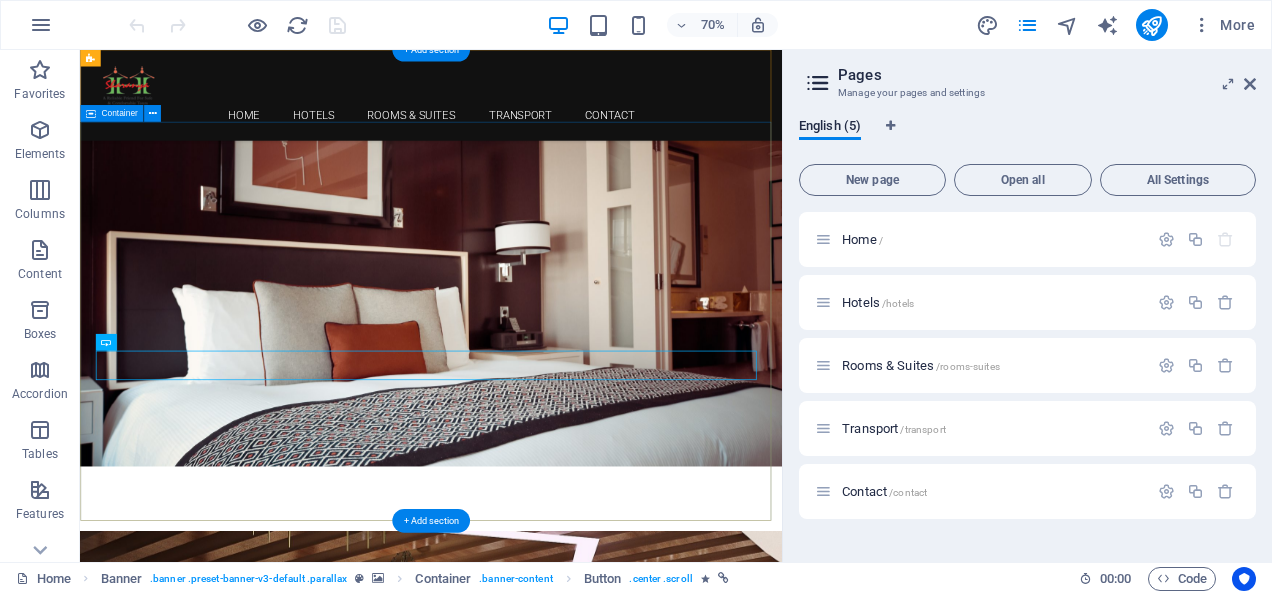 click on "SHARANYA HOTELS Learn more" at bounding box center (581, 809) 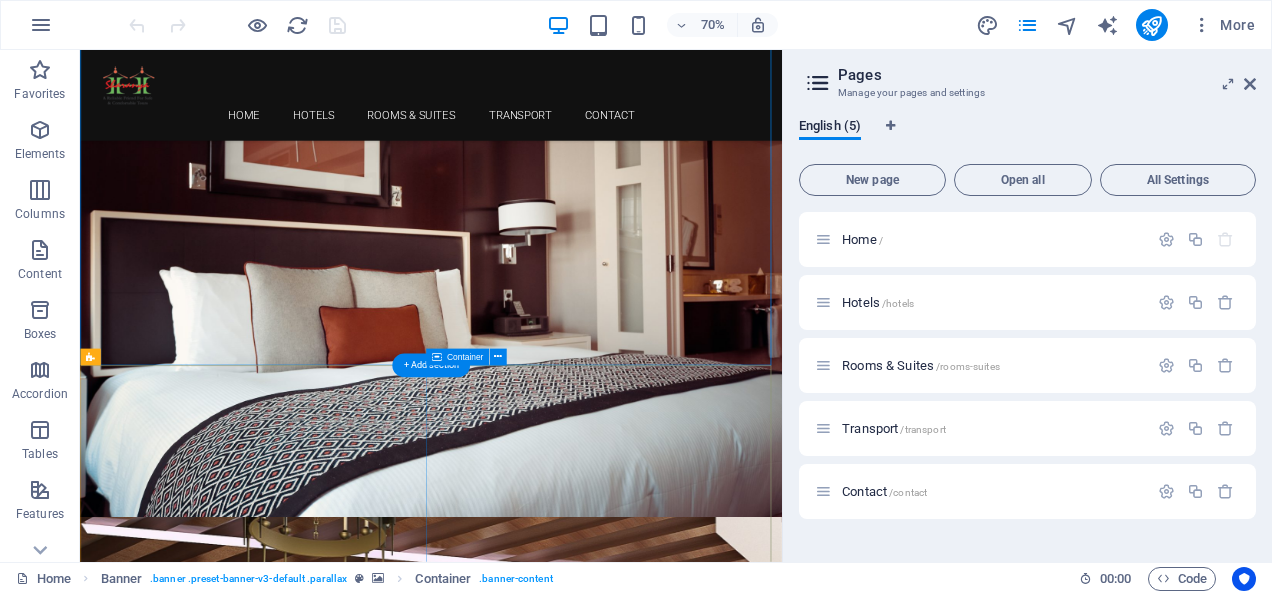 scroll, scrollTop: 334, scrollLeft: 0, axis: vertical 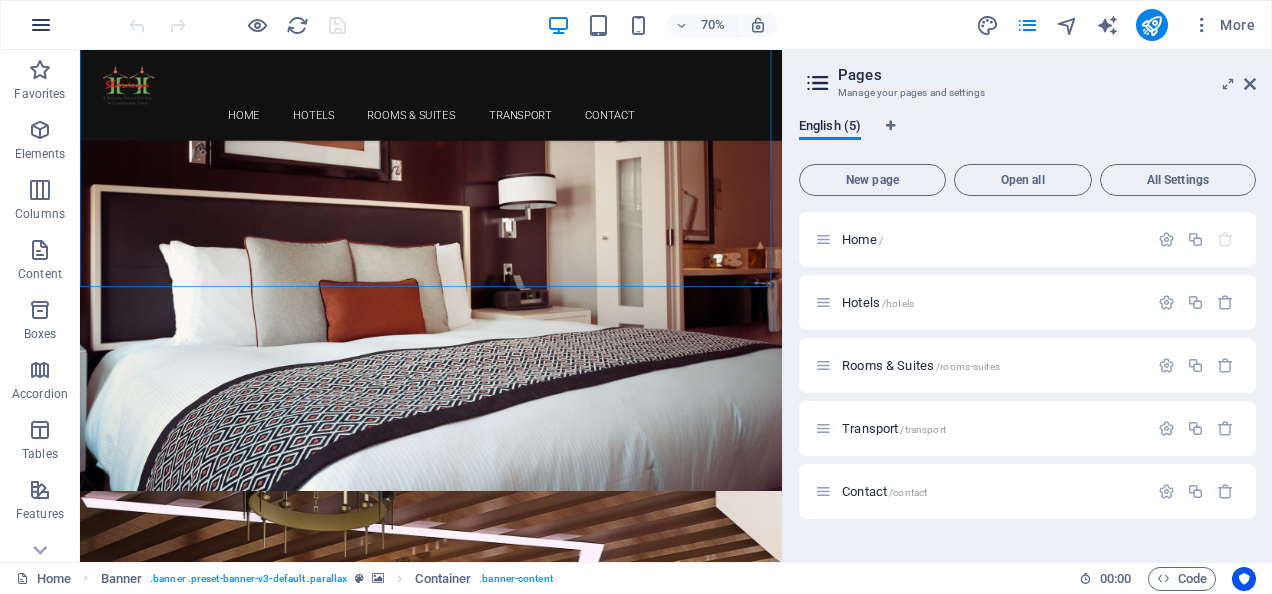 click at bounding box center [41, 25] 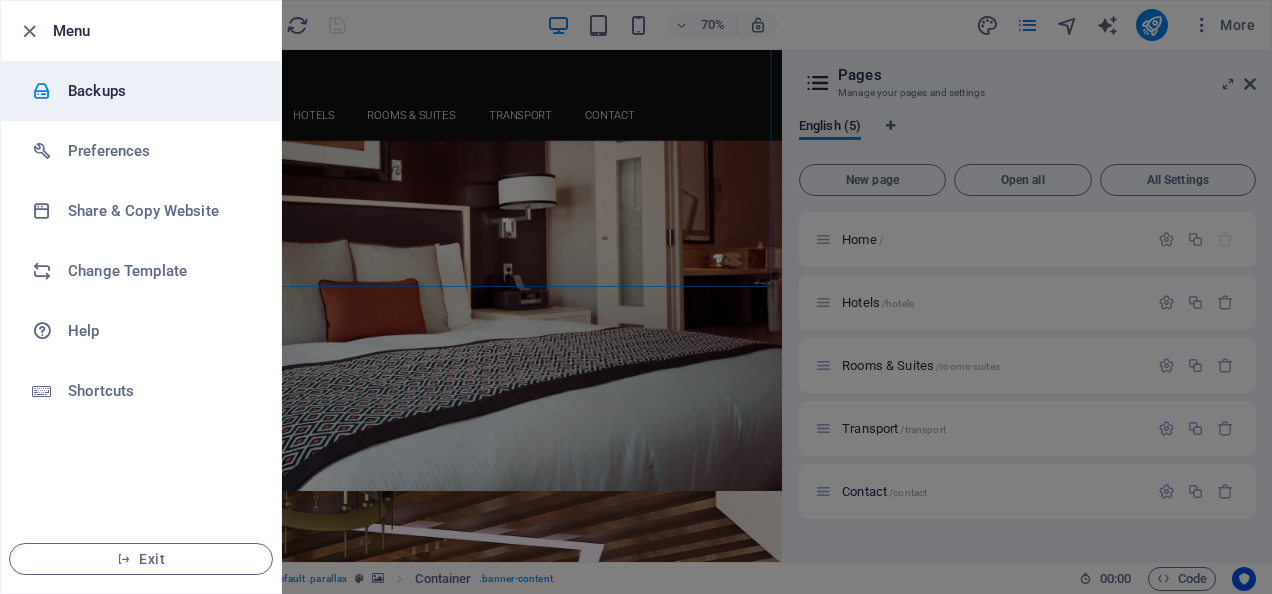 click on "Backups" at bounding box center [160, 91] 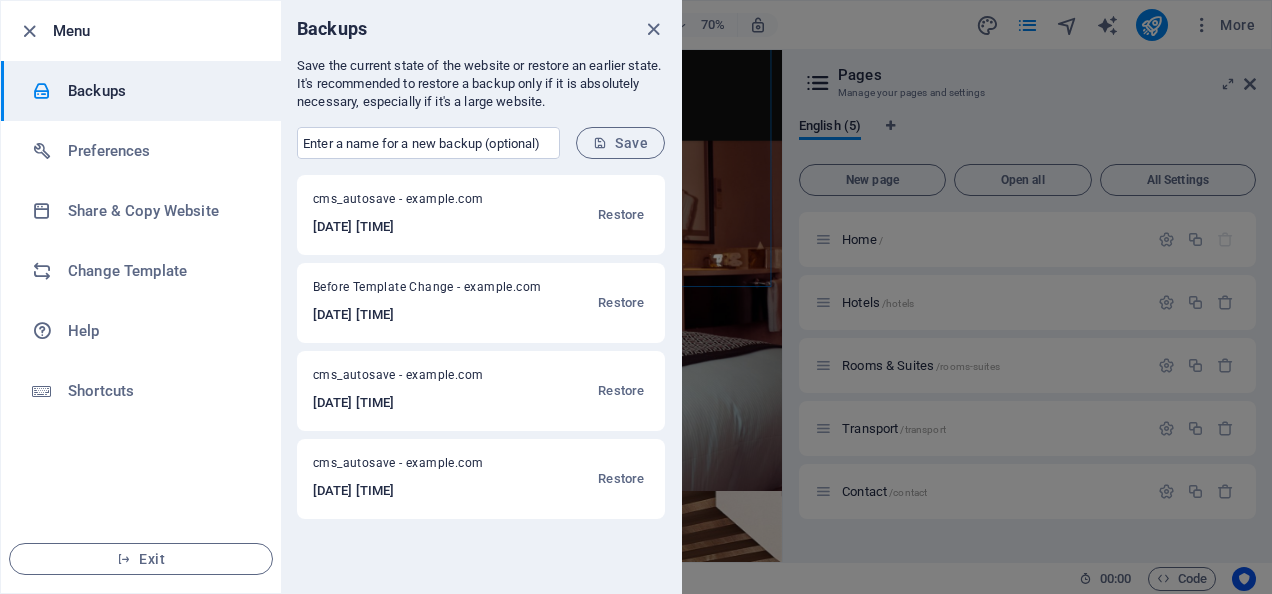 click on "cms_autosave - [DOMAIN]" at bounding box center (415, 467) 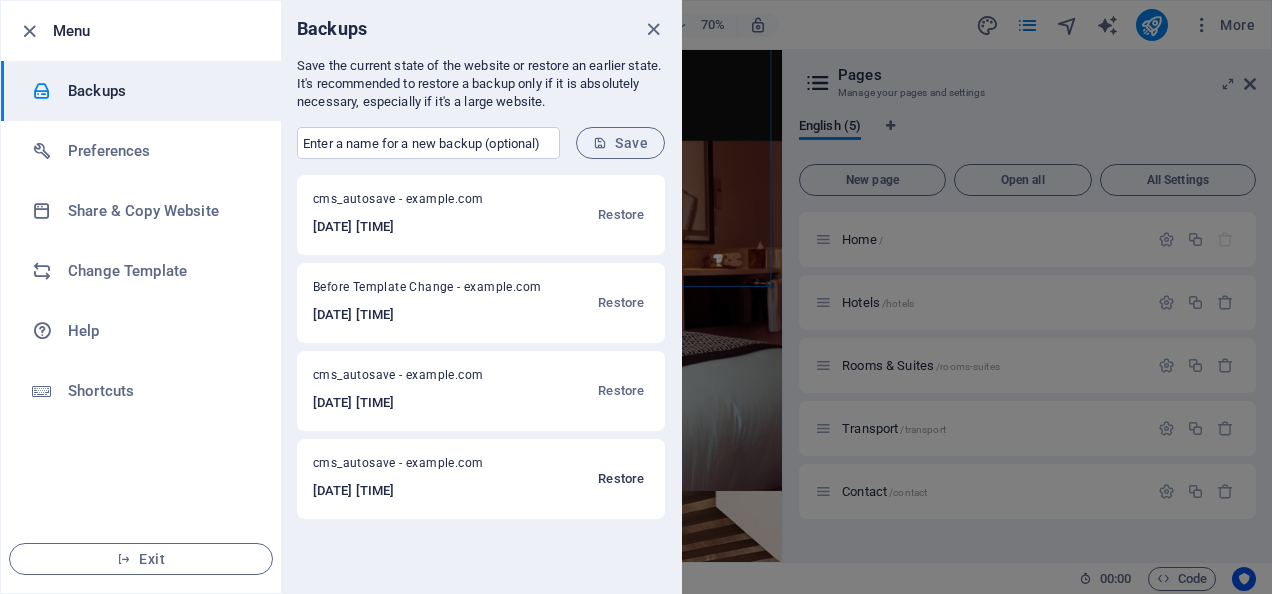 click on "Restore" at bounding box center (621, 479) 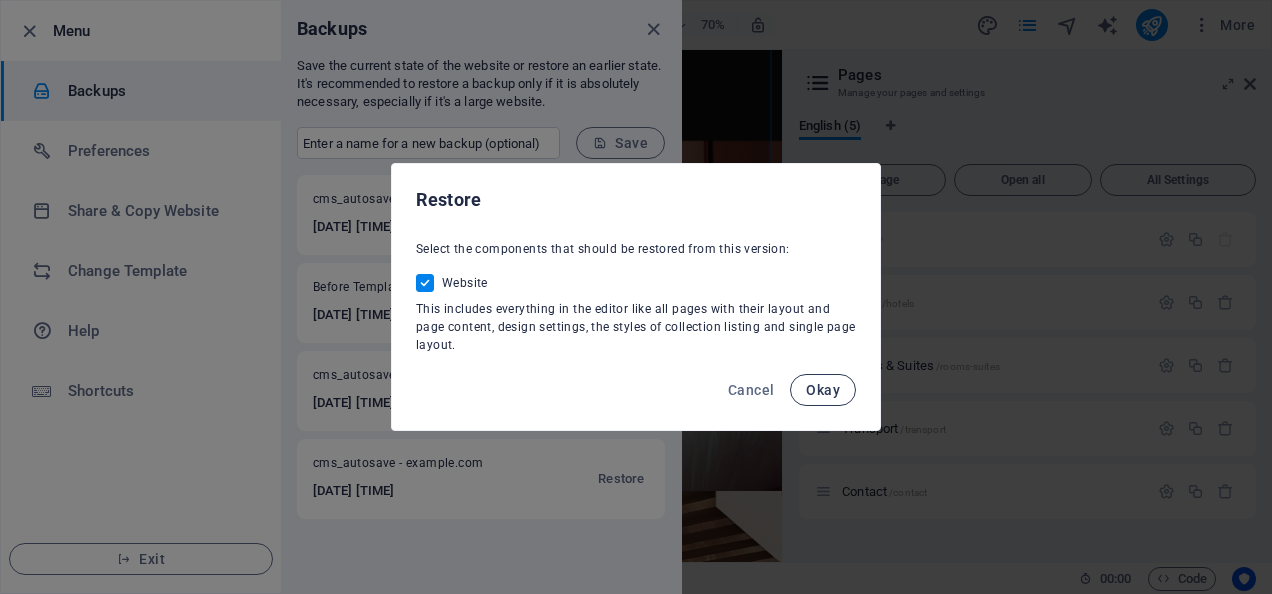 click on "Okay" at bounding box center [823, 390] 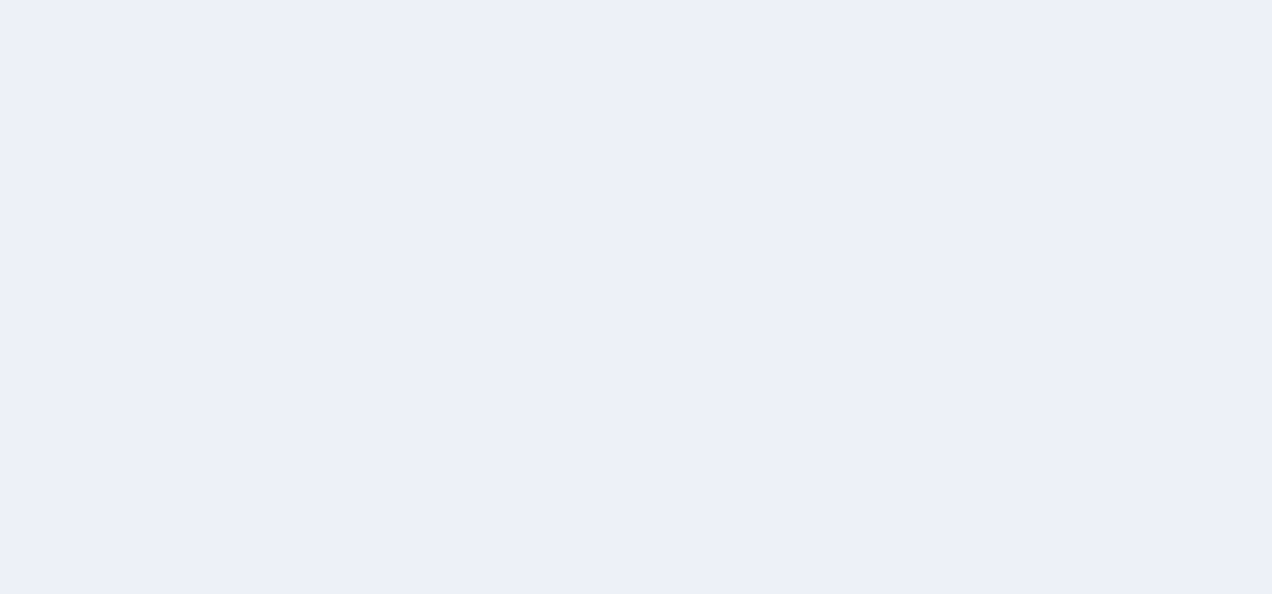 scroll, scrollTop: 0, scrollLeft: 0, axis: both 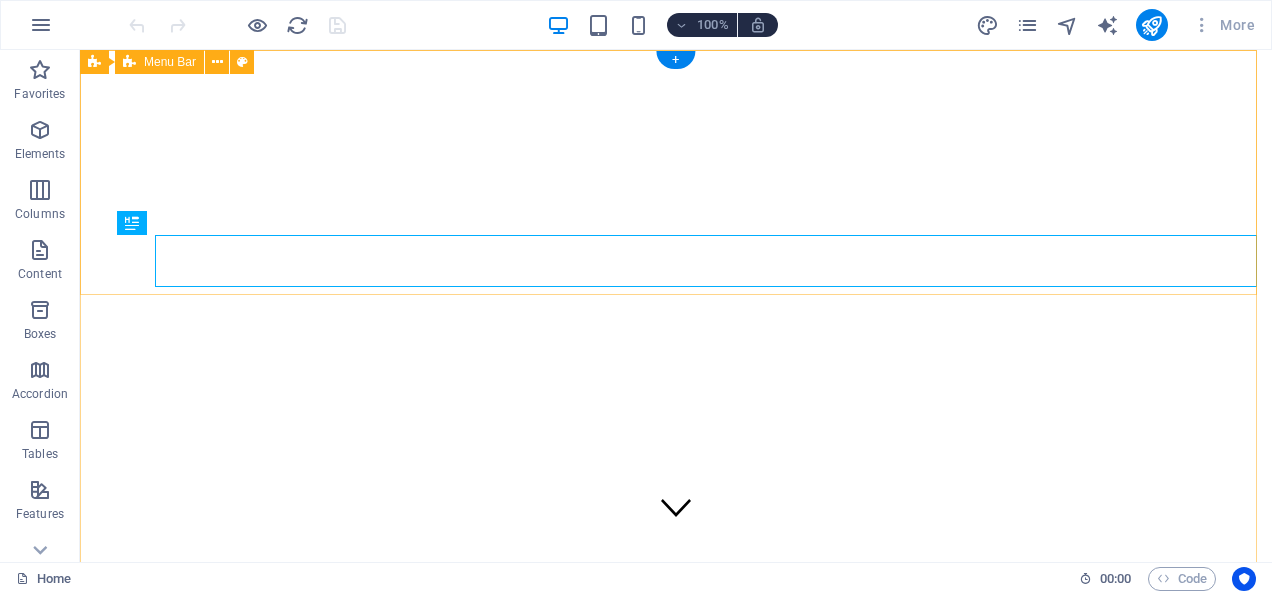 type on "[DATE]" 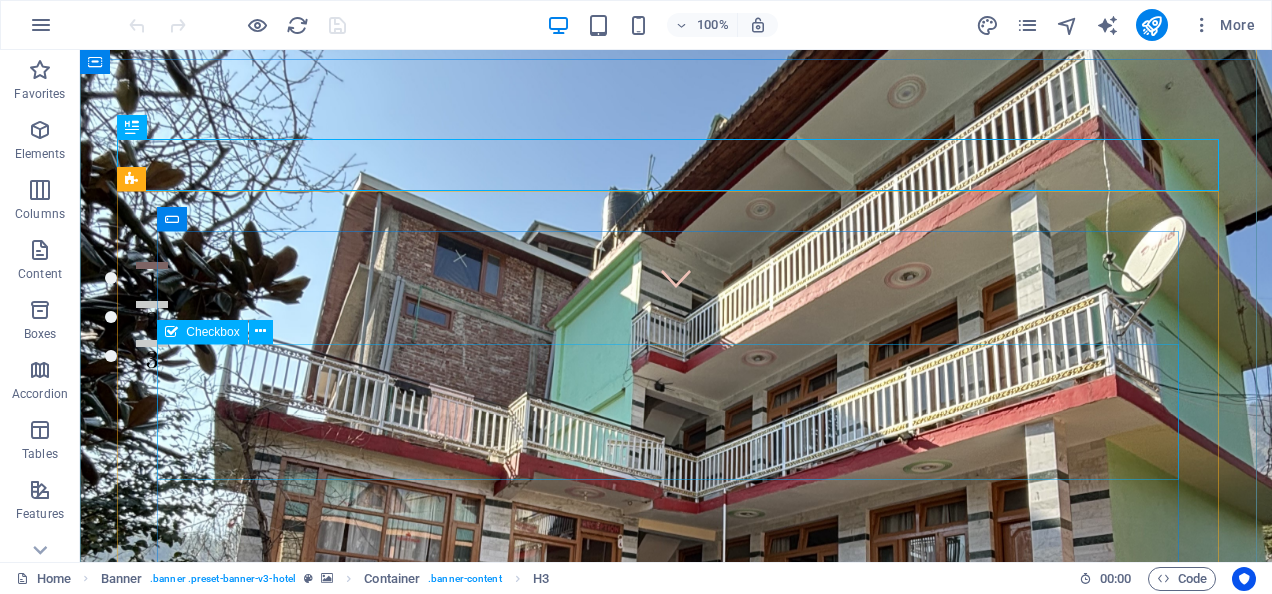 scroll, scrollTop: 237, scrollLeft: 0, axis: vertical 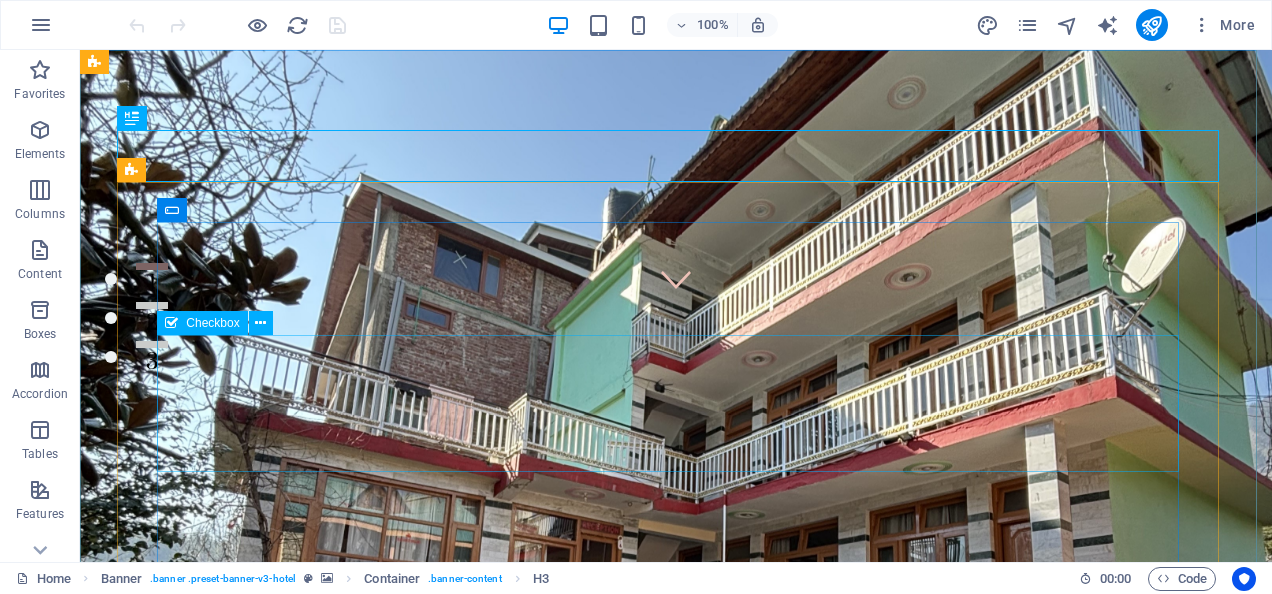 click on "I have read and understand the privacy policy." at bounding box center (676, 1441) 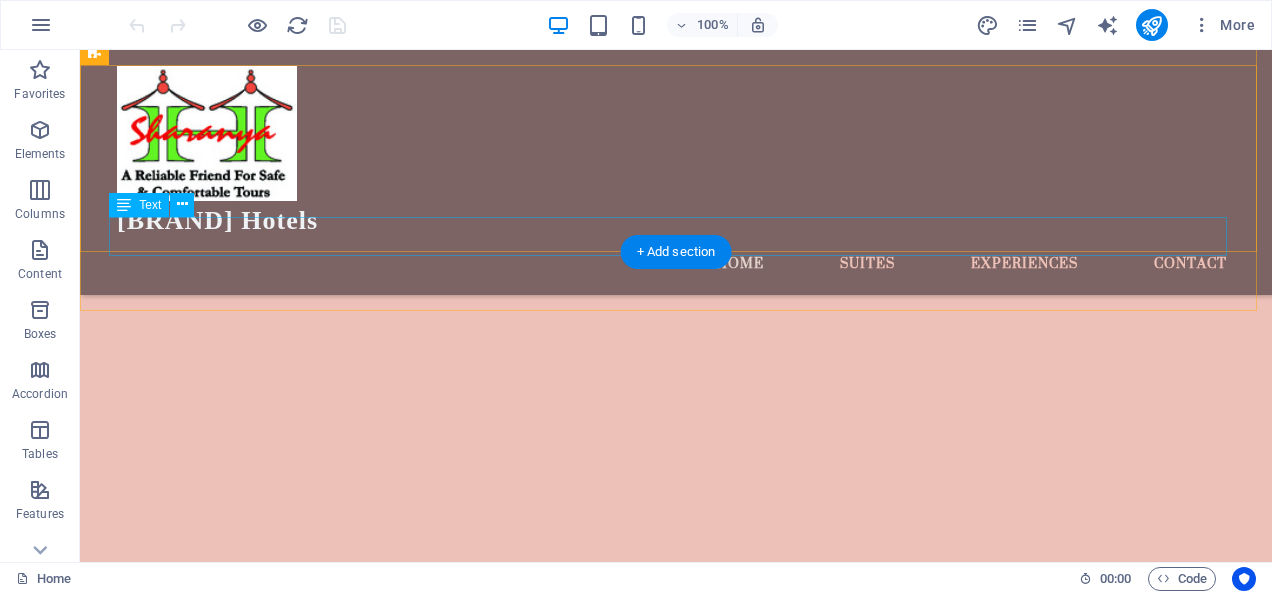scroll, scrollTop: 774, scrollLeft: 0, axis: vertical 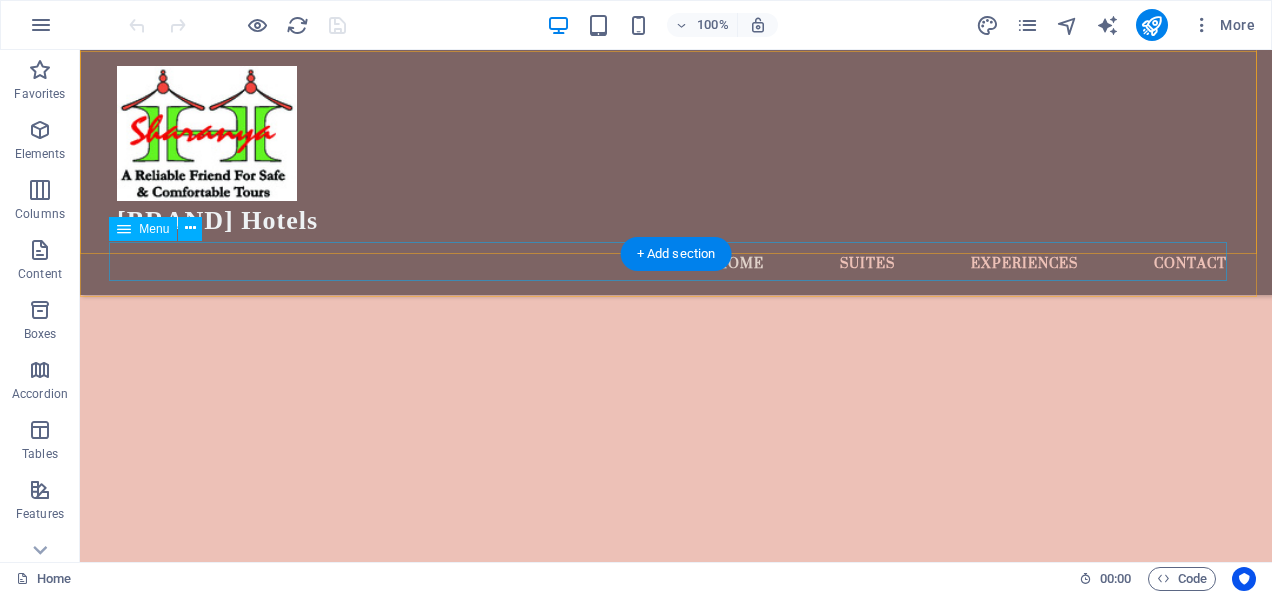 click on "Home Suites Experiences Contact" at bounding box center [676, 259] 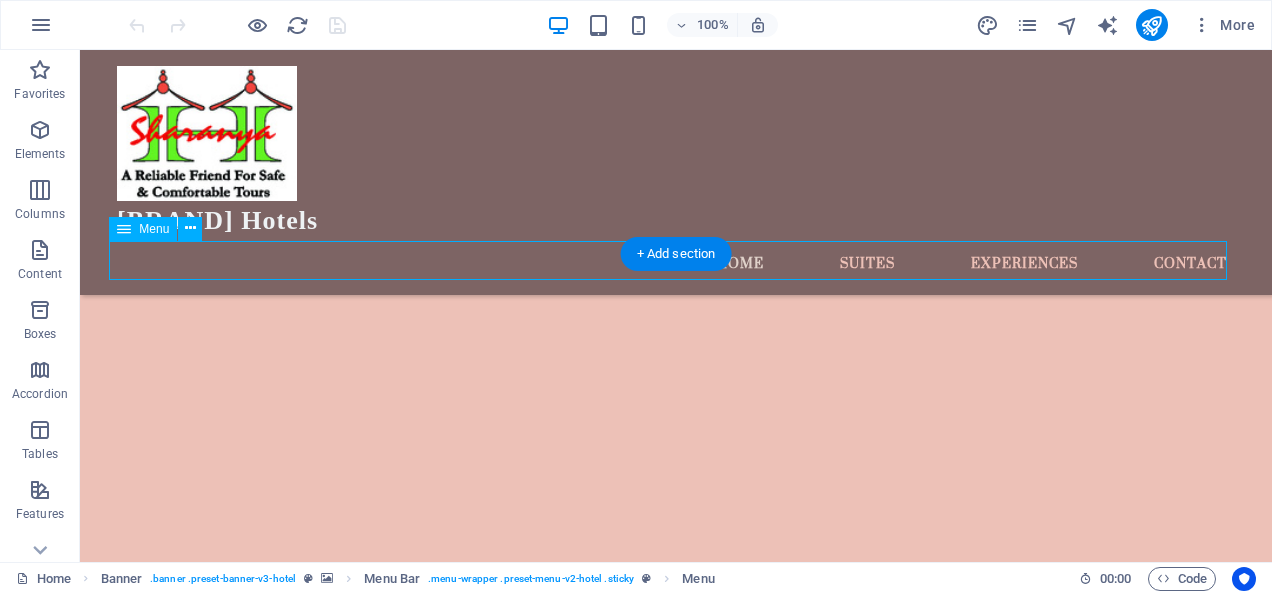 click on "Home Suites Experiences Contact" at bounding box center (676, 259) 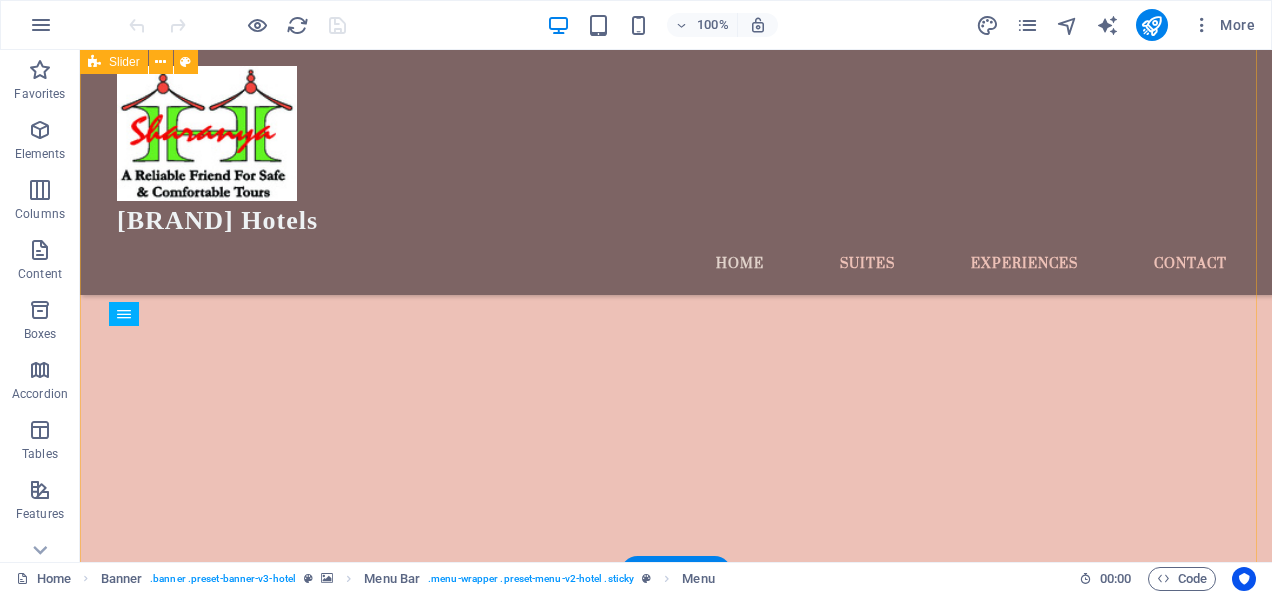 scroll, scrollTop: 3753, scrollLeft: 0, axis: vertical 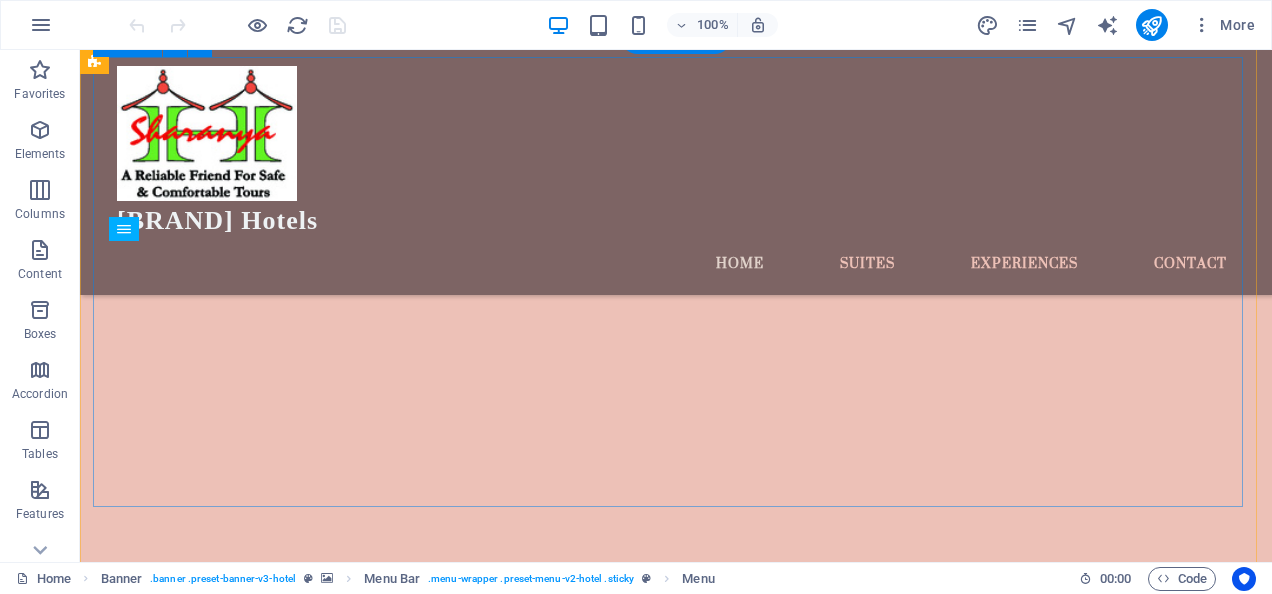 click on "1" at bounding box center [152, -3250] 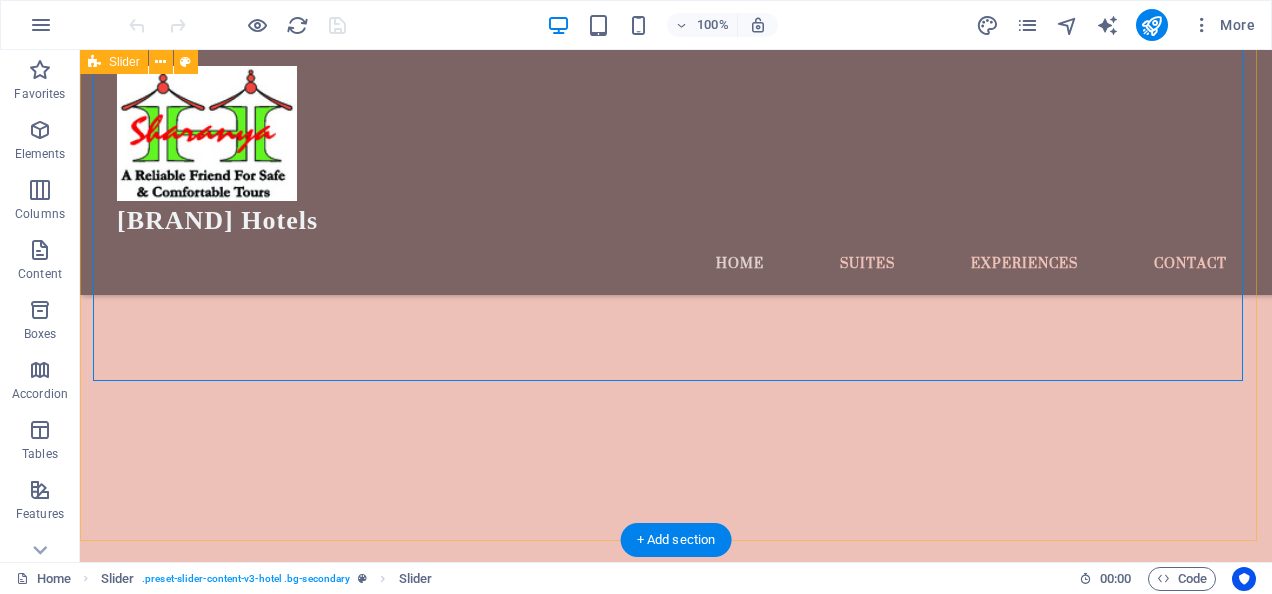 scroll, scrollTop: 3960, scrollLeft: 0, axis: vertical 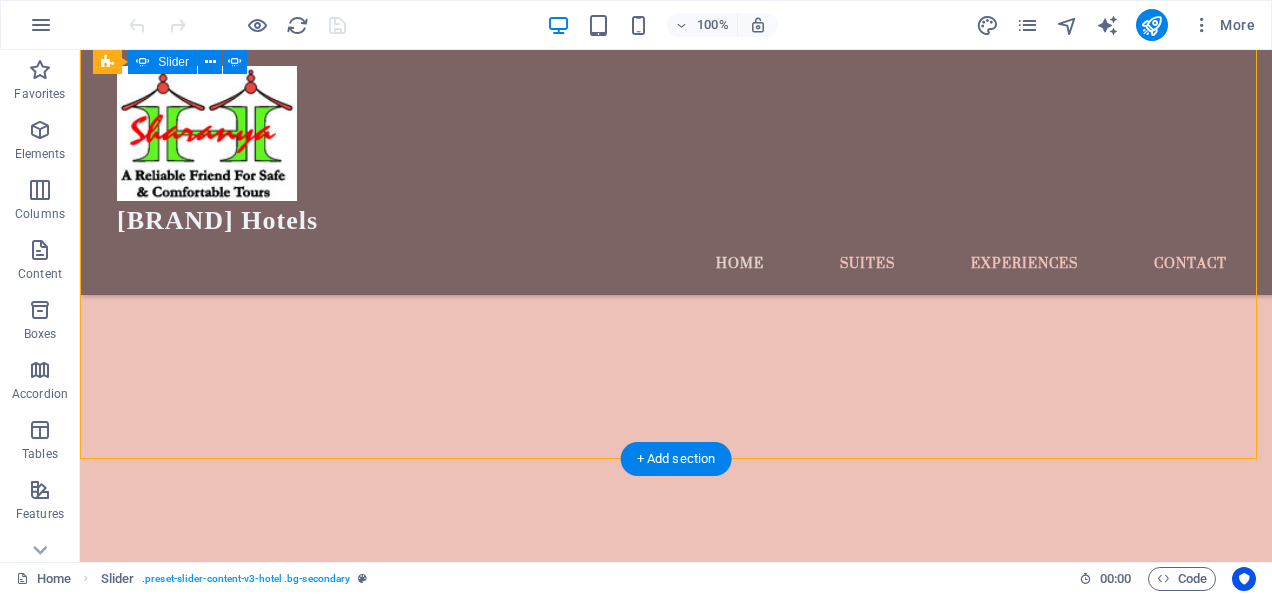 click on "300 sqft 12 4 256 sqft 8 3 300 sqft 12 4 256 sqft 8 3 300 sqft 12 4 1 2 3" at bounding box center [676, 10920] 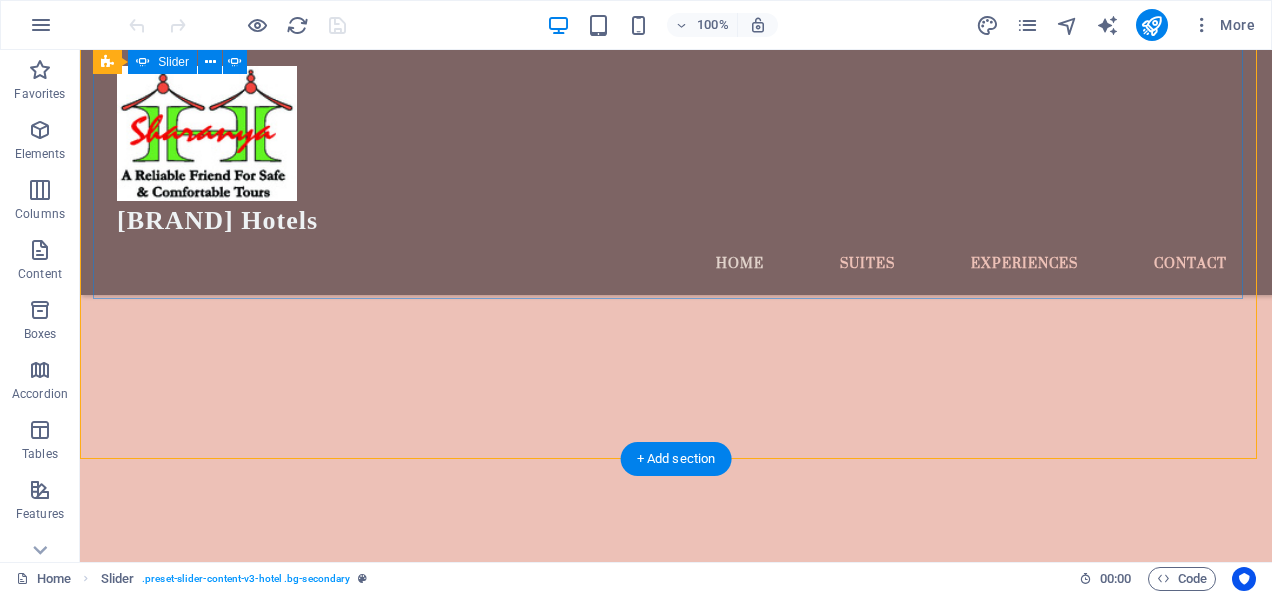 click on "3" at bounding box center [152, -3379] 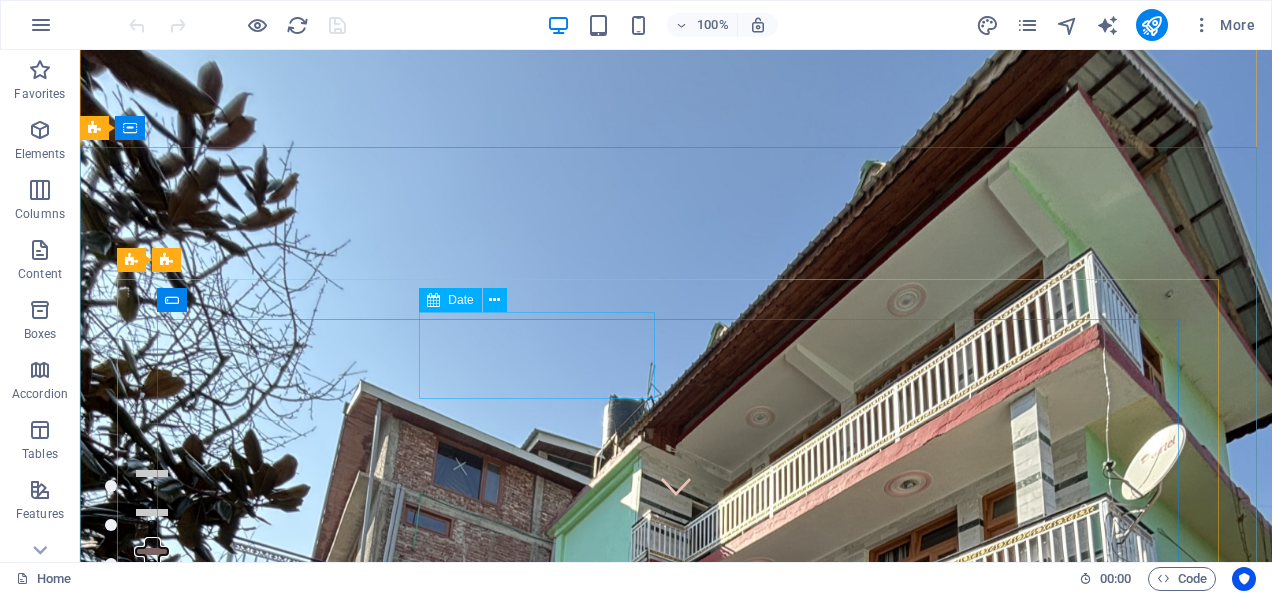 scroll, scrollTop: 0, scrollLeft: 0, axis: both 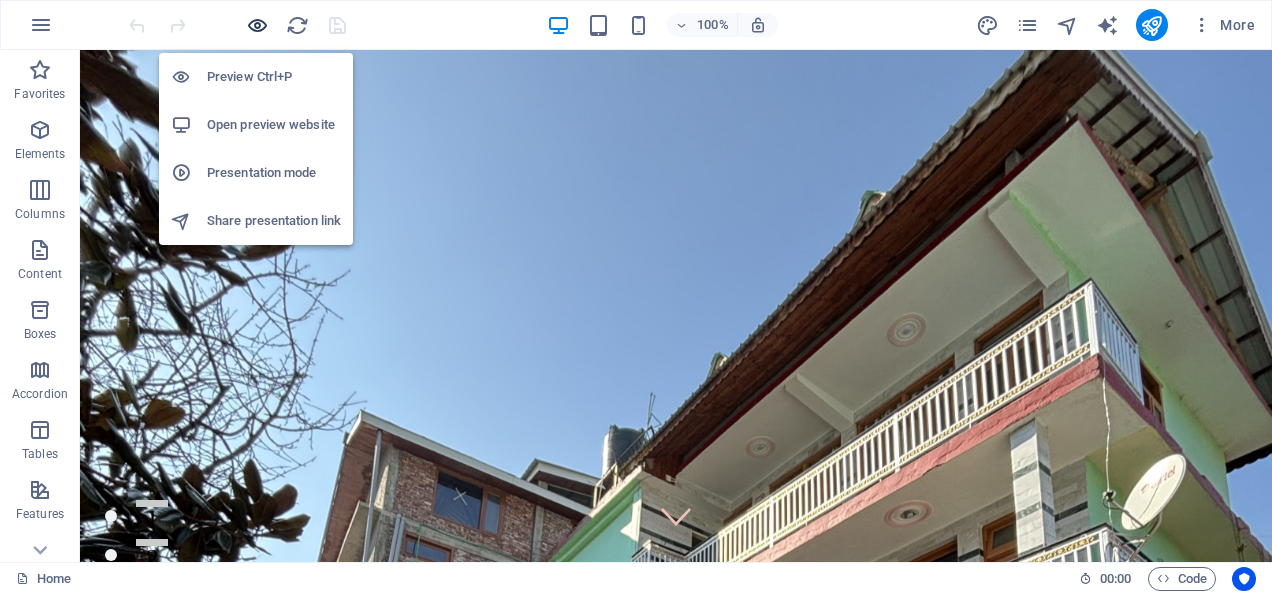 click at bounding box center (257, 25) 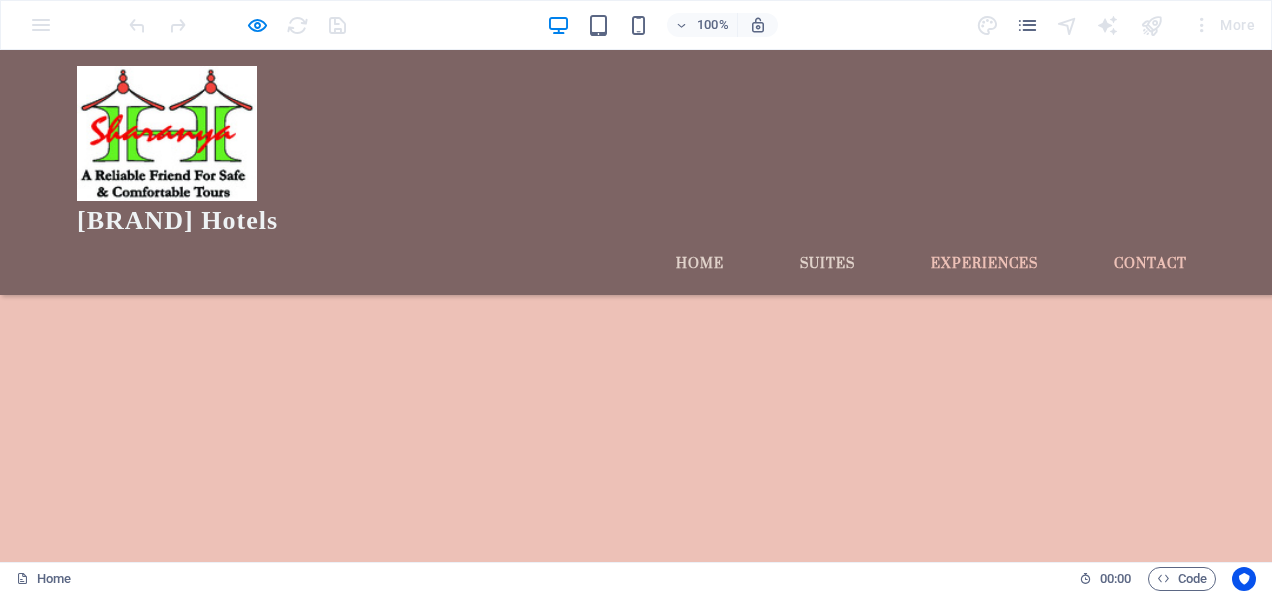 scroll, scrollTop: 1880, scrollLeft: 0, axis: vertical 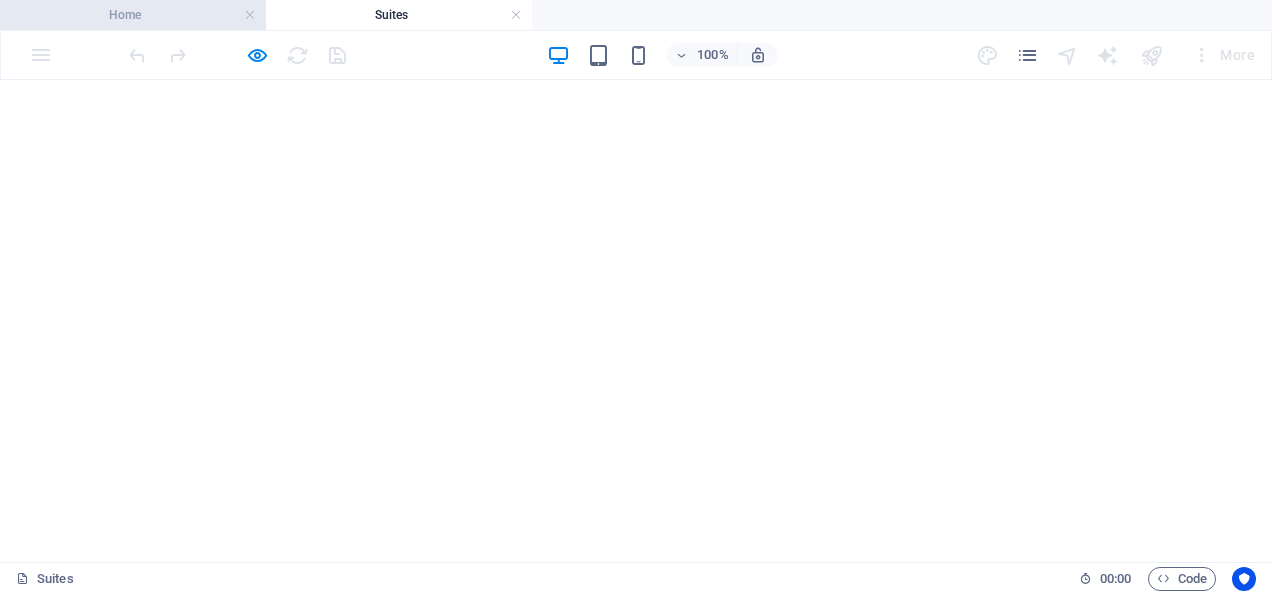click on "Home" at bounding box center (133, 15) 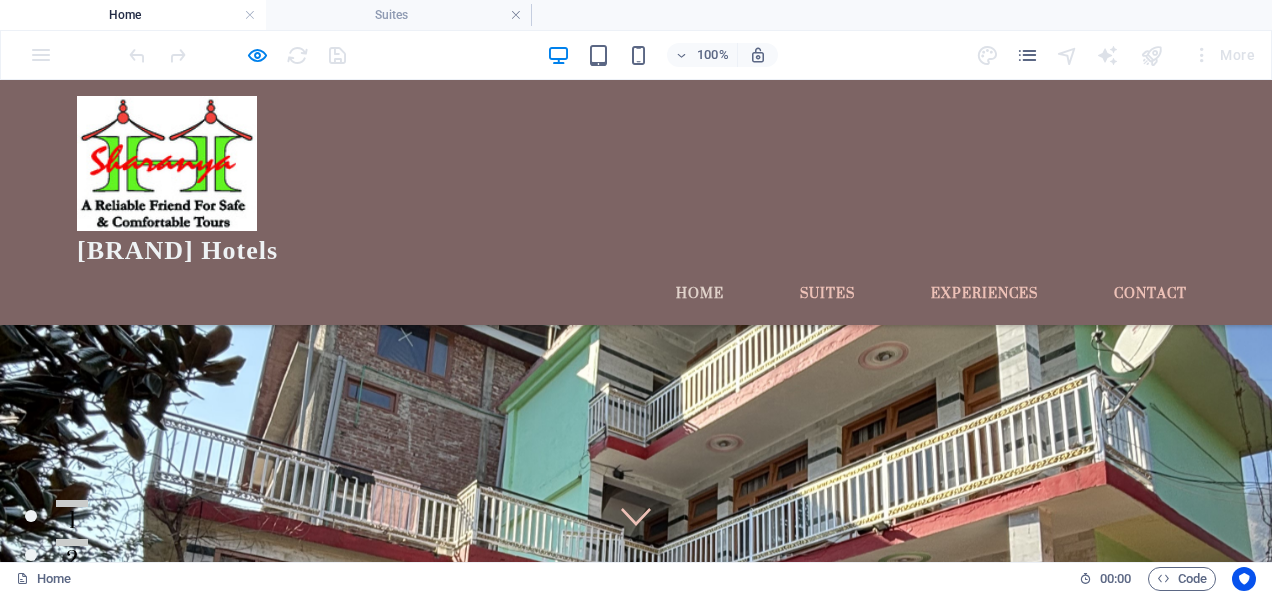 scroll, scrollTop: 2136, scrollLeft: 0, axis: vertical 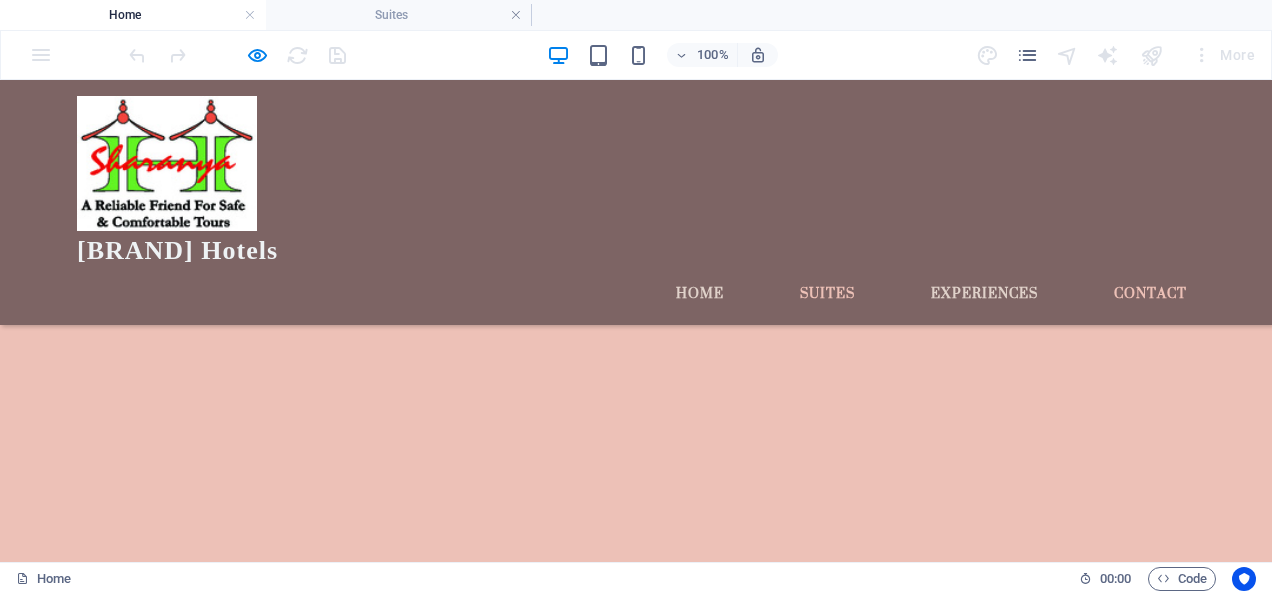 click on "Experiences" at bounding box center [984, 293] 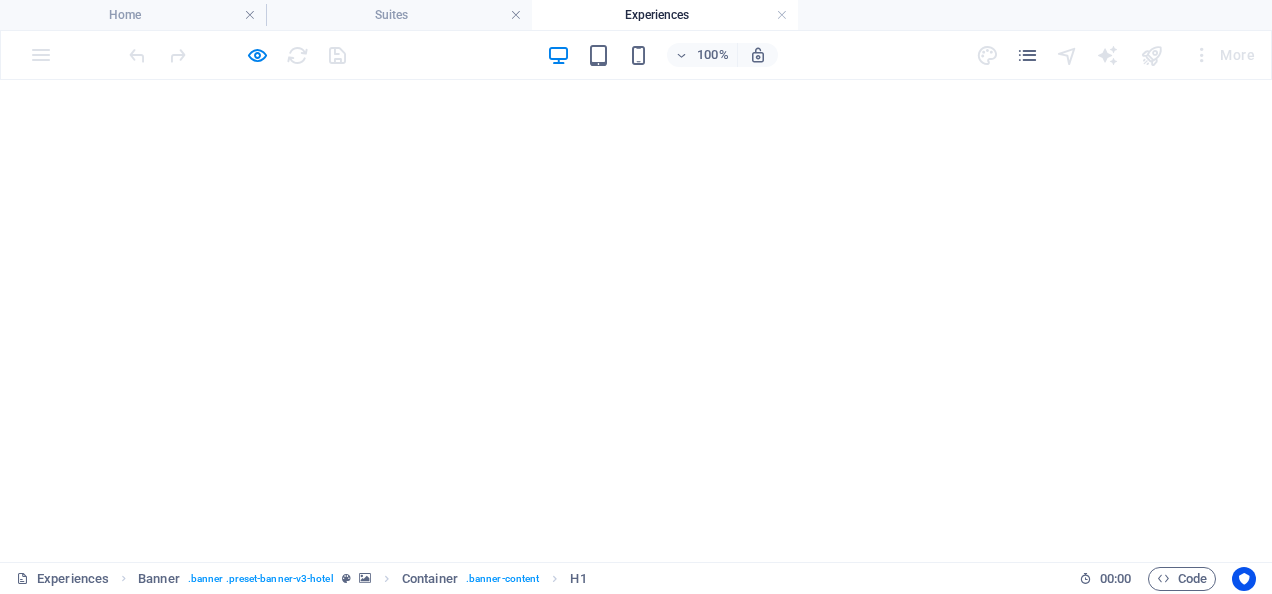 scroll, scrollTop: 0, scrollLeft: 0, axis: both 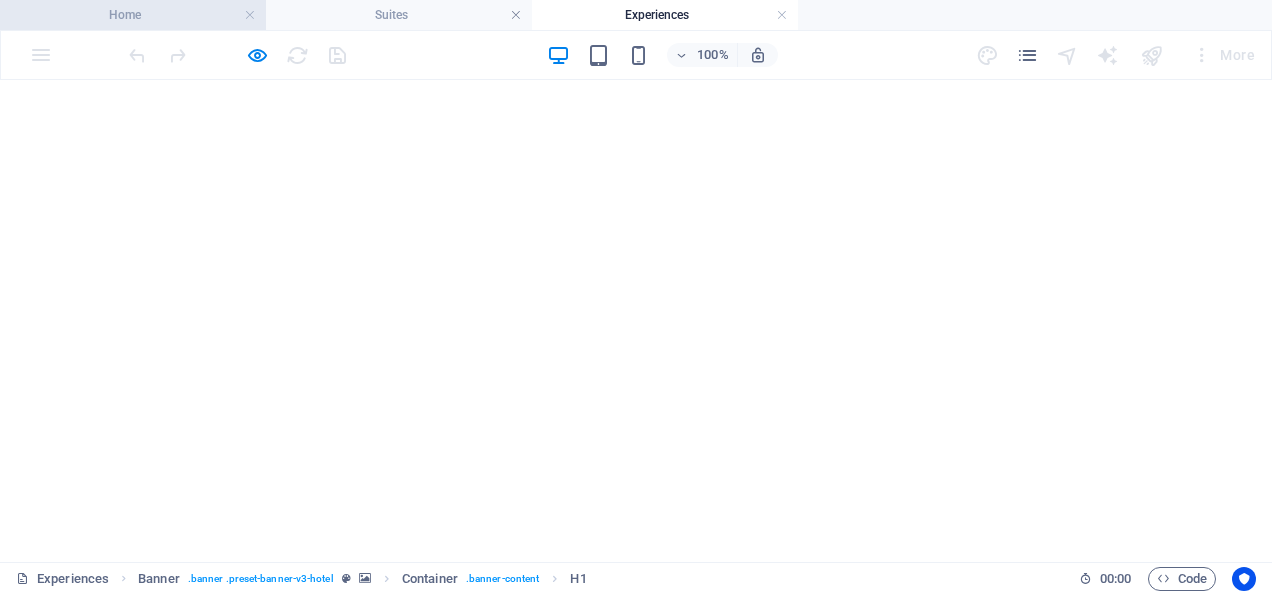 click on "Home" at bounding box center (133, 15) 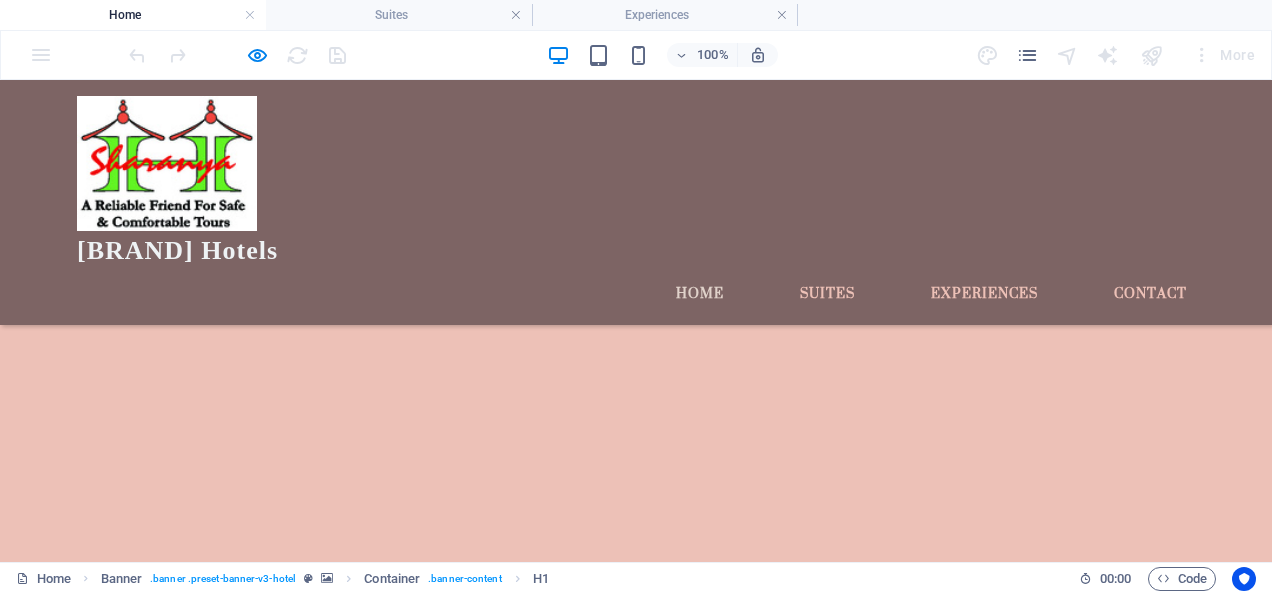 scroll, scrollTop: 2721, scrollLeft: 0, axis: vertical 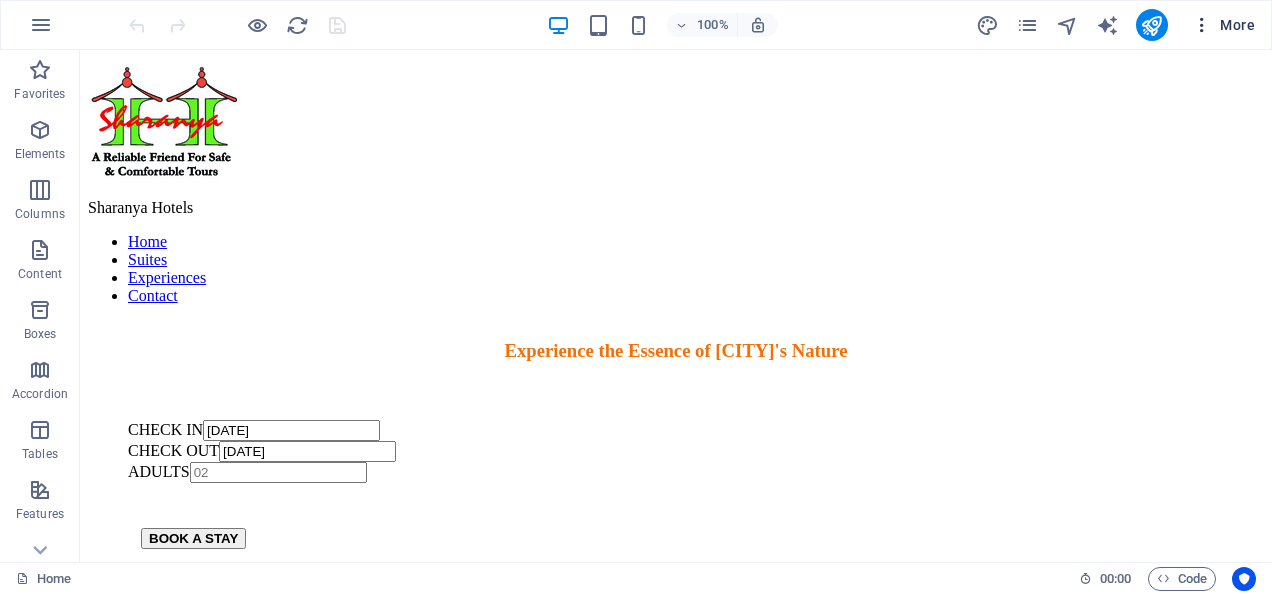 click on "More" at bounding box center (1223, 25) 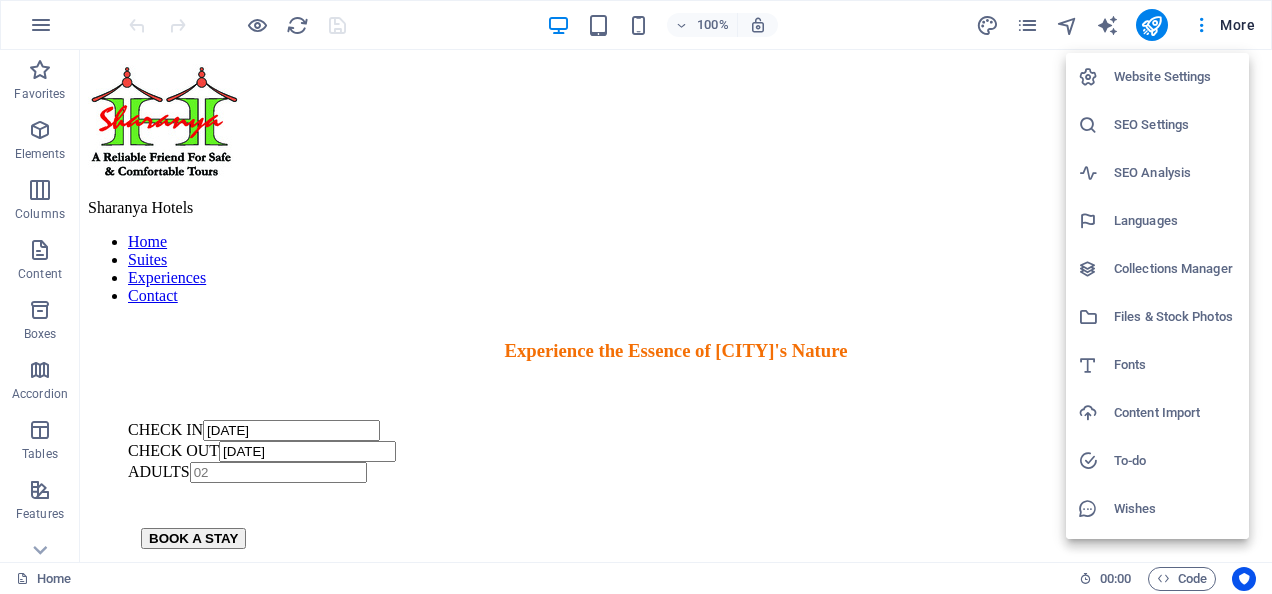 click on "Website Settings" at bounding box center [1175, 77] 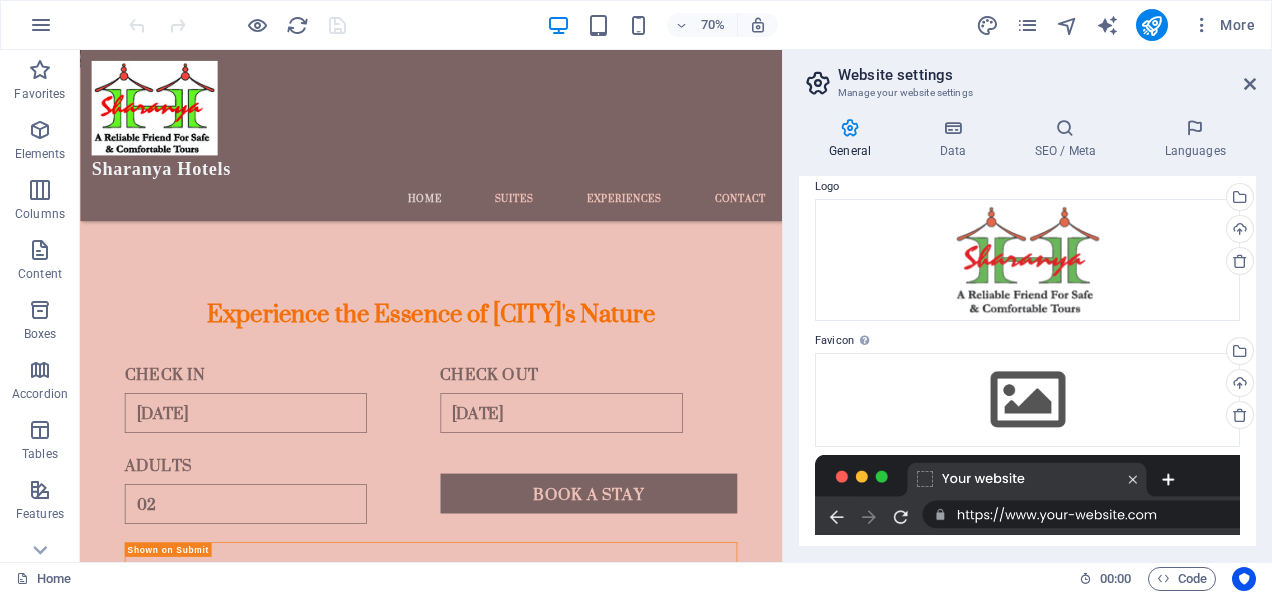 scroll, scrollTop: 0, scrollLeft: 0, axis: both 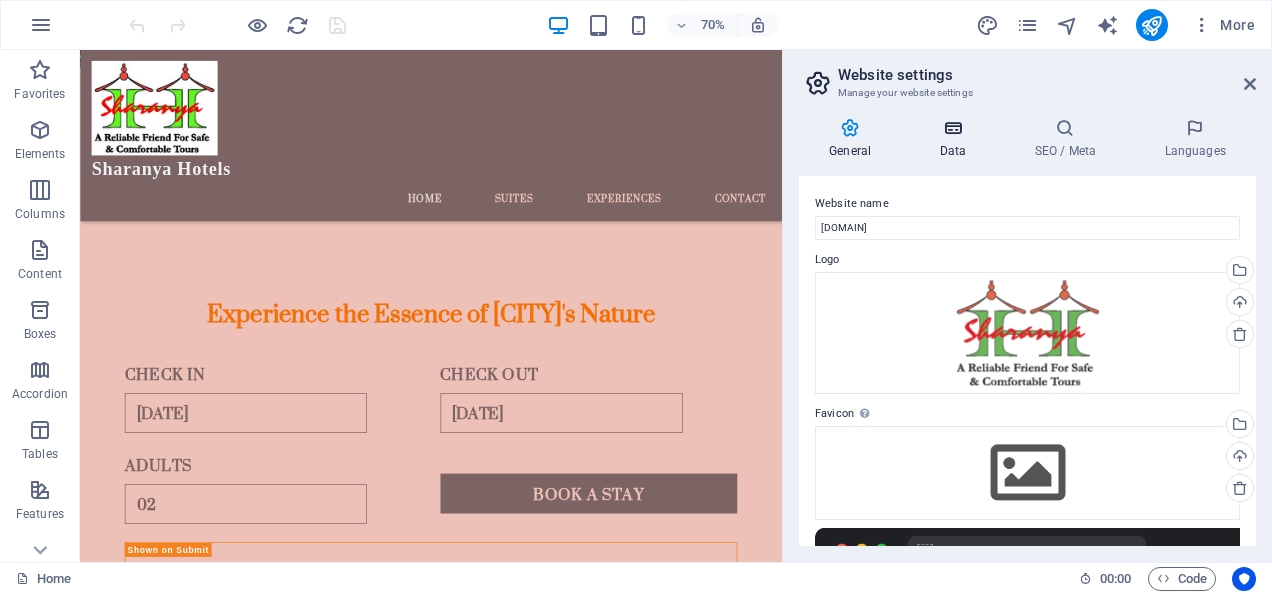 click on "Data" at bounding box center (956, 139) 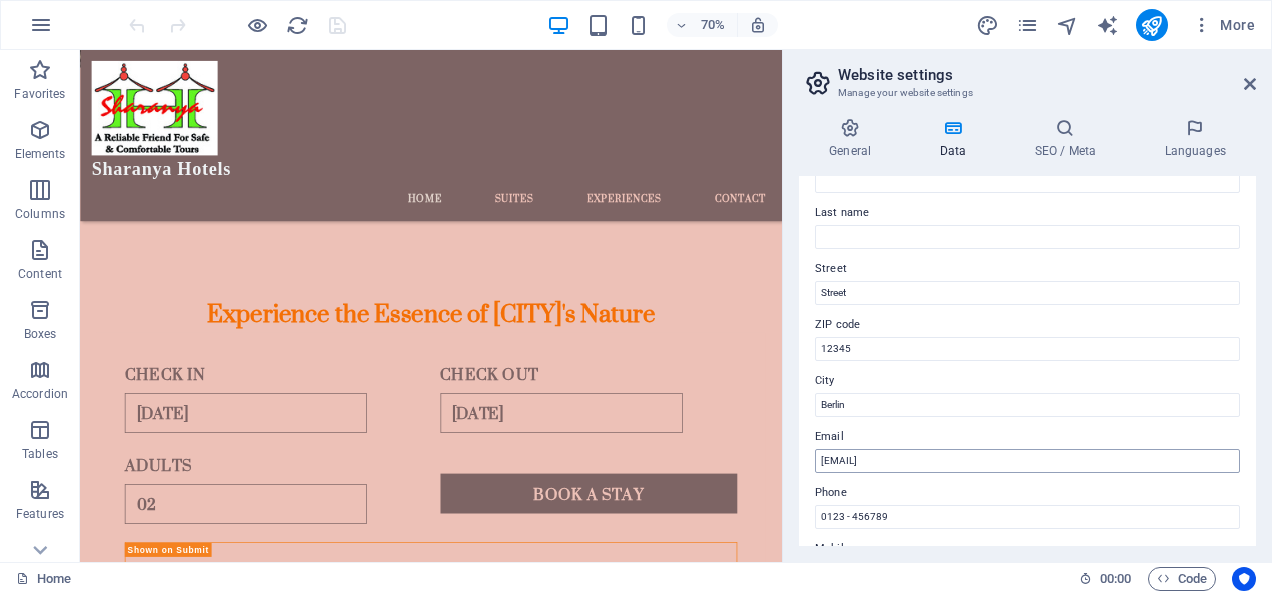 scroll, scrollTop: 150, scrollLeft: 0, axis: vertical 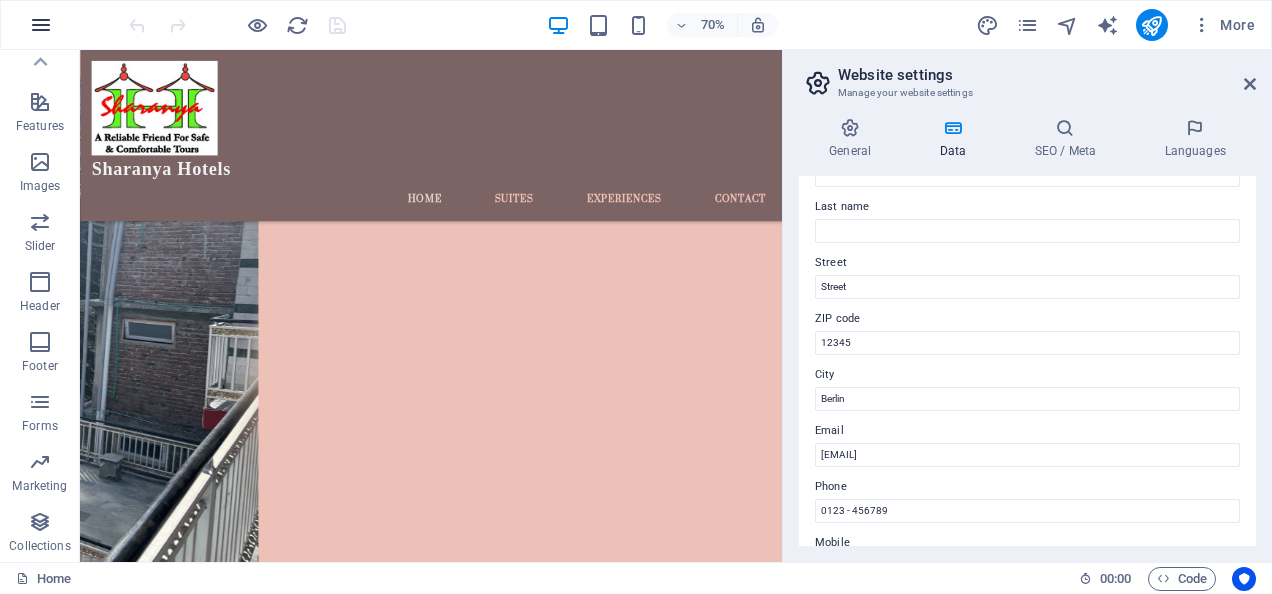 click at bounding box center (41, 25) 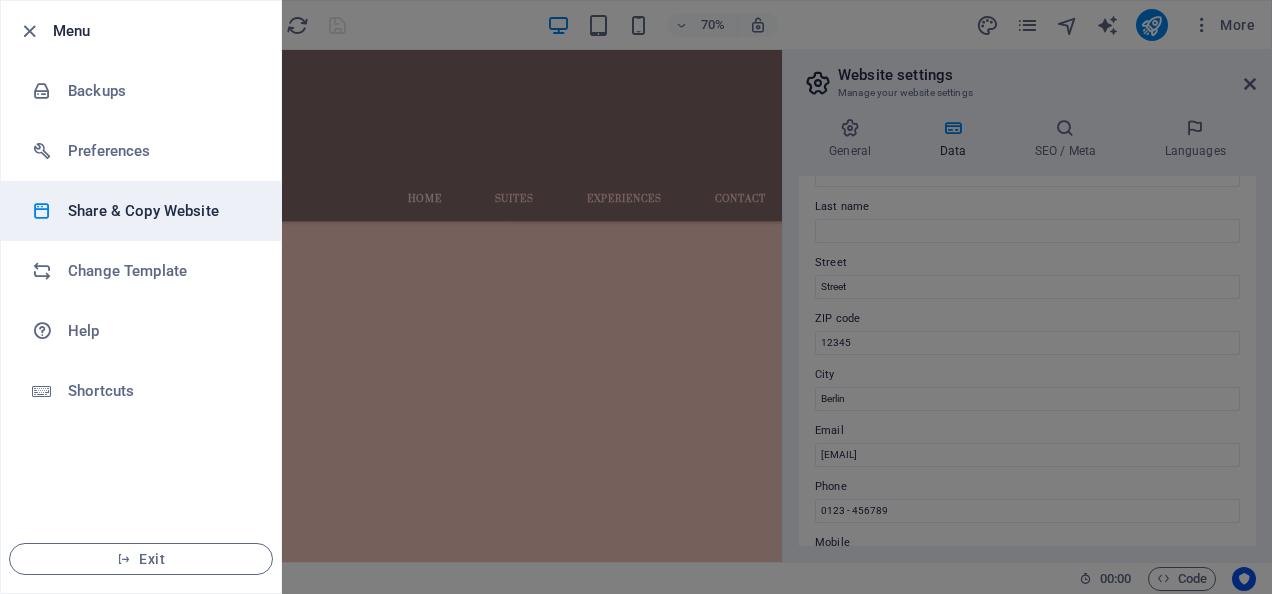 click on "Share & Copy Website" at bounding box center [160, 211] 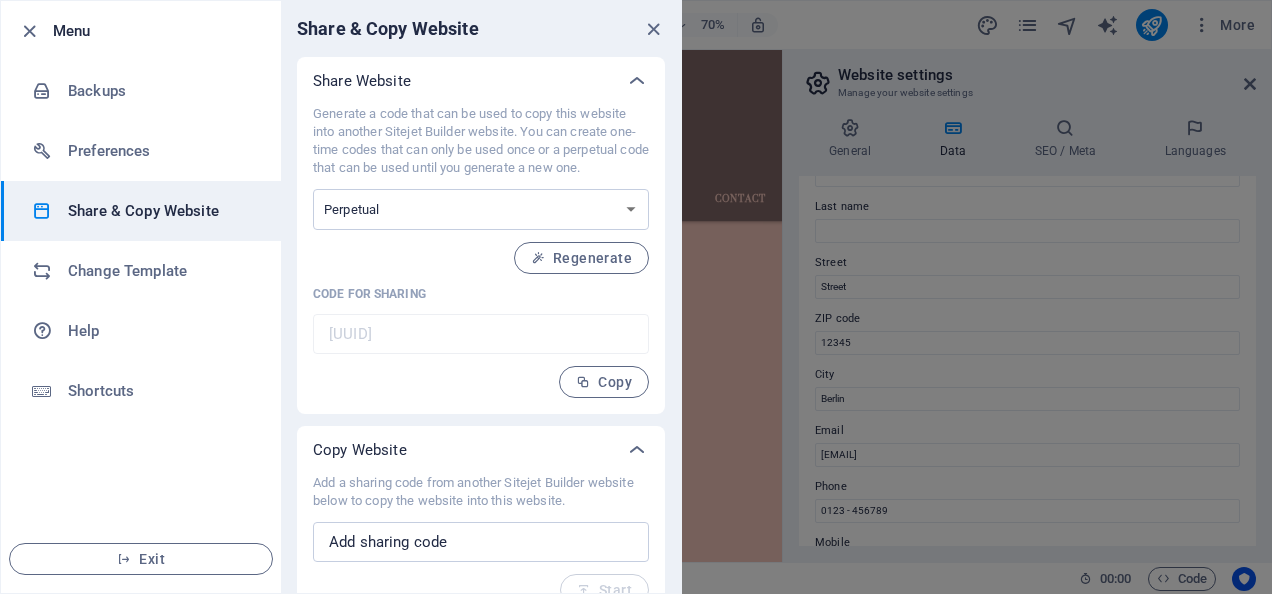 scroll, scrollTop: 28, scrollLeft: 0, axis: vertical 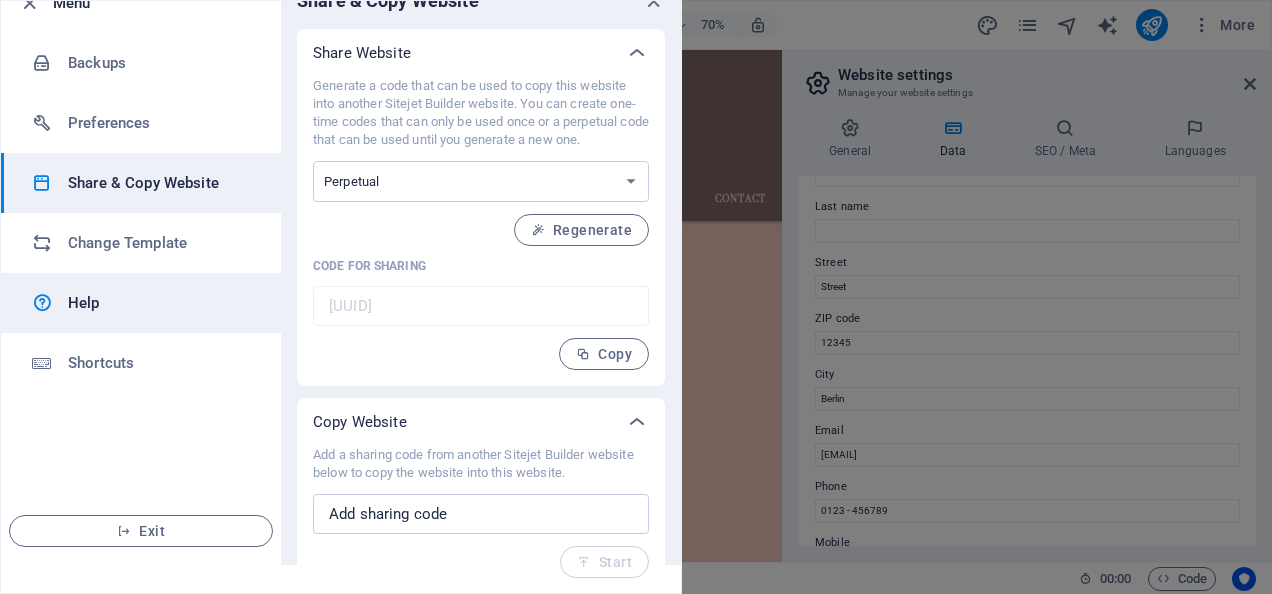 click on "Help" at bounding box center (160, 303) 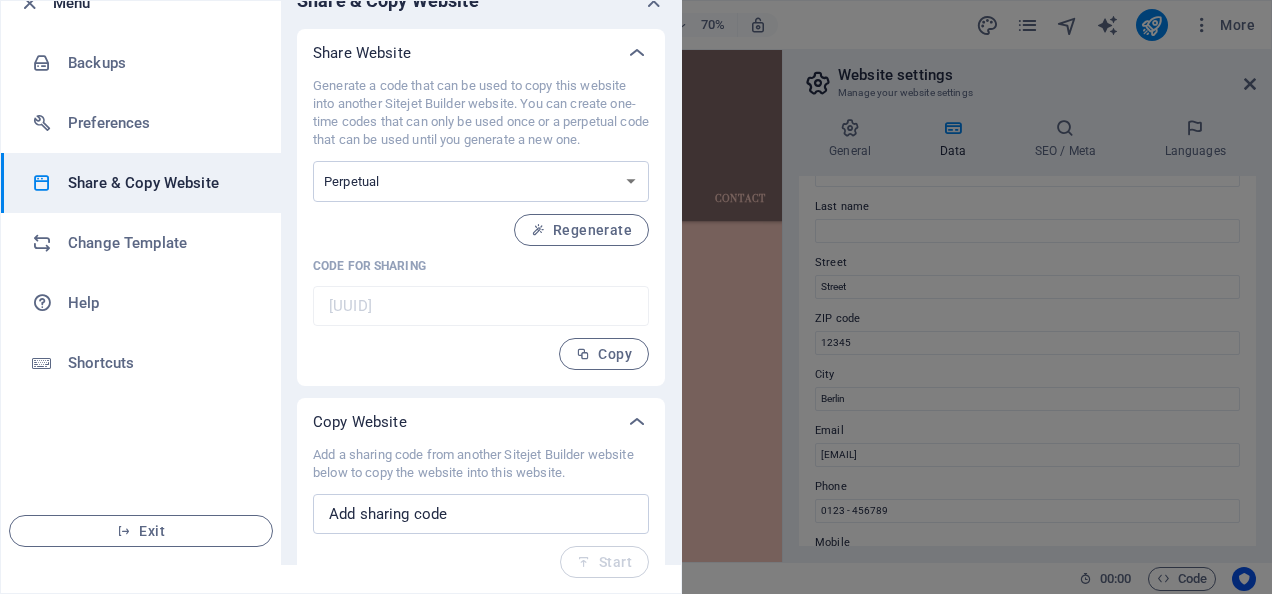 scroll, scrollTop: 0, scrollLeft: 0, axis: both 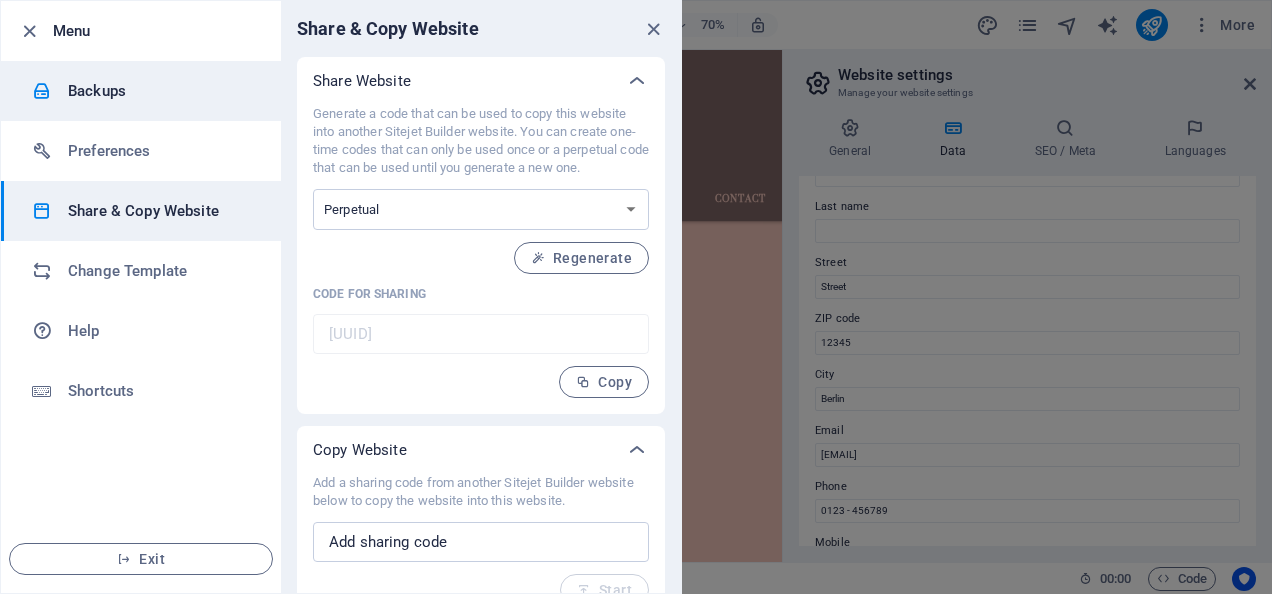click on "Backups" at bounding box center [141, 91] 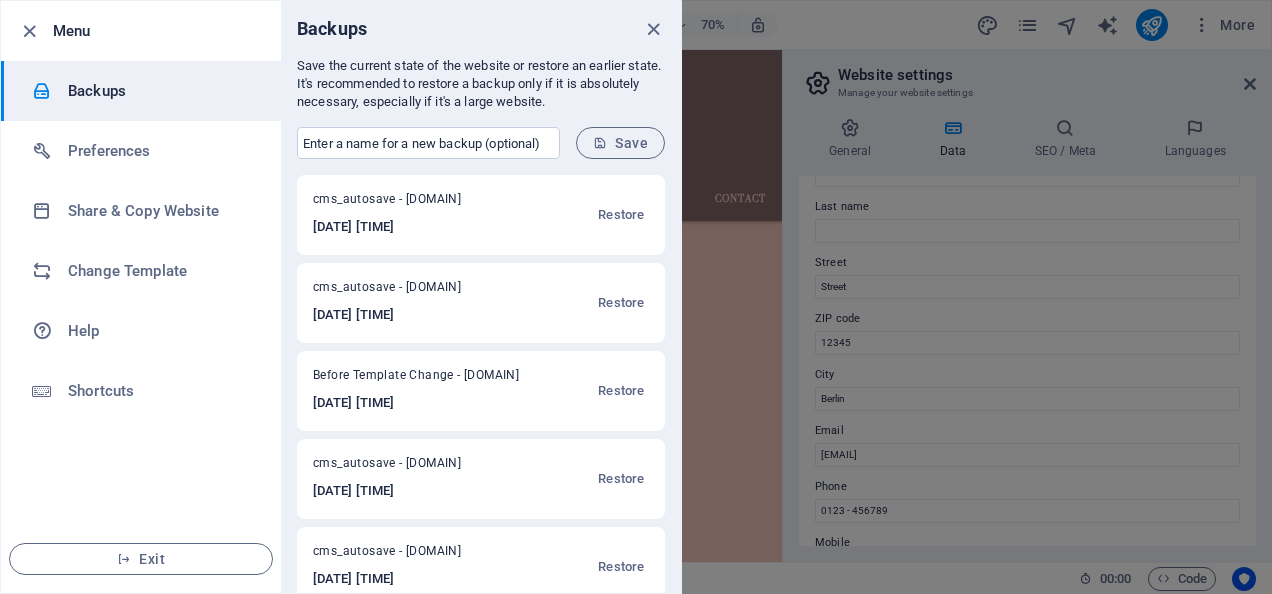 scroll, scrollTop: 29, scrollLeft: 0, axis: vertical 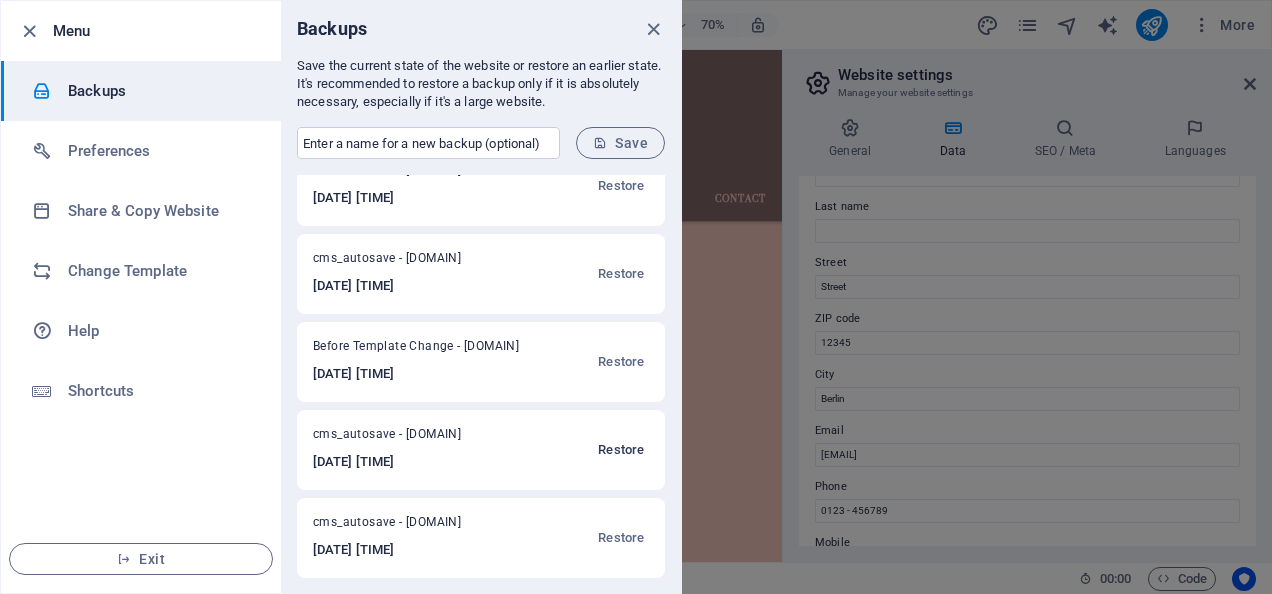 click on "Restore" at bounding box center [621, 450] 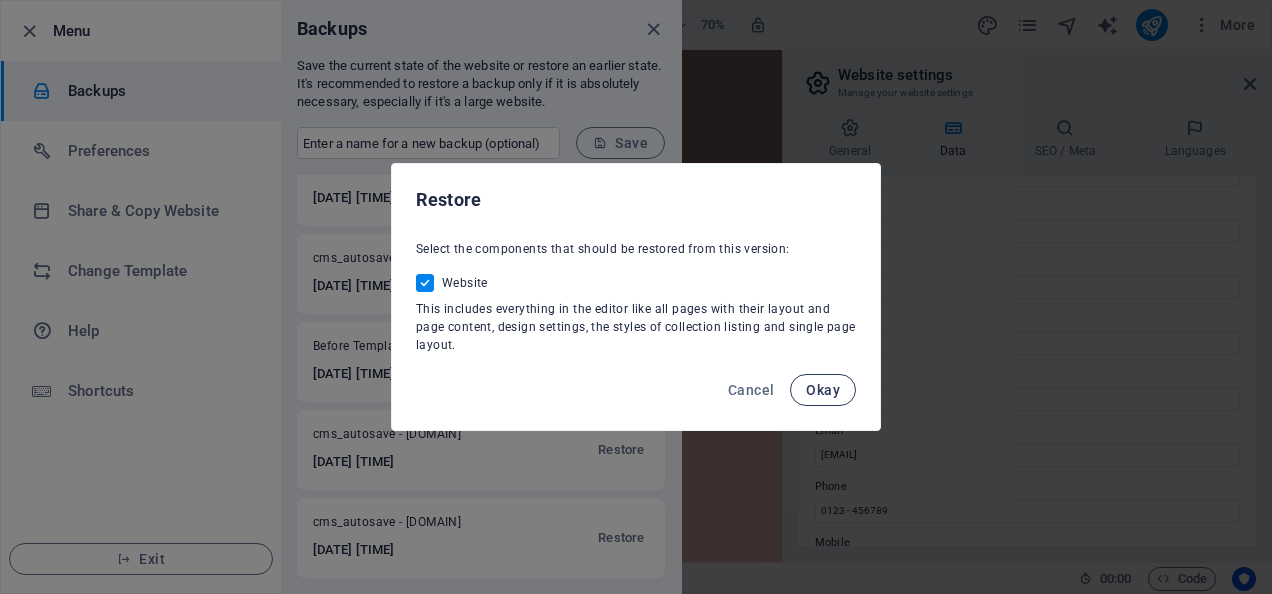 click on "Okay" at bounding box center [823, 390] 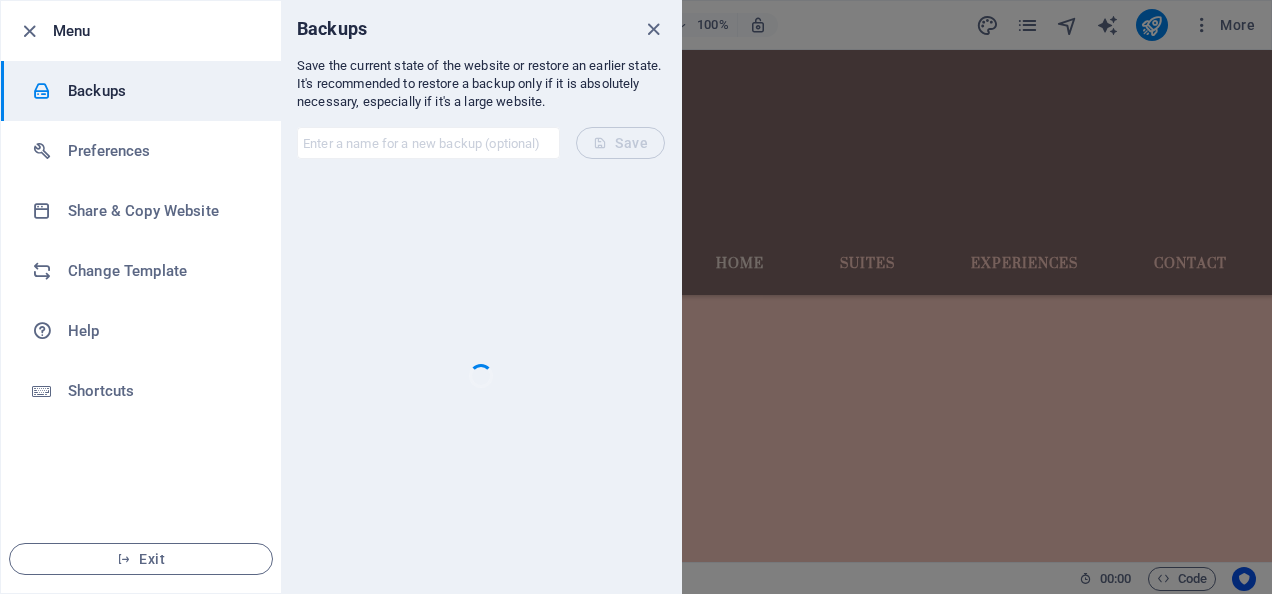 scroll, scrollTop: 0, scrollLeft: 0, axis: both 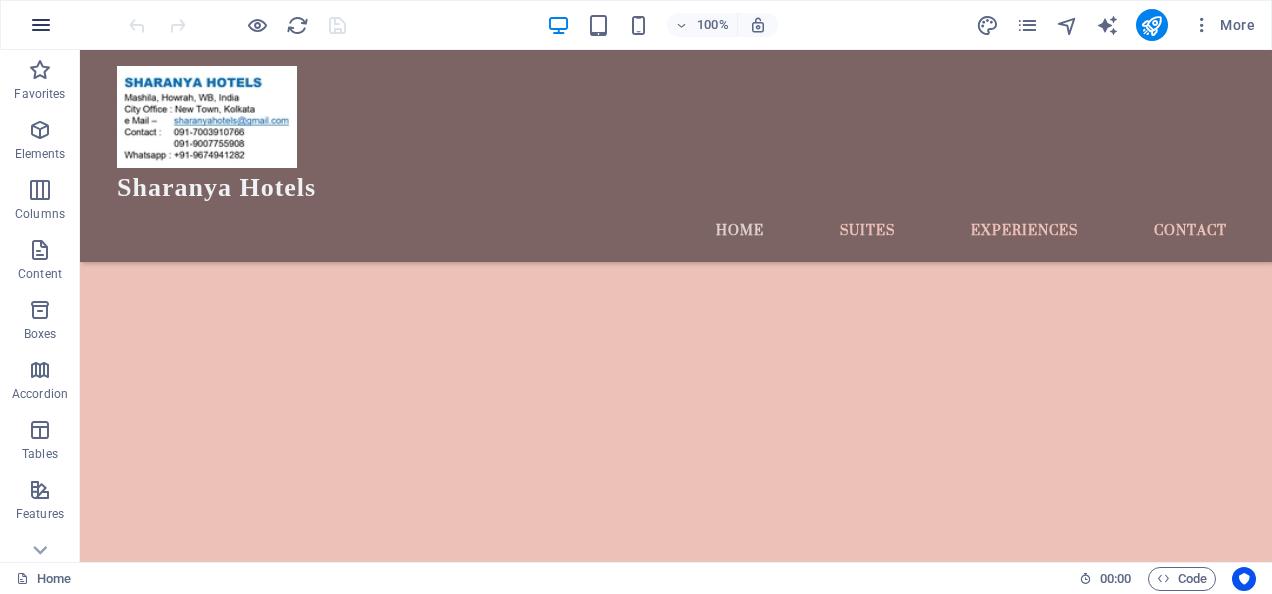 click at bounding box center [41, 25] 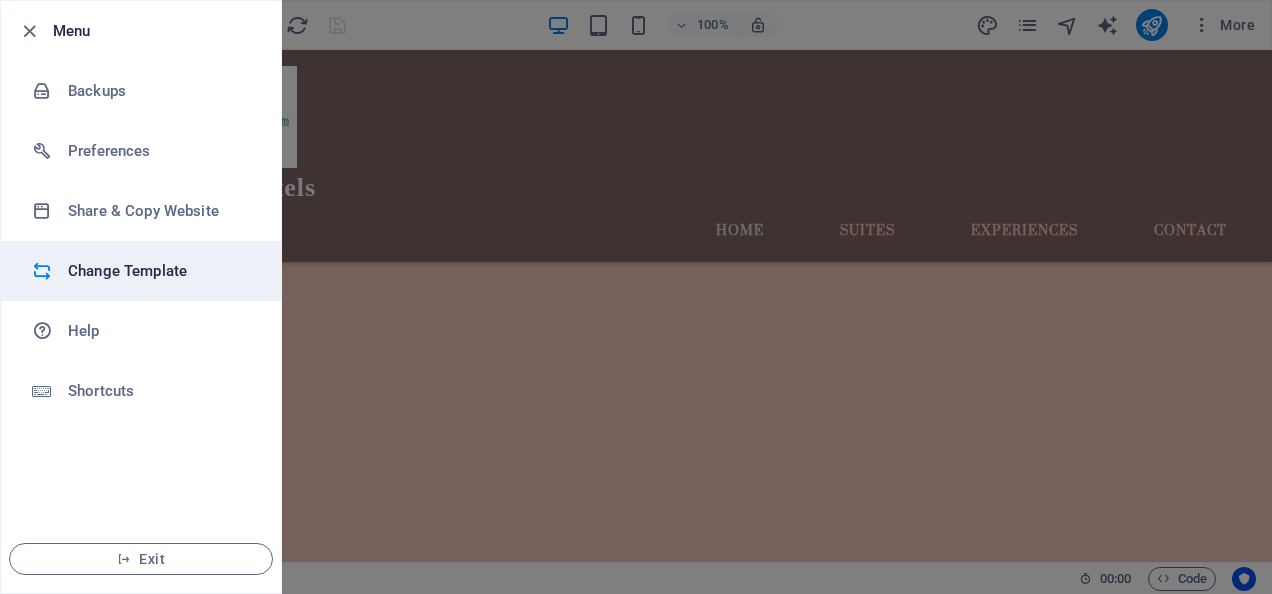 click on "Change Template" at bounding box center [160, 271] 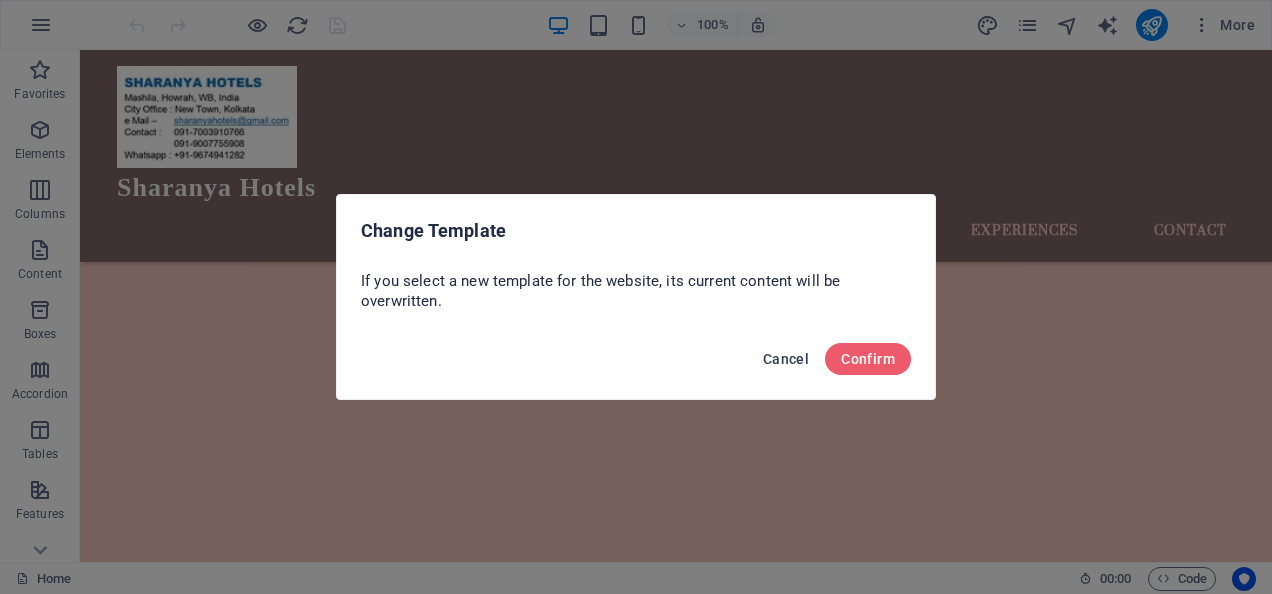 click on "Cancel" at bounding box center [786, 359] 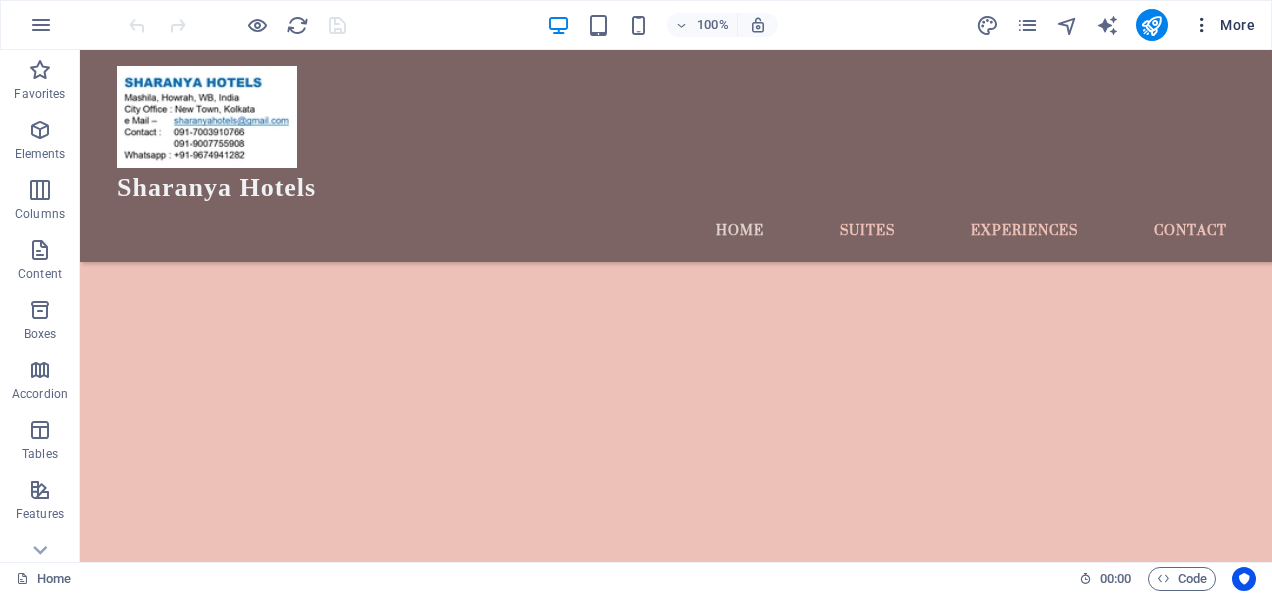 click at bounding box center [1202, 25] 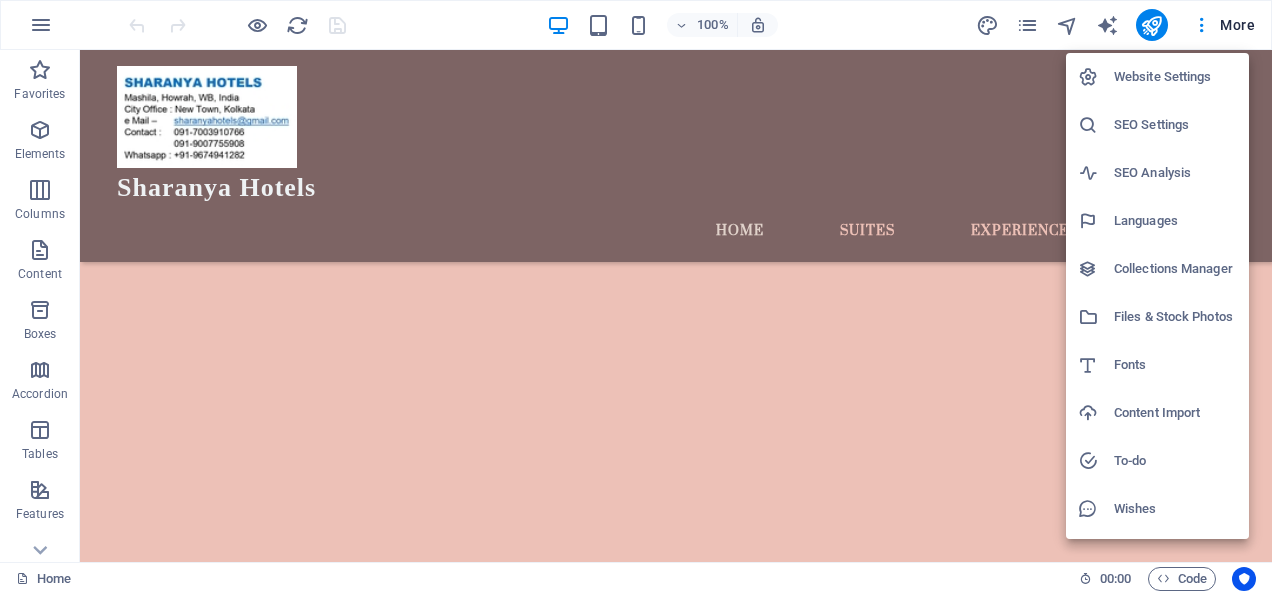 click at bounding box center (636, 297) 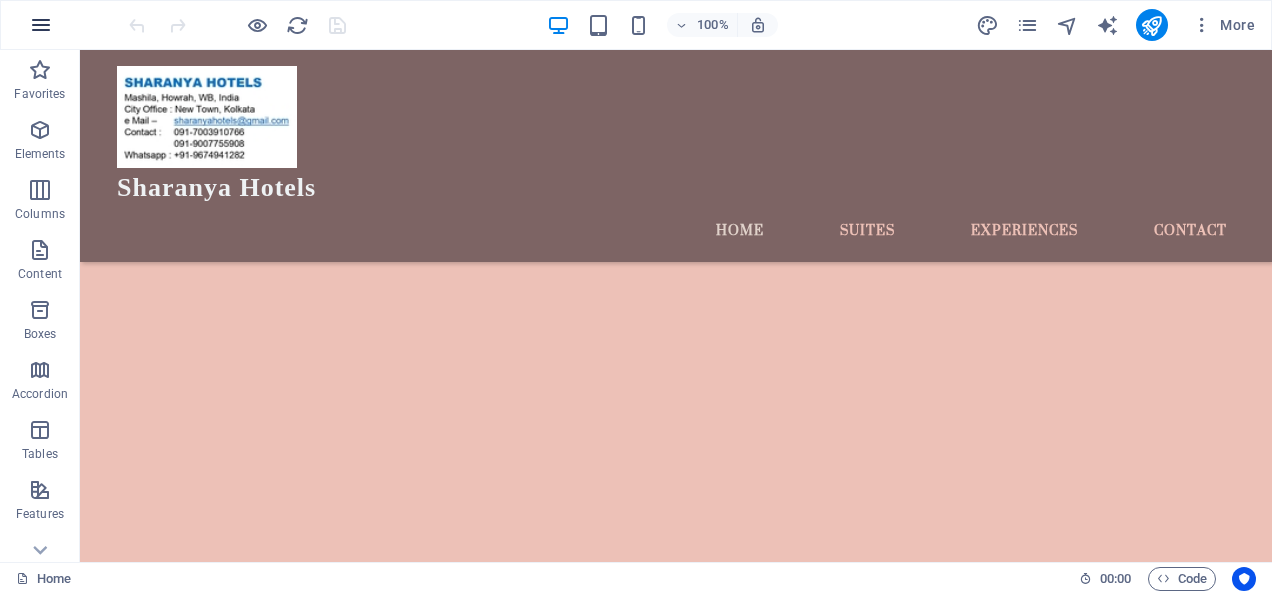 click at bounding box center (41, 25) 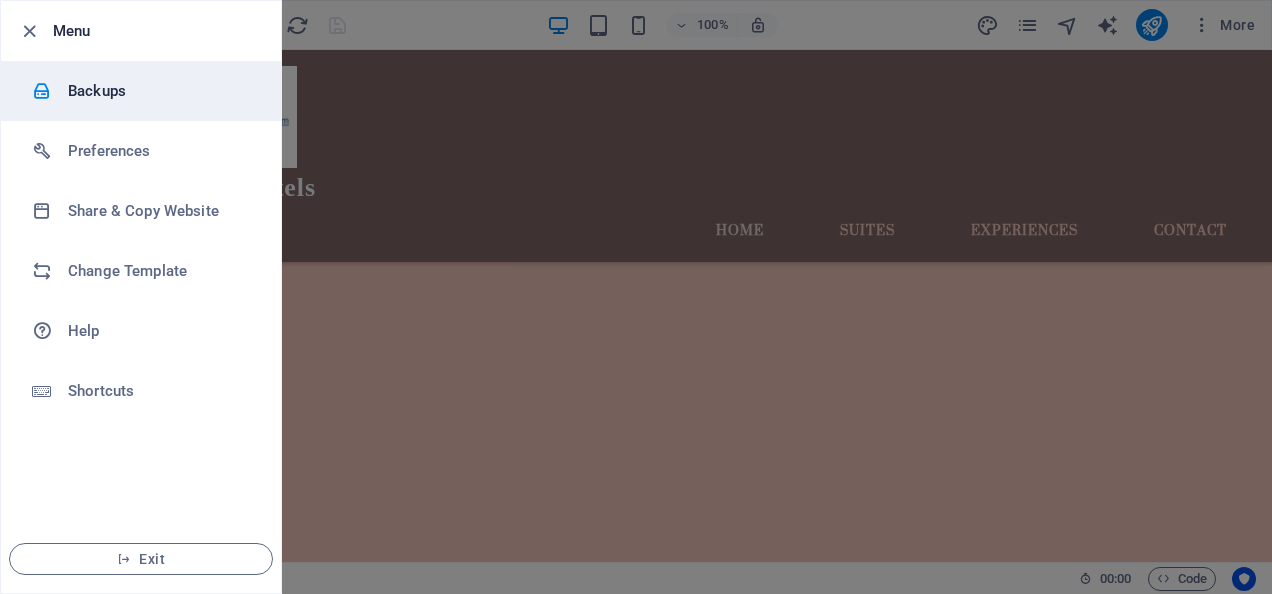 click on "Backups" at bounding box center (160, 91) 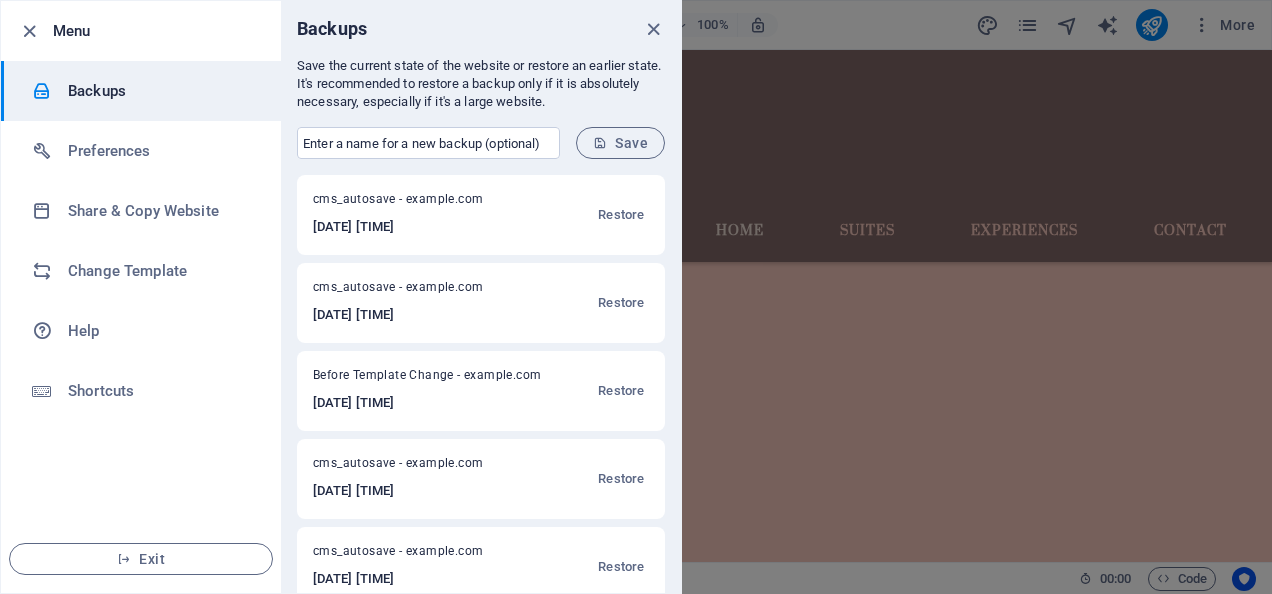 scroll, scrollTop: 29, scrollLeft: 0, axis: vertical 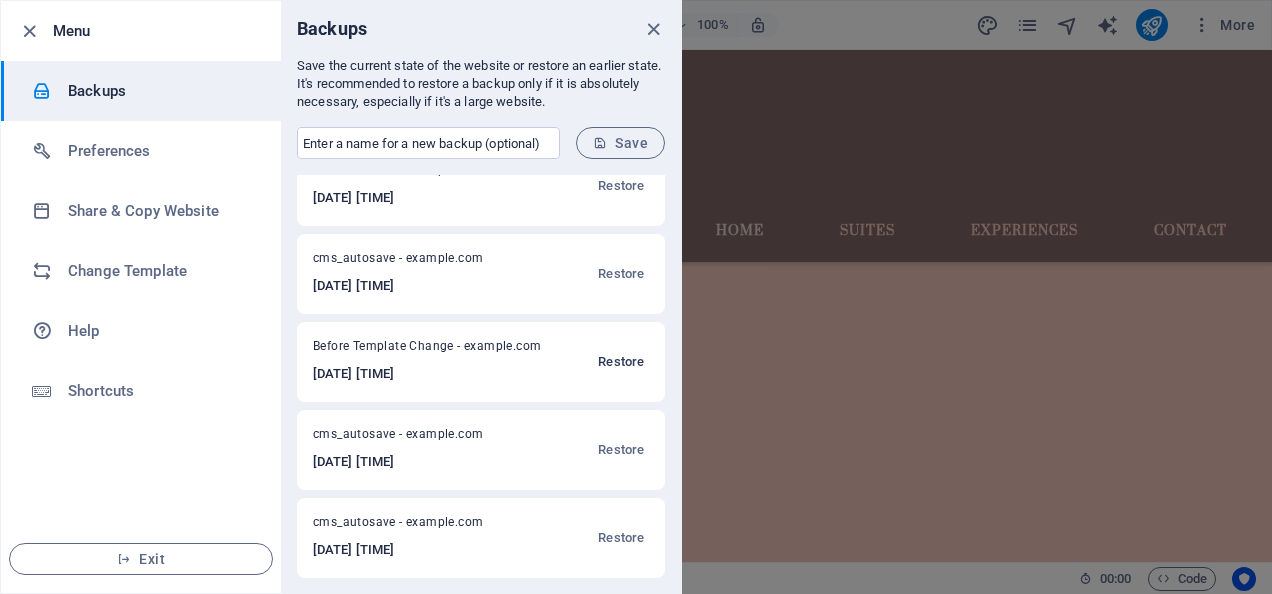 click on "Restore" at bounding box center (621, 362) 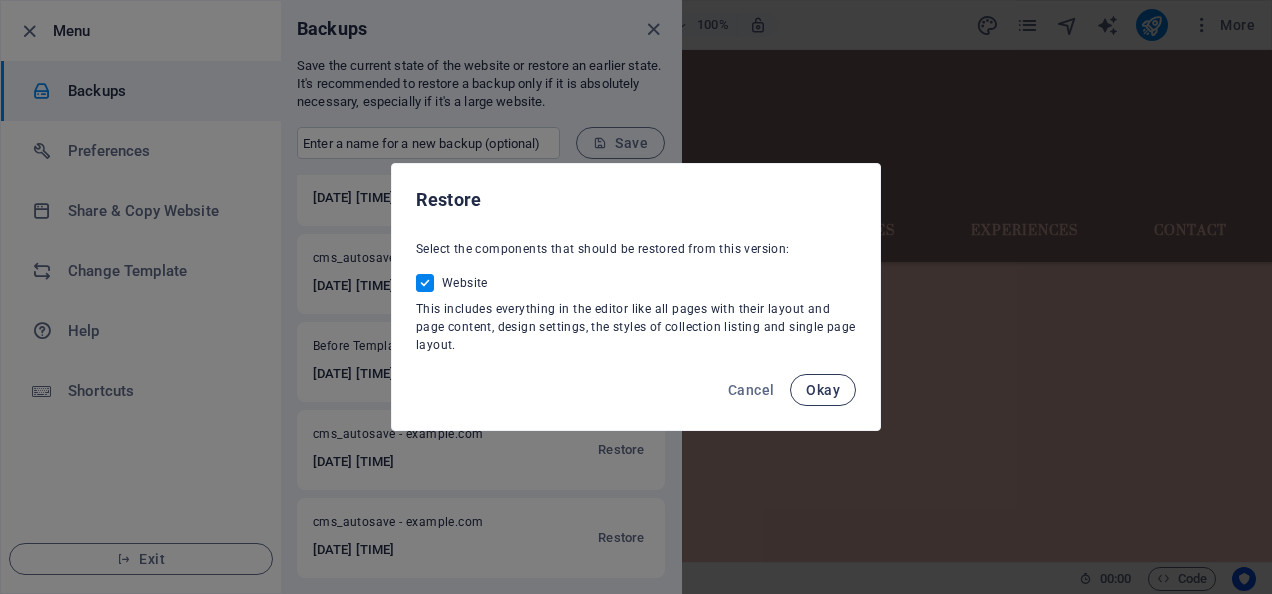 click on "Okay" at bounding box center [823, 390] 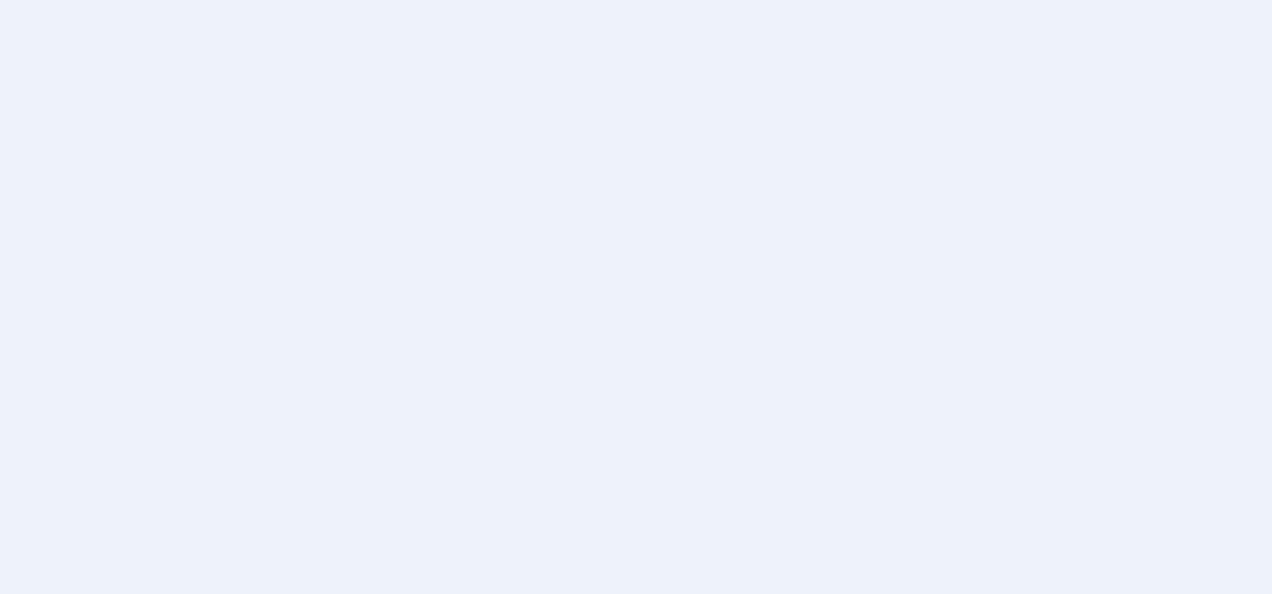 scroll, scrollTop: 0, scrollLeft: 0, axis: both 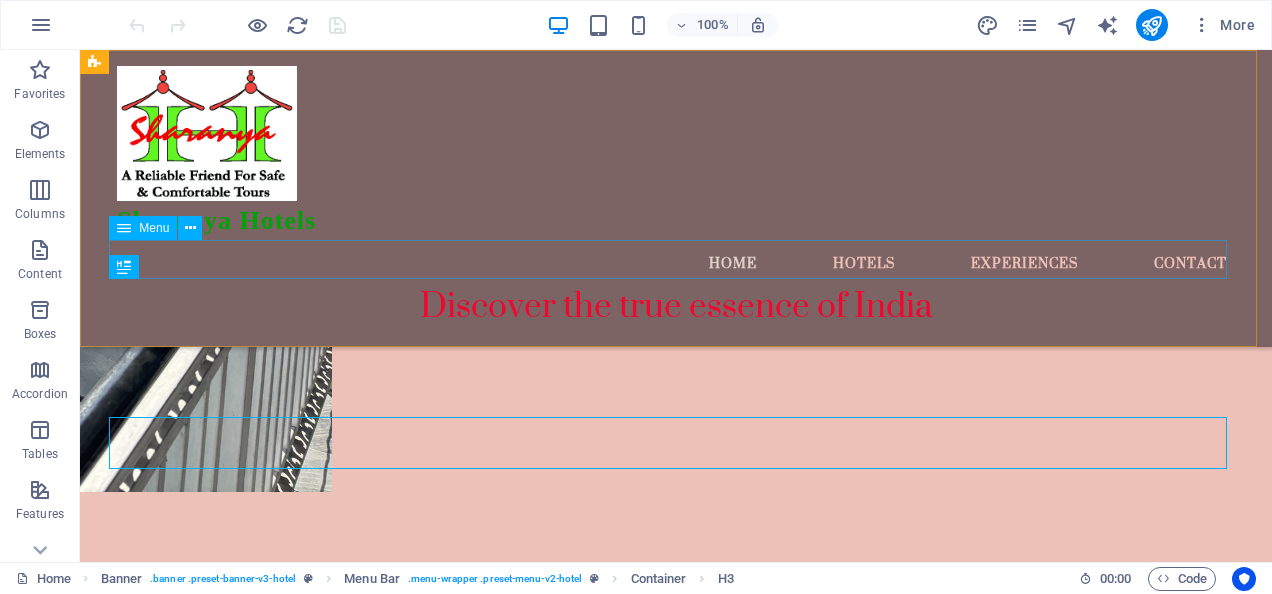 click on "Home Hotels Experiences Contact" at bounding box center (676, 259) 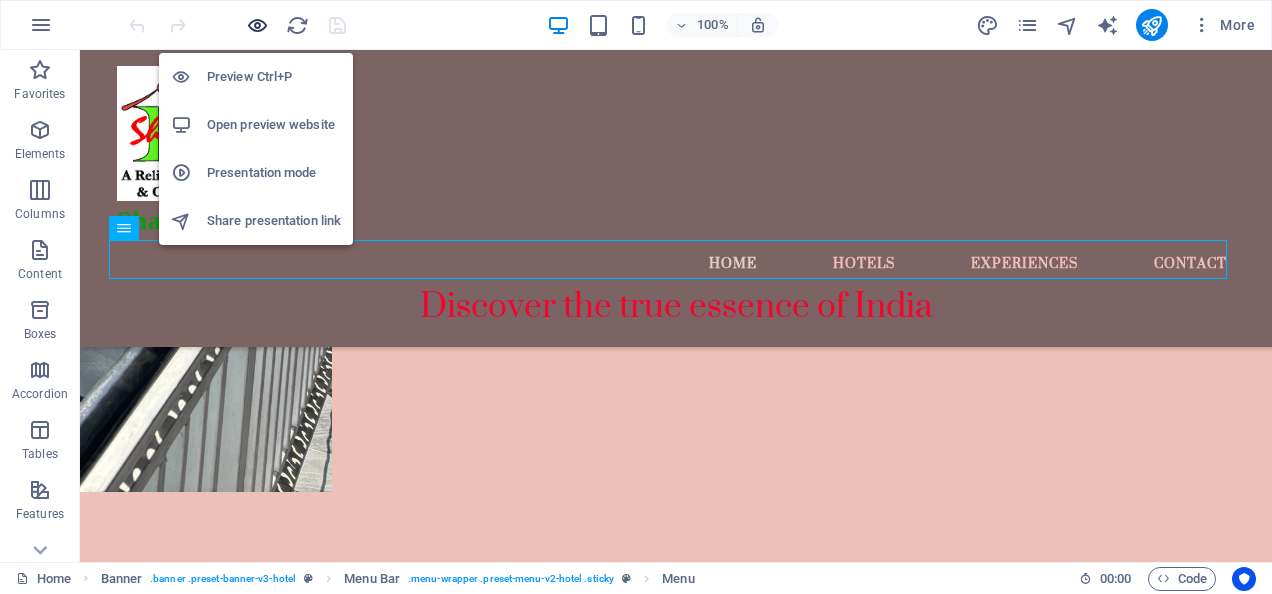 click at bounding box center (257, 25) 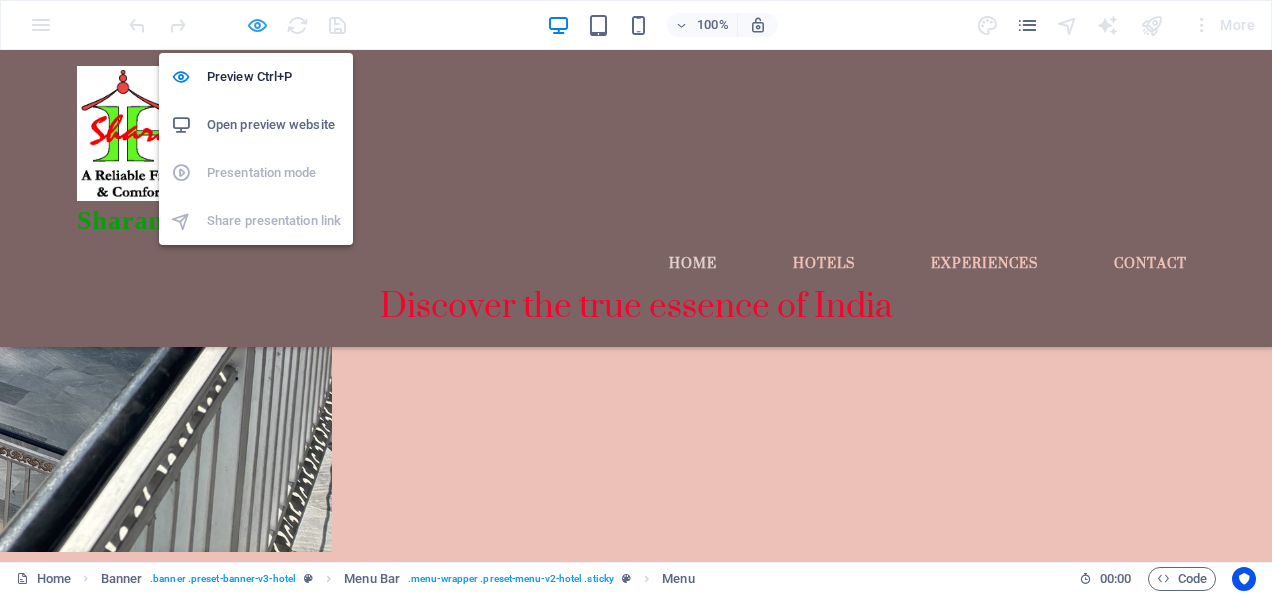scroll, scrollTop: 640, scrollLeft: 0, axis: vertical 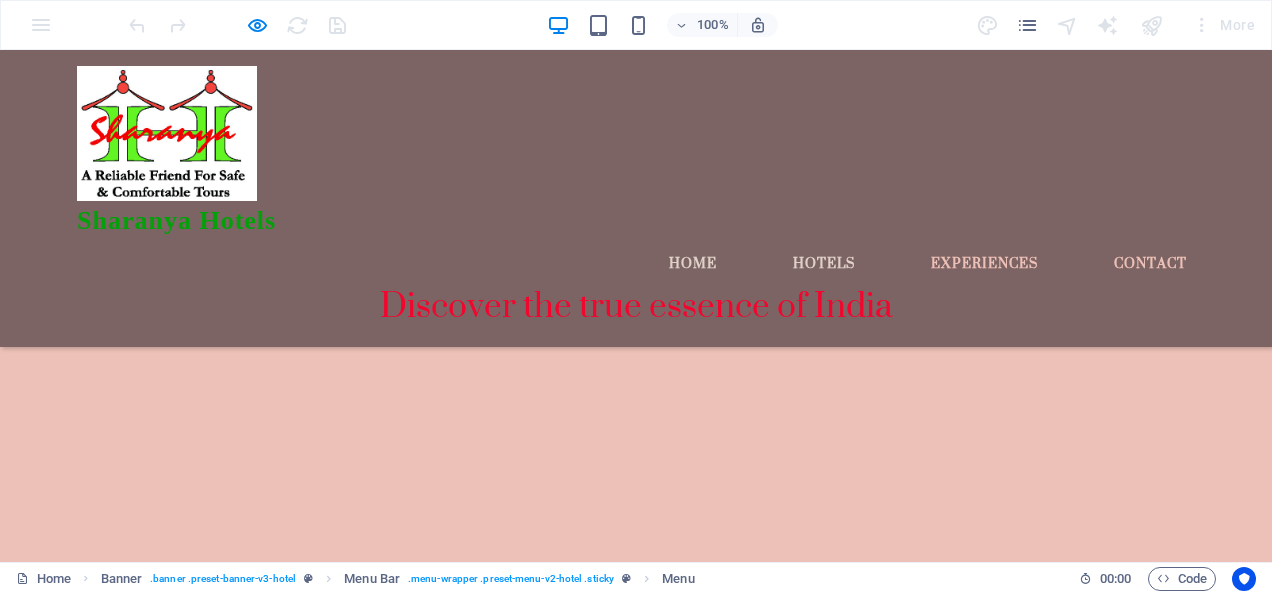click on "Hotels" at bounding box center [824, 263] 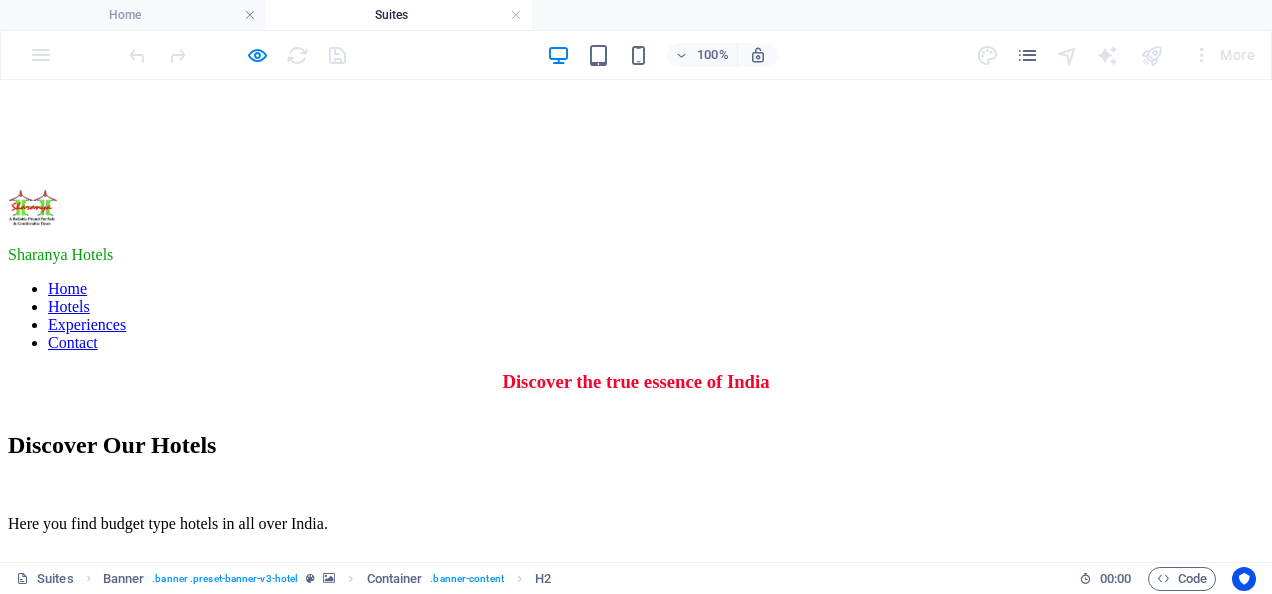 scroll, scrollTop: 480, scrollLeft: 0, axis: vertical 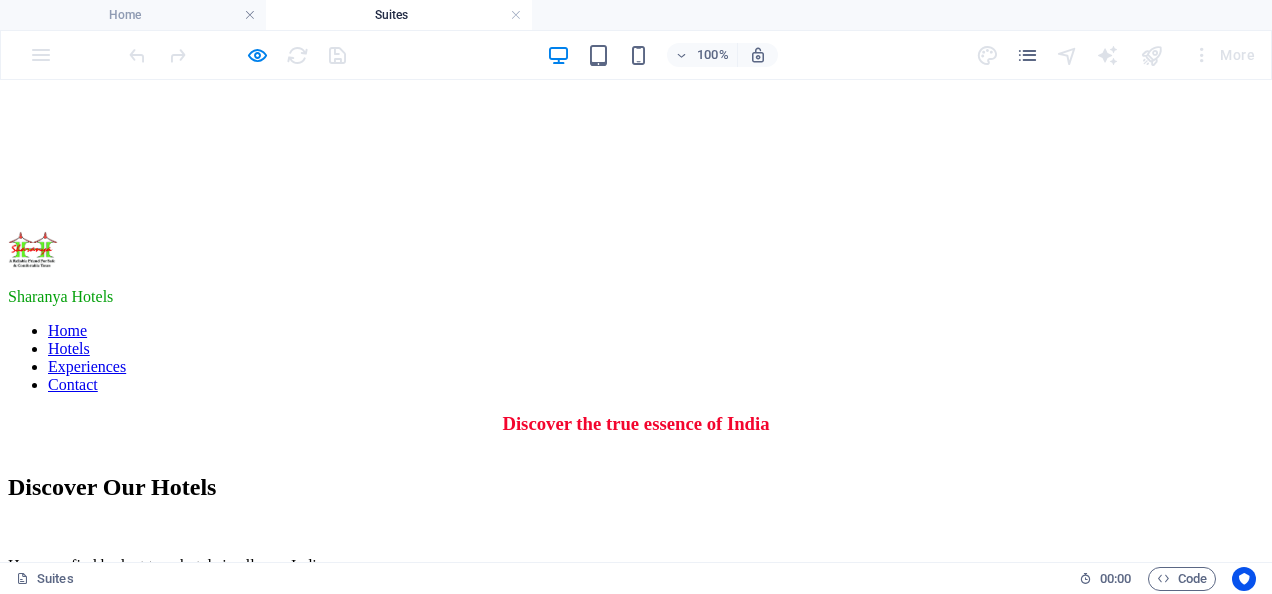 click on "Home Hotels Experiences Contact" at bounding box center (636, 358) 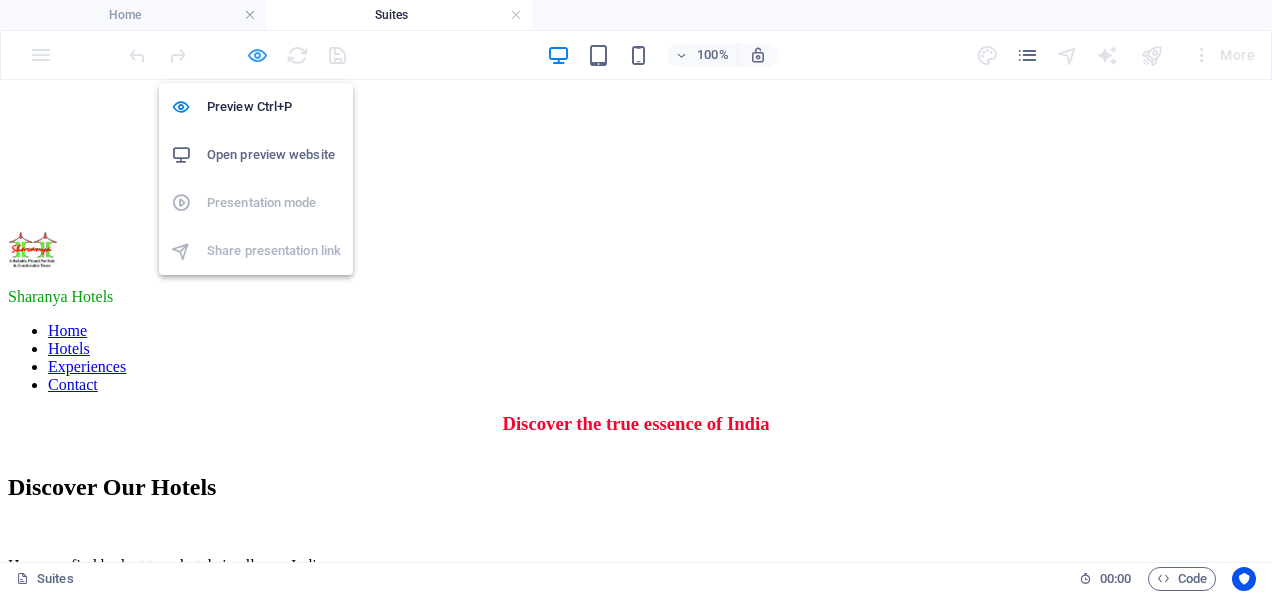 click at bounding box center [257, 55] 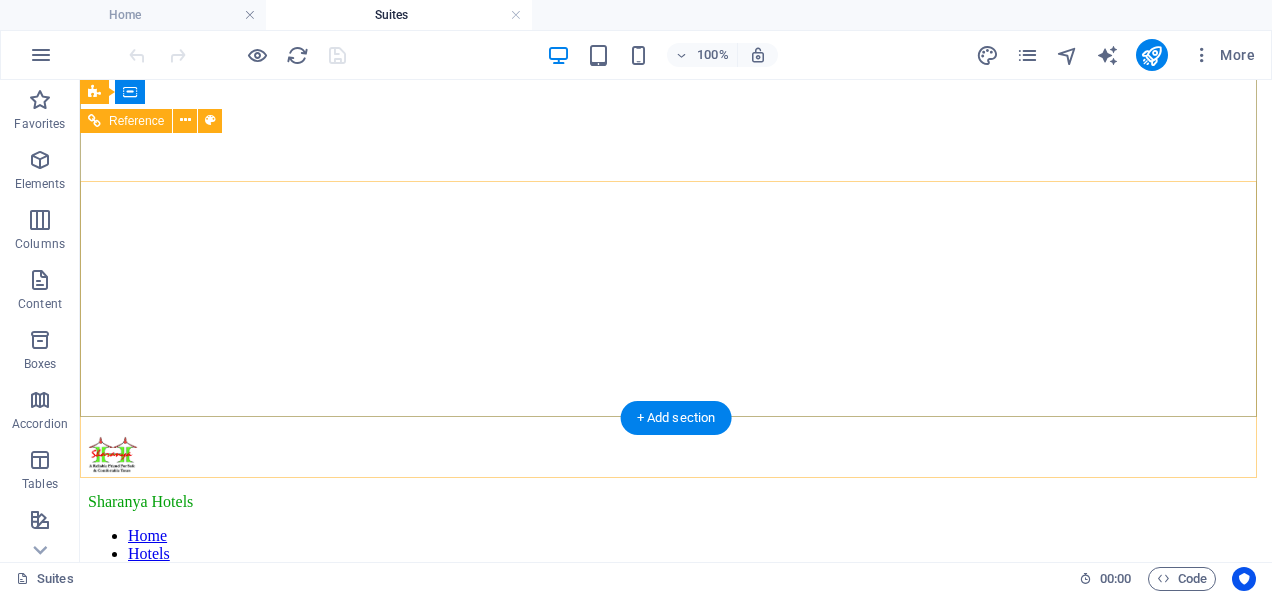 scroll, scrollTop: 368, scrollLeft: 0, axis: vertical 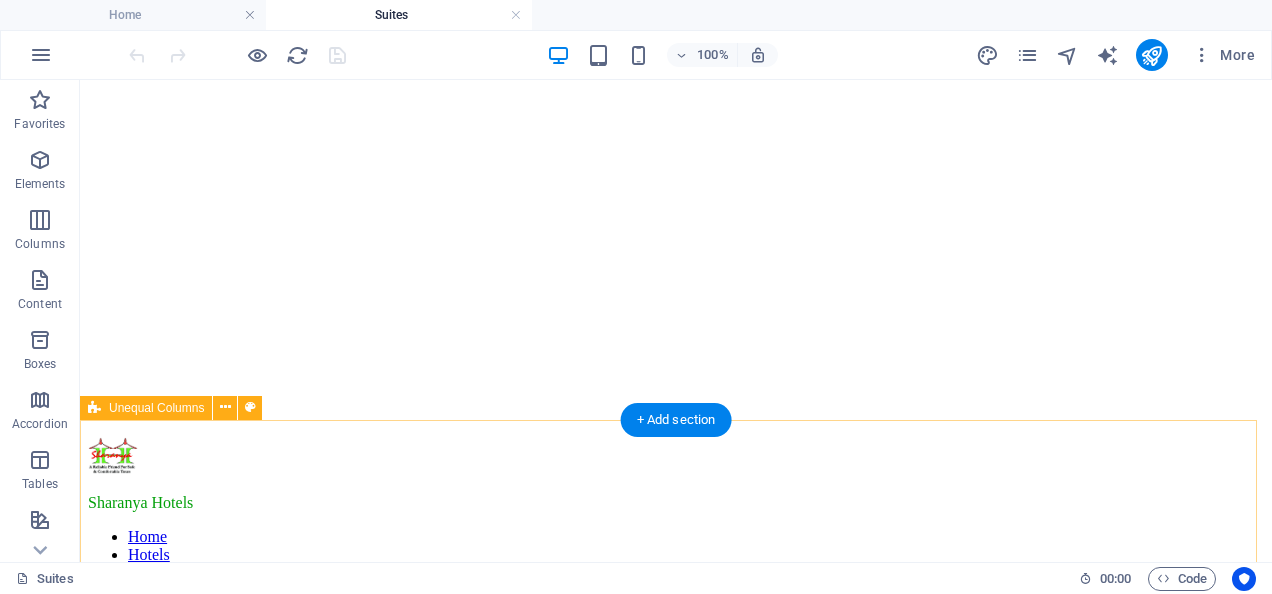 click on "[CITY], [STATE] Up Country Lodge, Near and Above Club House, Old [CITY], [CITY], [STATE]." at bounding box center [676, 1496] 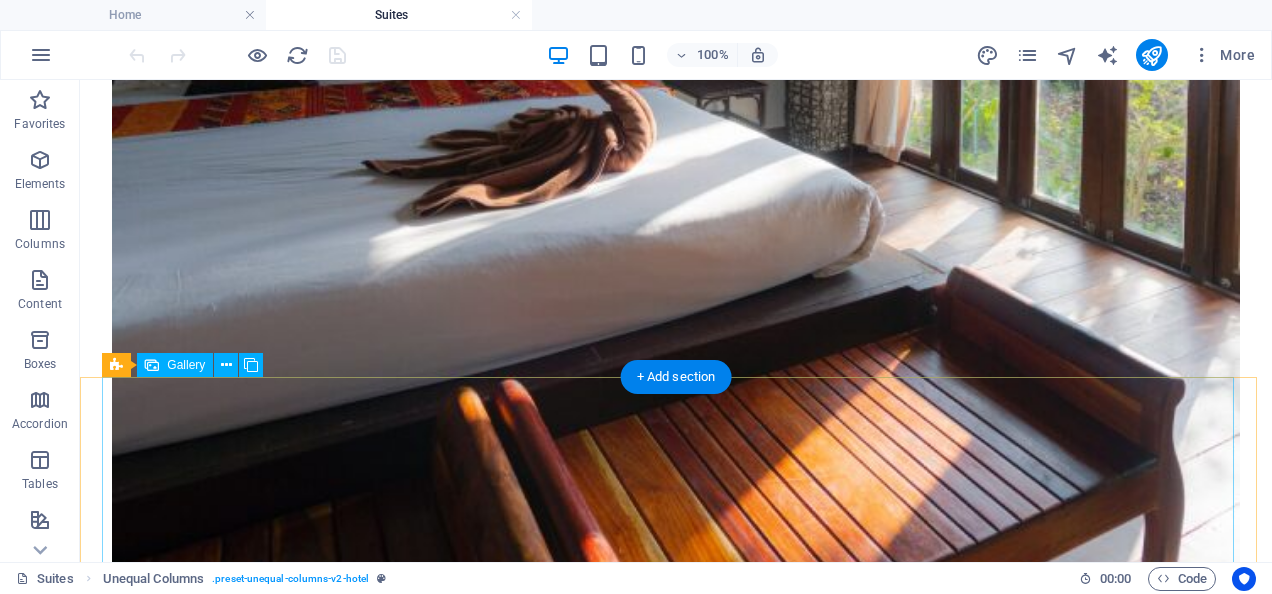 scroll, scrollTop: 3382, scrollLeft: 0, axis: vertical 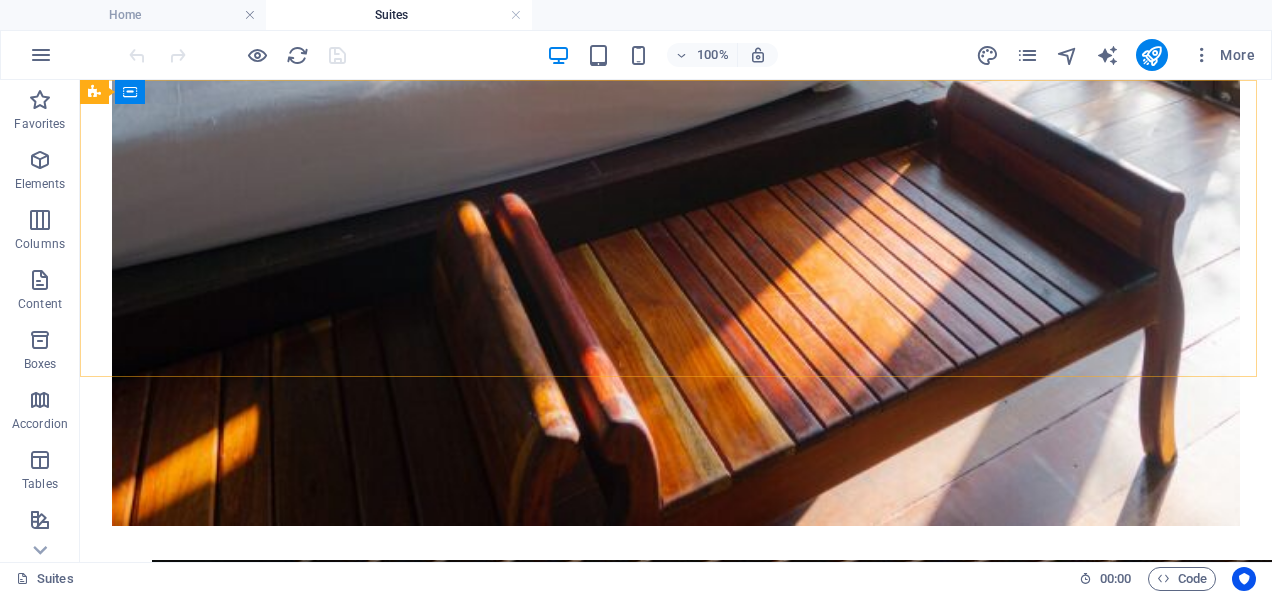 click on "Home Hotels Experiences Contact" at bounding box center (676, -2450) 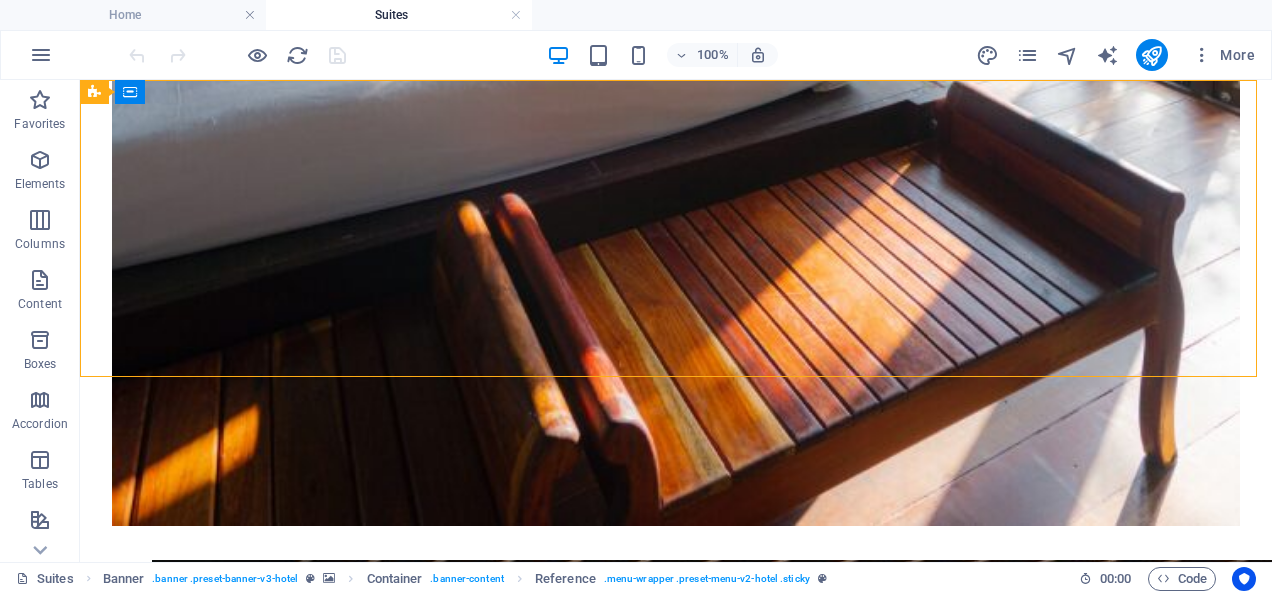 click on "Home Hotels Experiences Contact" at bounding box center [676, -2450] 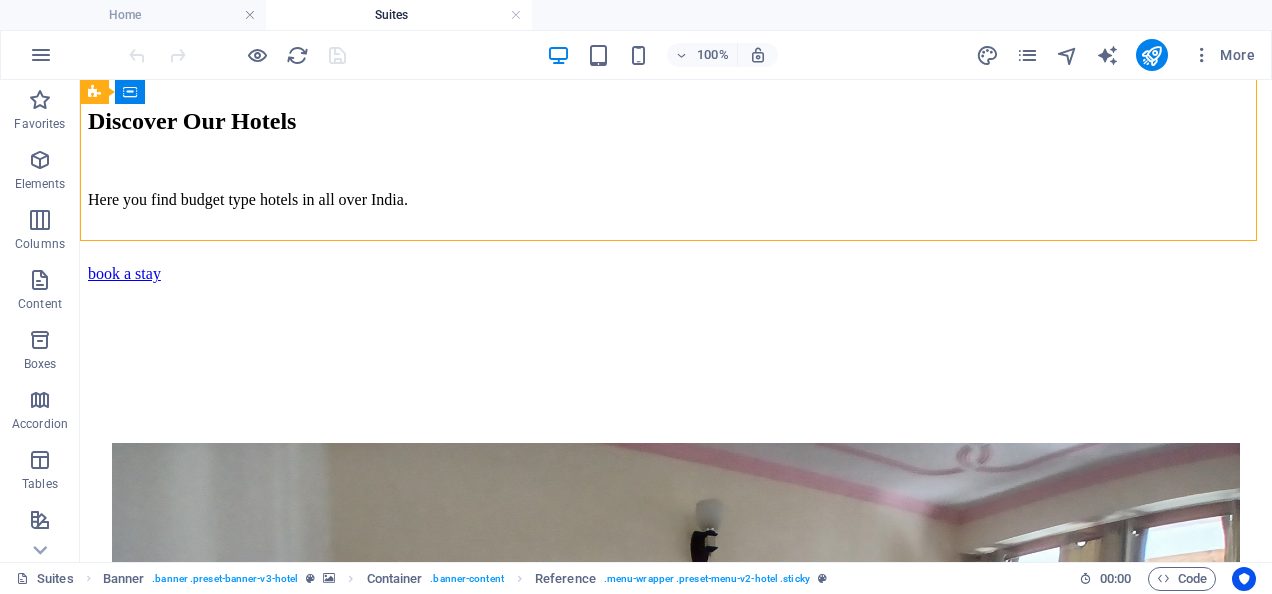 scroll, scrollTop: 998, scrollLeft: 0, axis: vertical 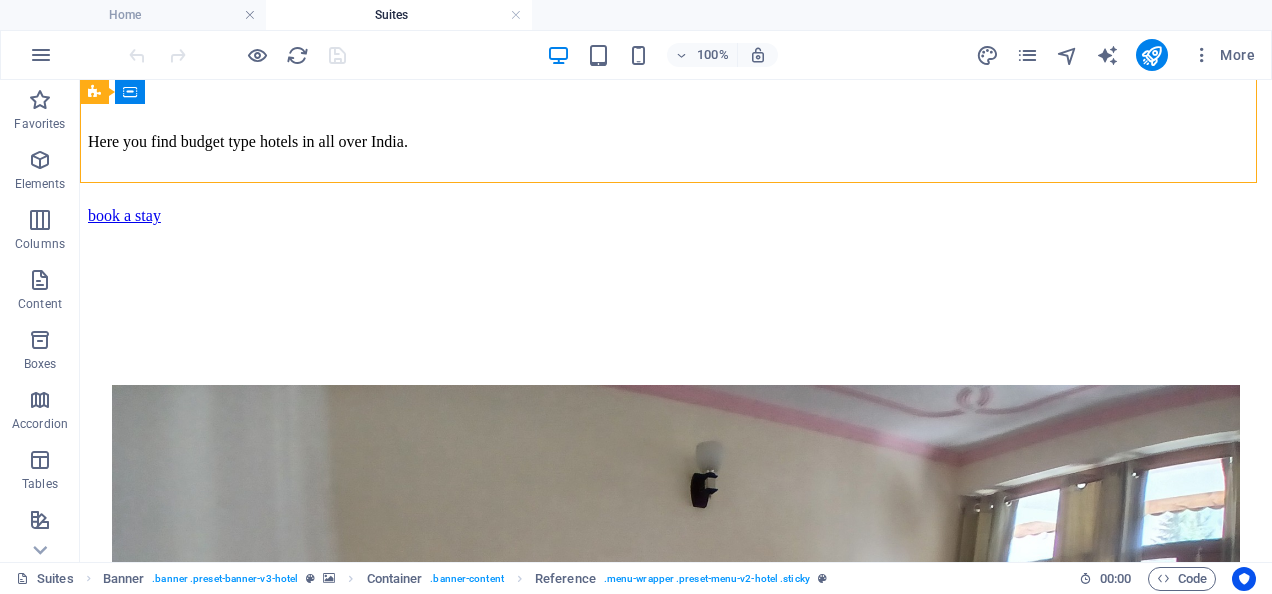click on "Home Hotels Experiences Contact" at bounding box center (676, -66) 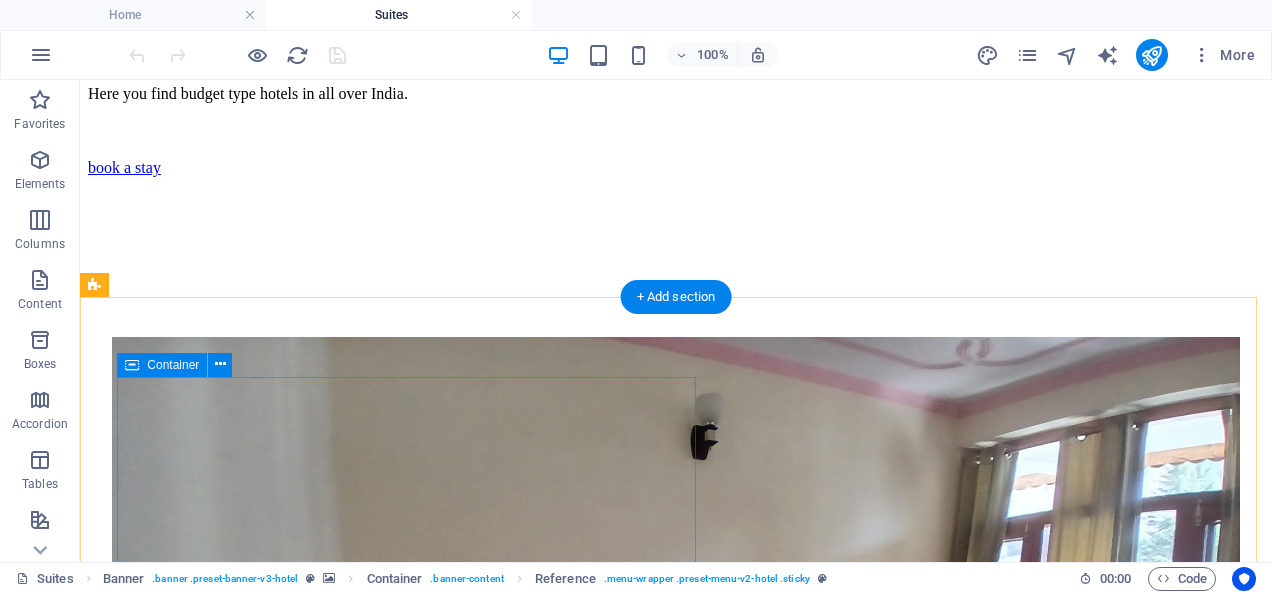 scroll, scrollTop: 916, scrollLeft: 0, axis: vertical 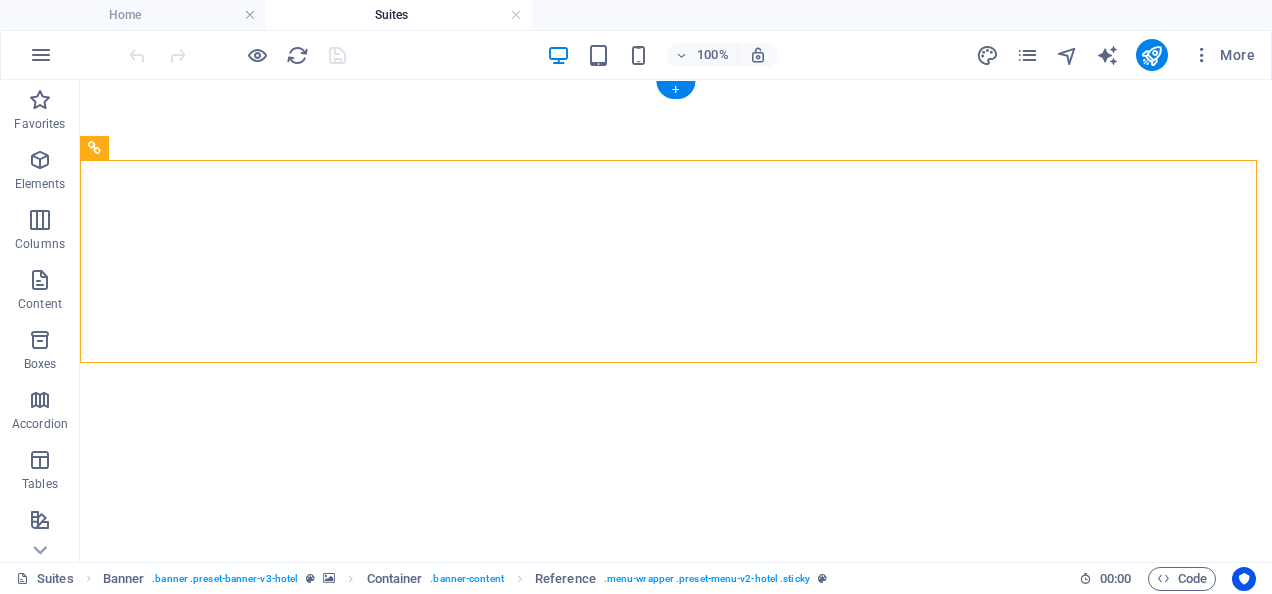 drag, startPoint x: 721, startPoint y: 302, endPoint x: 742, endPoint y: 279, distance: 31.144823 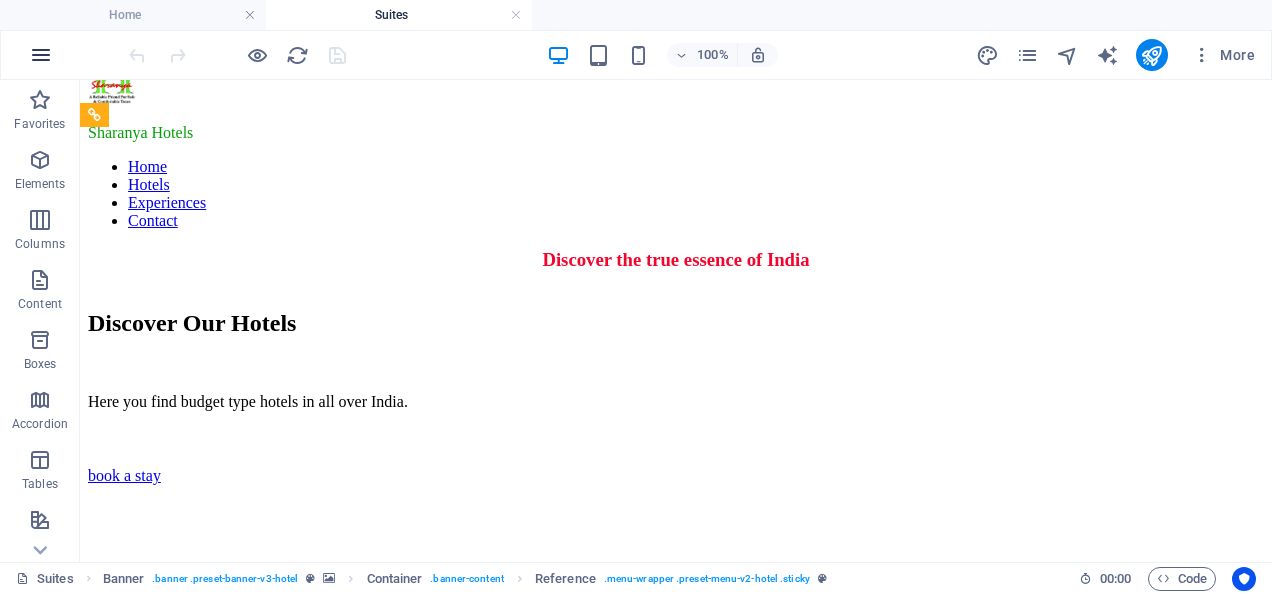 scroll, scrollTop: 642, scrollLeft: 0, axis: vertical 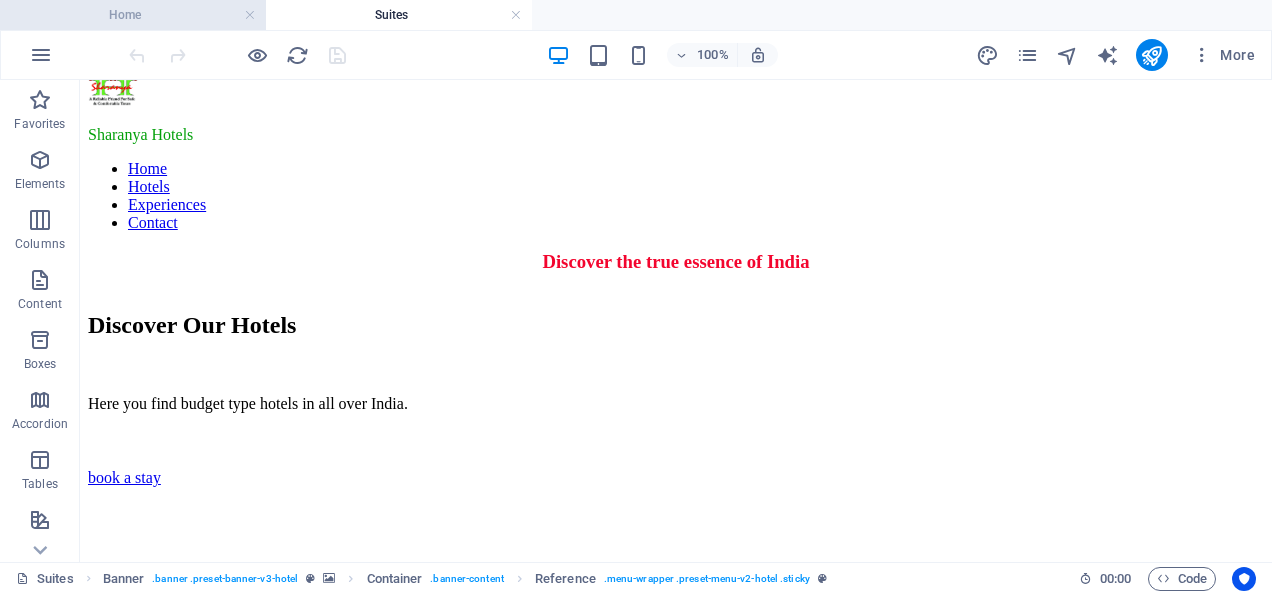 click on "Home" at bounding box center [133, 15] 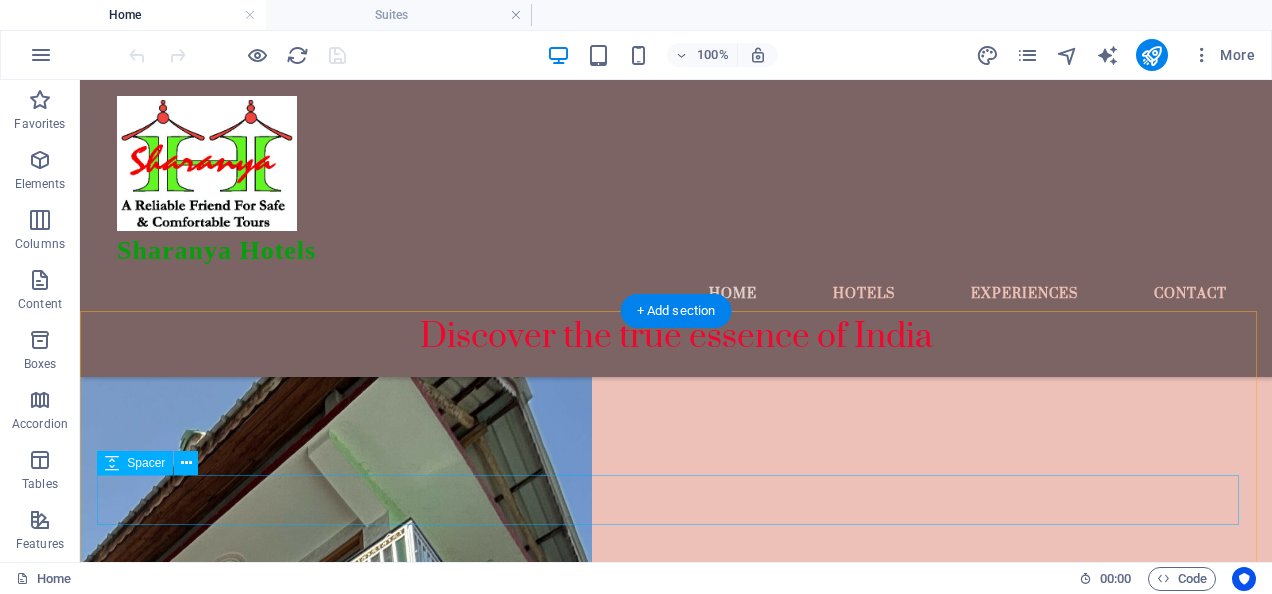 scroll, scrollTop: 1164, scrollLeft: 0, axis: vertical 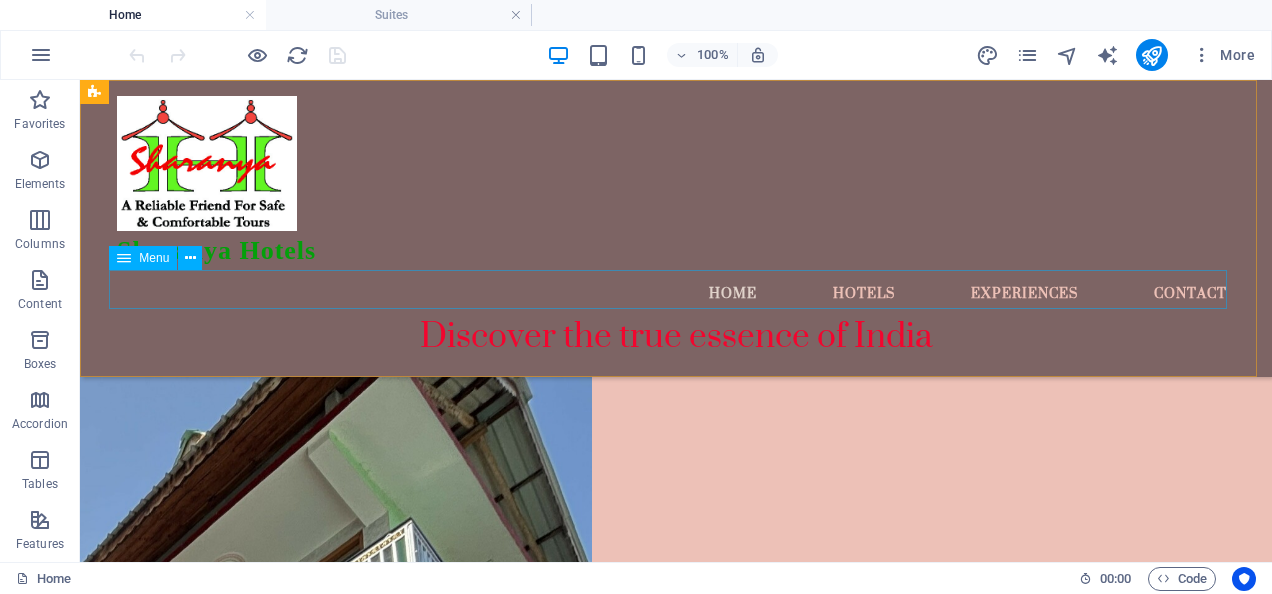 click on "Home Hotels Experiences Contact" at bounding box center [676, 289] 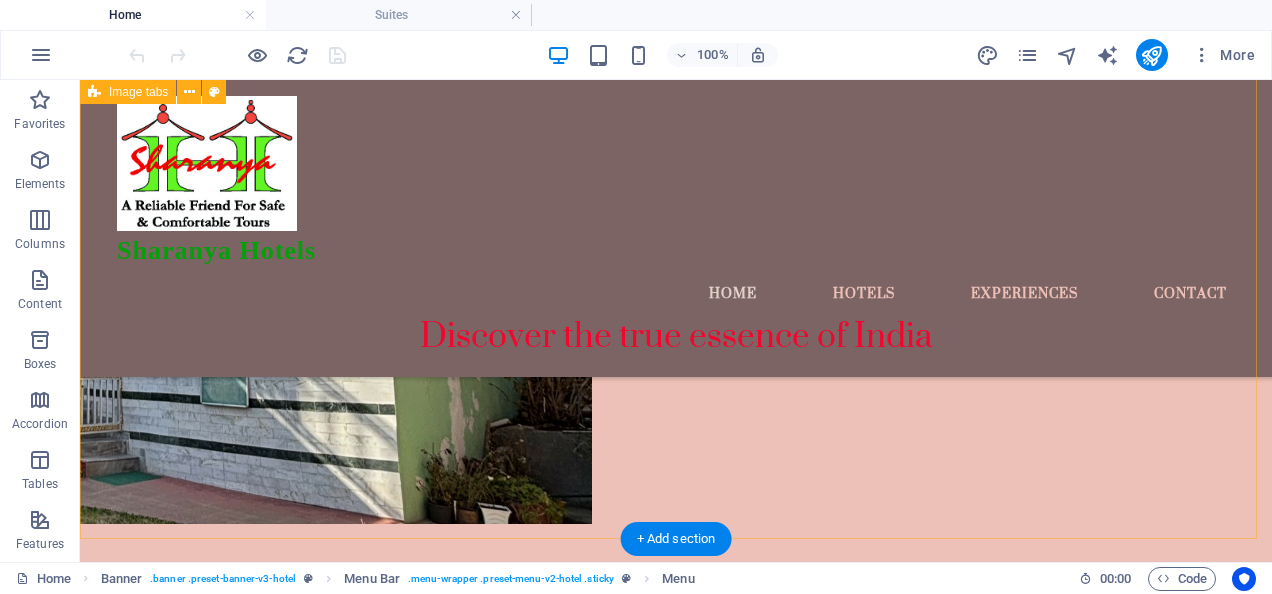 scroll, scrollTop: 1972, scrollLeft: 0, axis: vertical 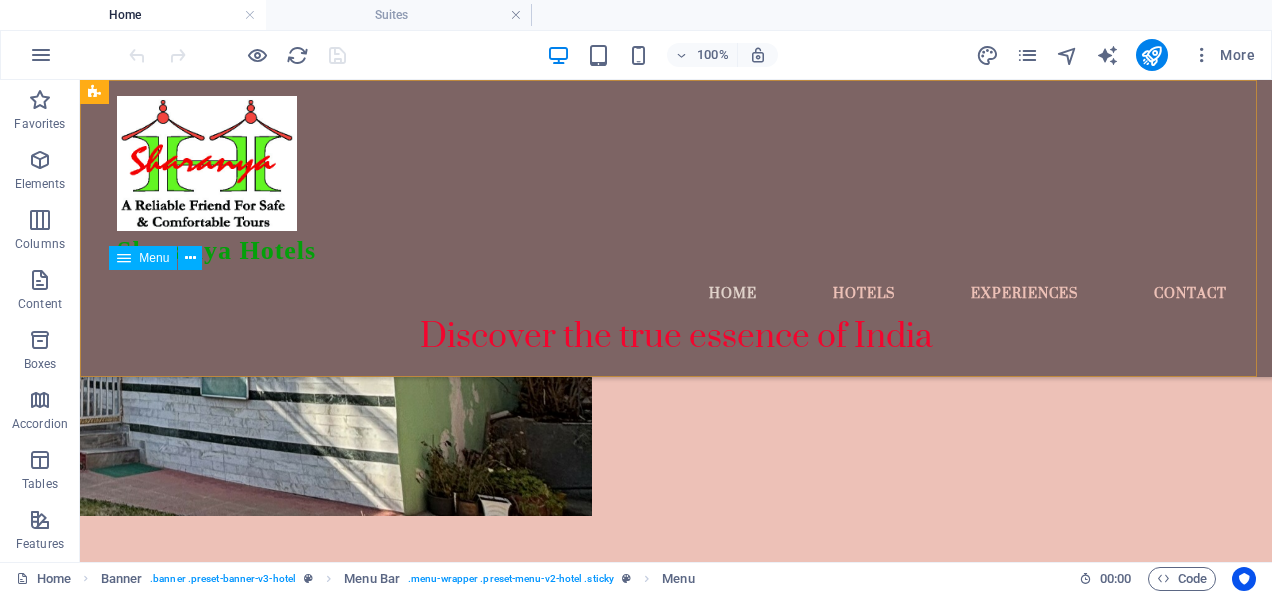 click on "Home Hotels Experiences Contact" at bounding box center (676, 289) 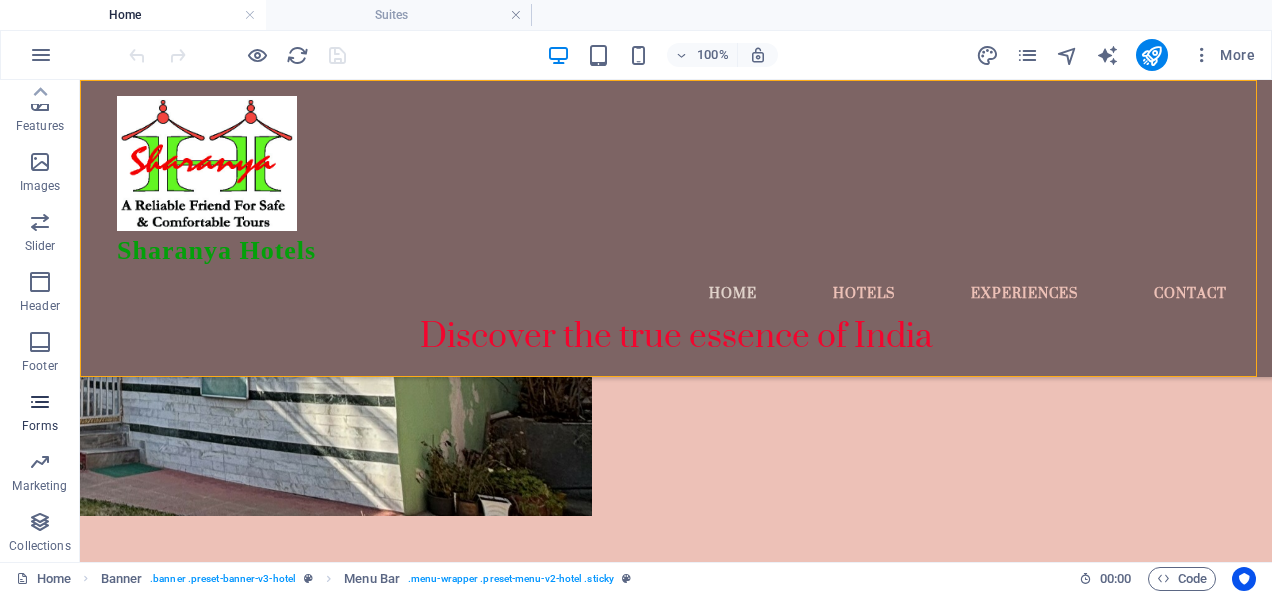 scroll, scrollTop: 0, scrollLeft: 0, axis: both 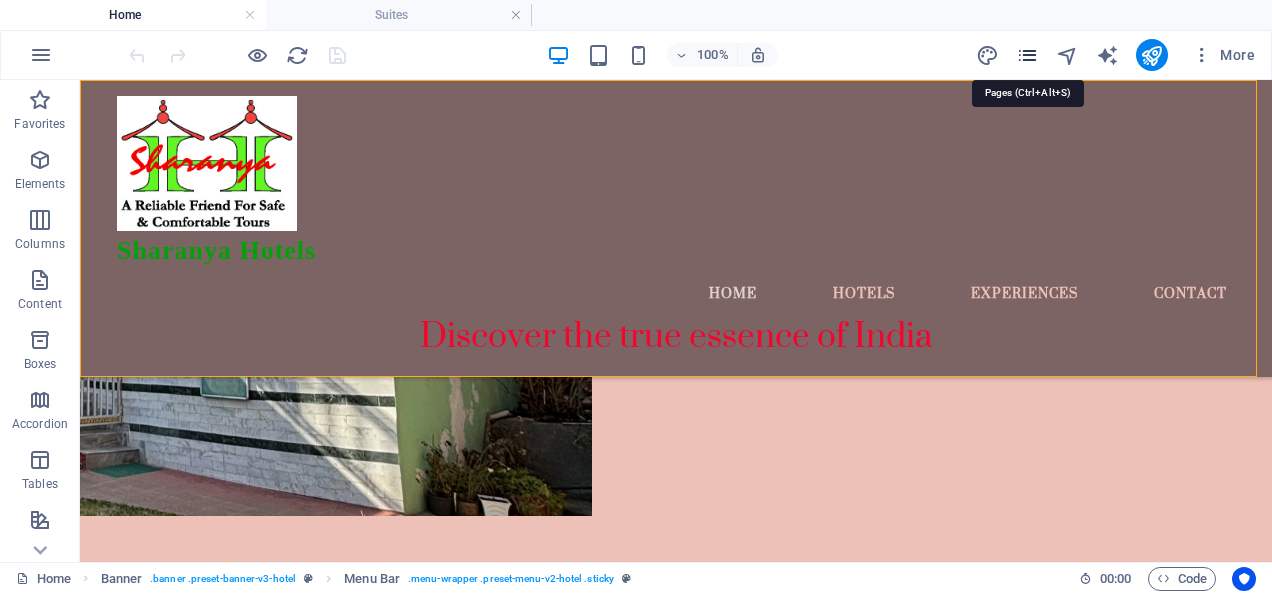 click at bounding box center [1027, 55] 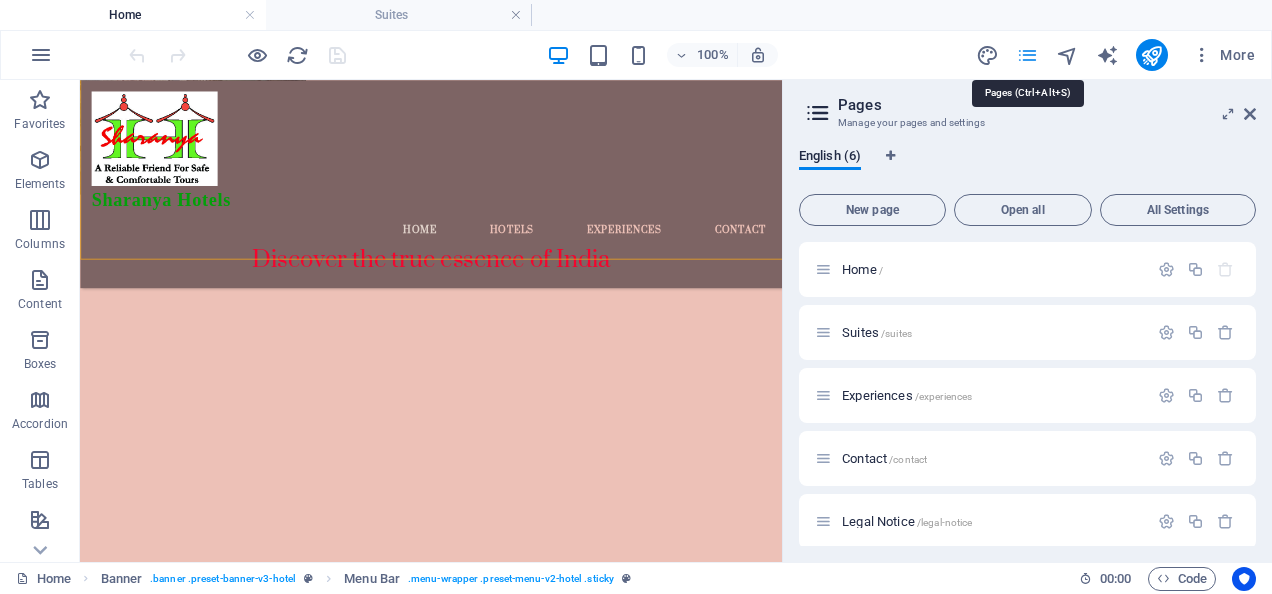 scroll, scrollTop: 1949, scrollLeft: 0, axis: vertical 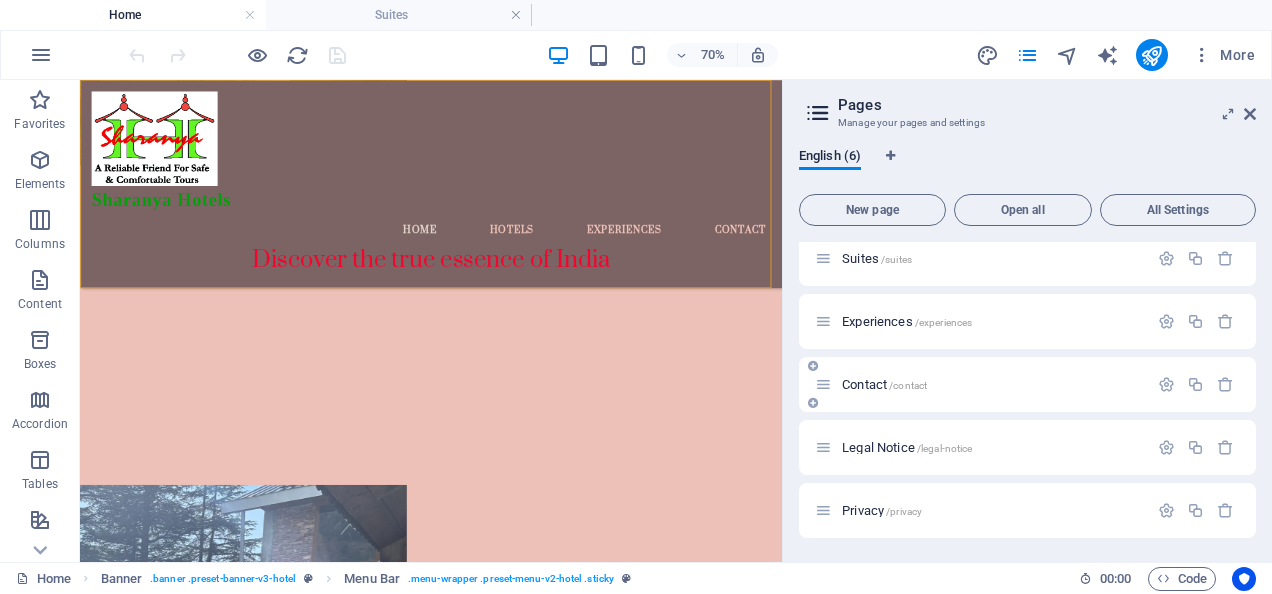 click on "Contact /contact" at bounding box center [981, 384] 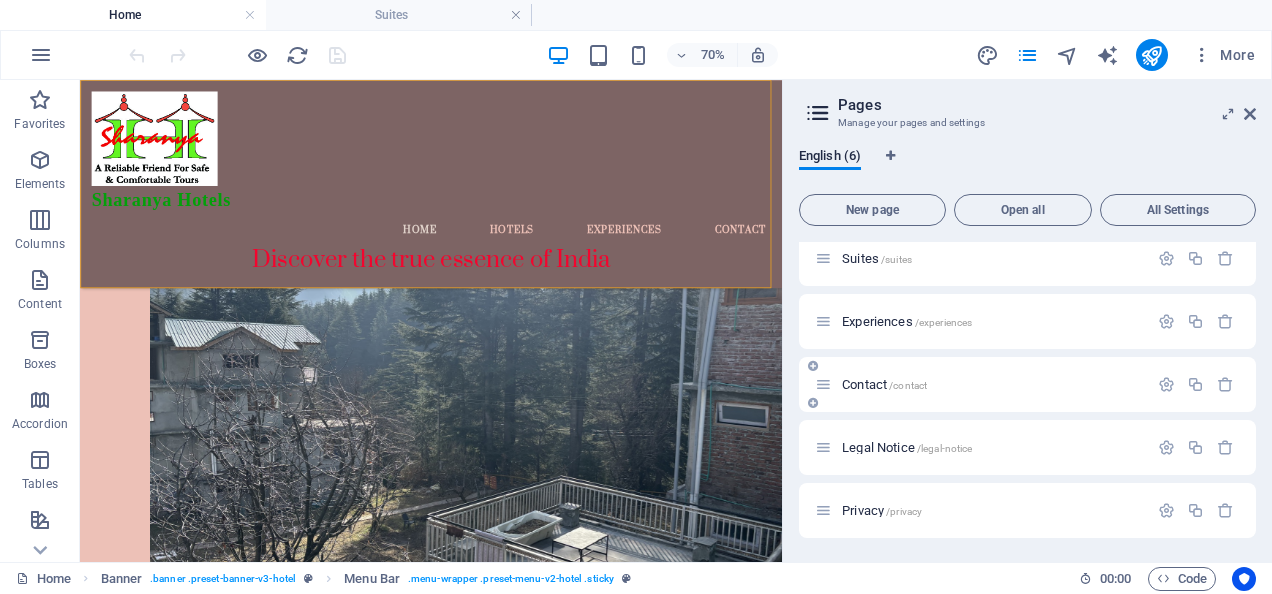 scroll, scrollTop: 0, scrollLeft: 0, axis: both 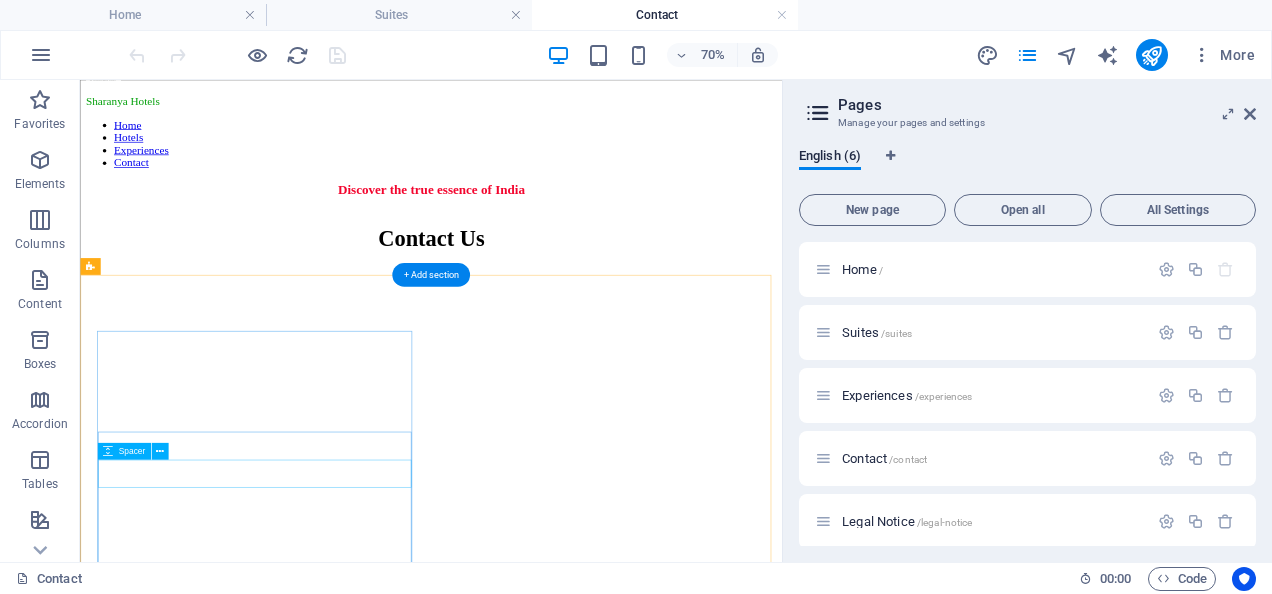 click at bounding box center (581, 2786) 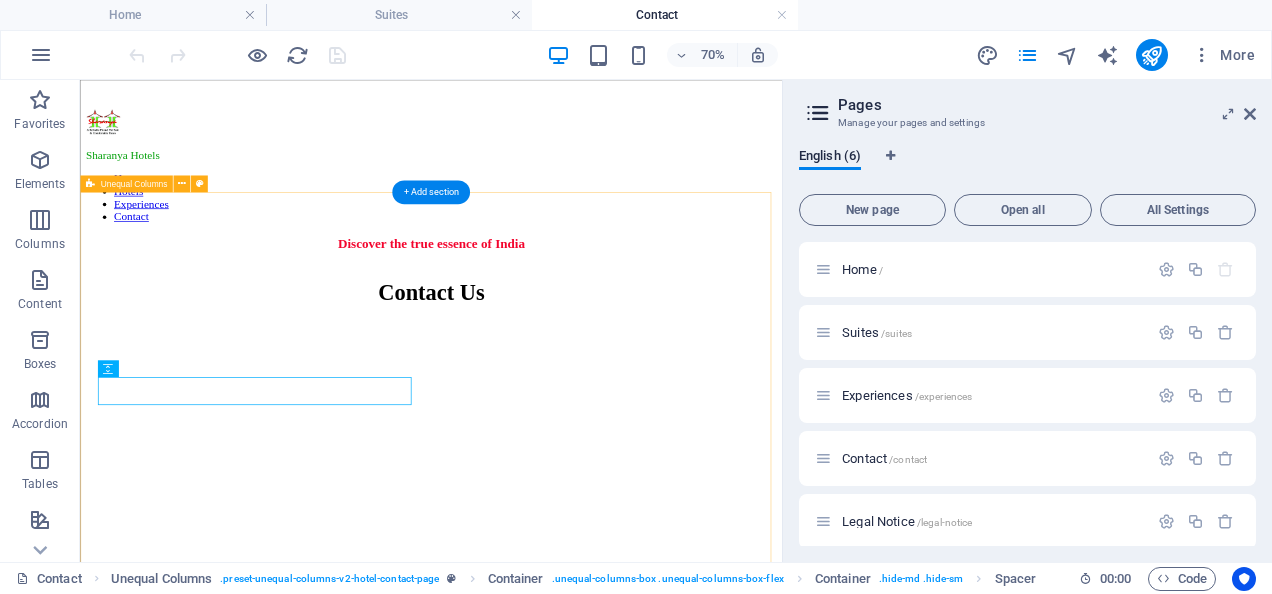 scroll, scrollTop: 655, scrollLeft: 0, axis: vertical 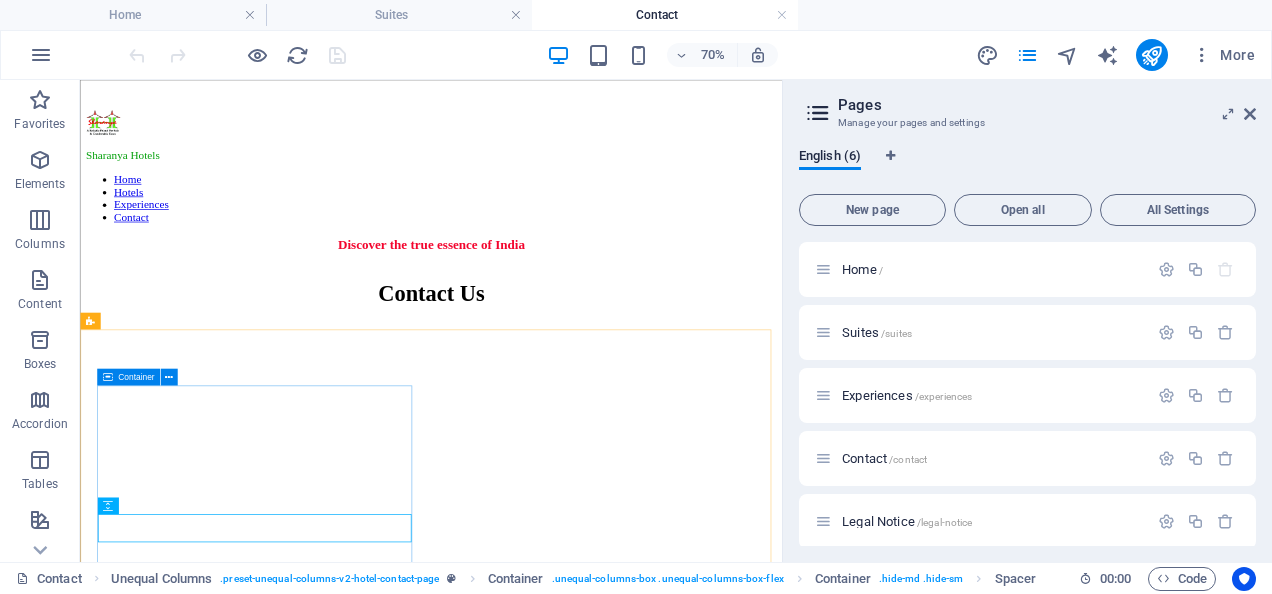 click at bounding box center [107, 376] 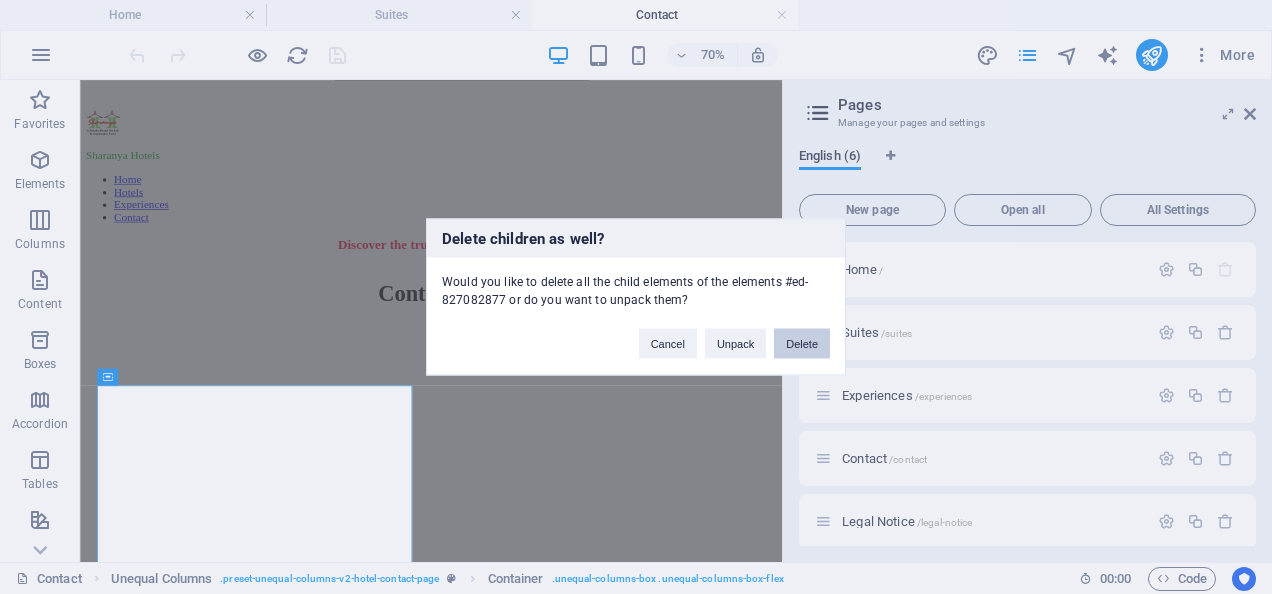 click on "Delete" at bounding box center (802, 344) 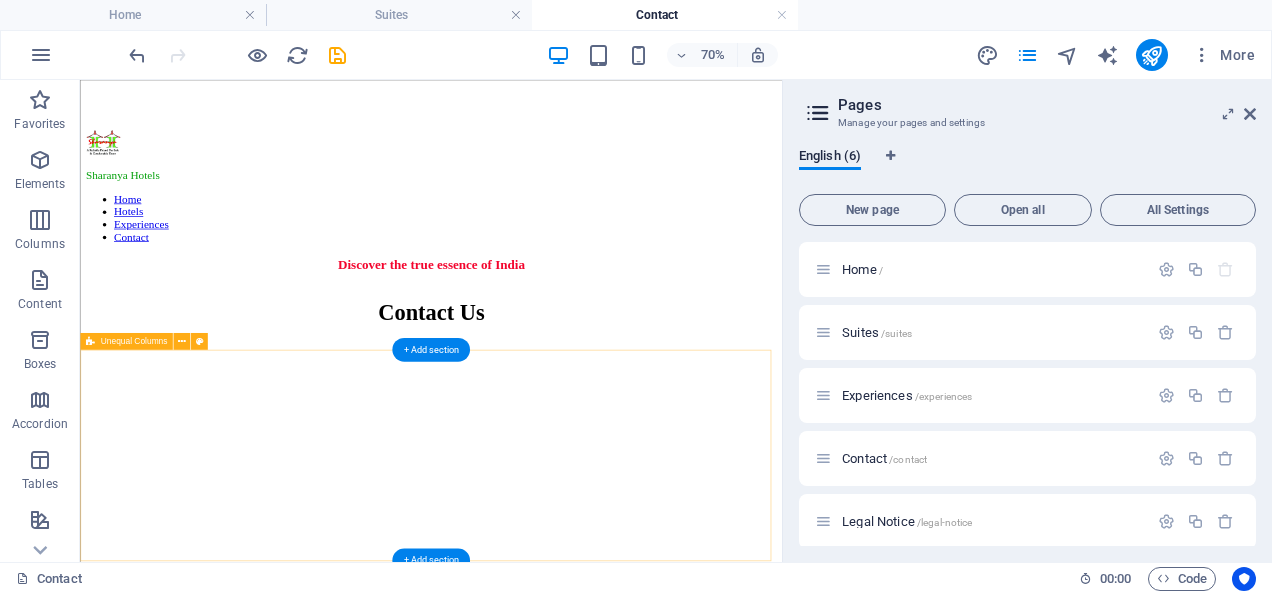 scroll, scrollTop: 625, scrollLeft: 0, axis: vertical 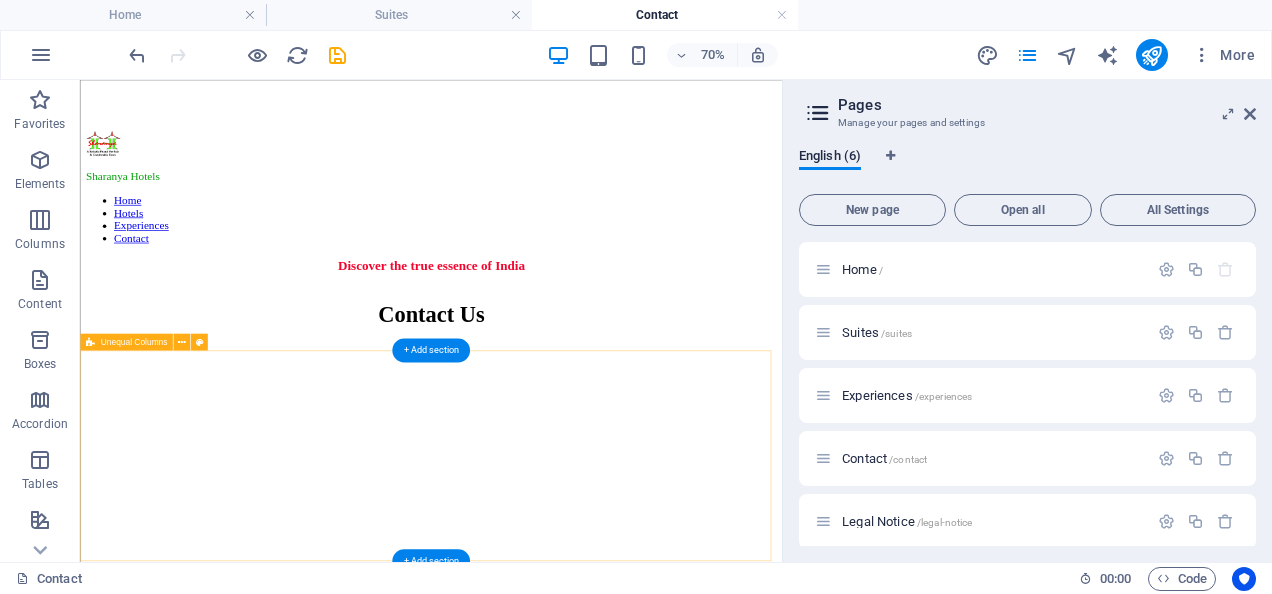 click on "Add elements" at bounding box center (522, 2792) 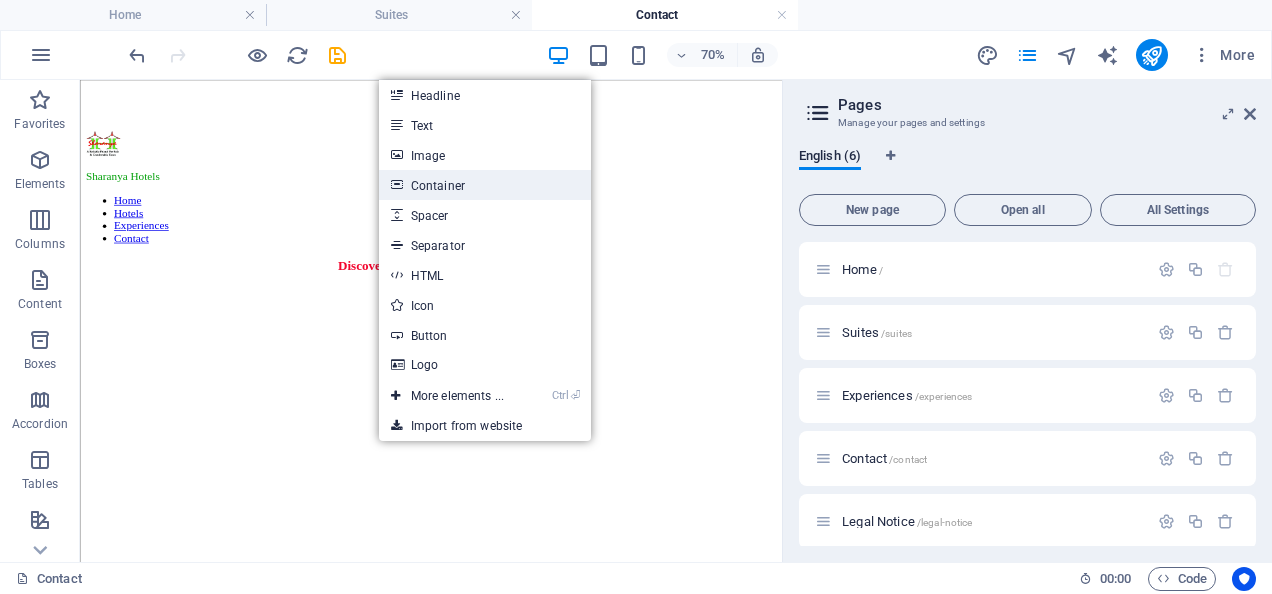 click on "Container" at bounding box center [485, 185] 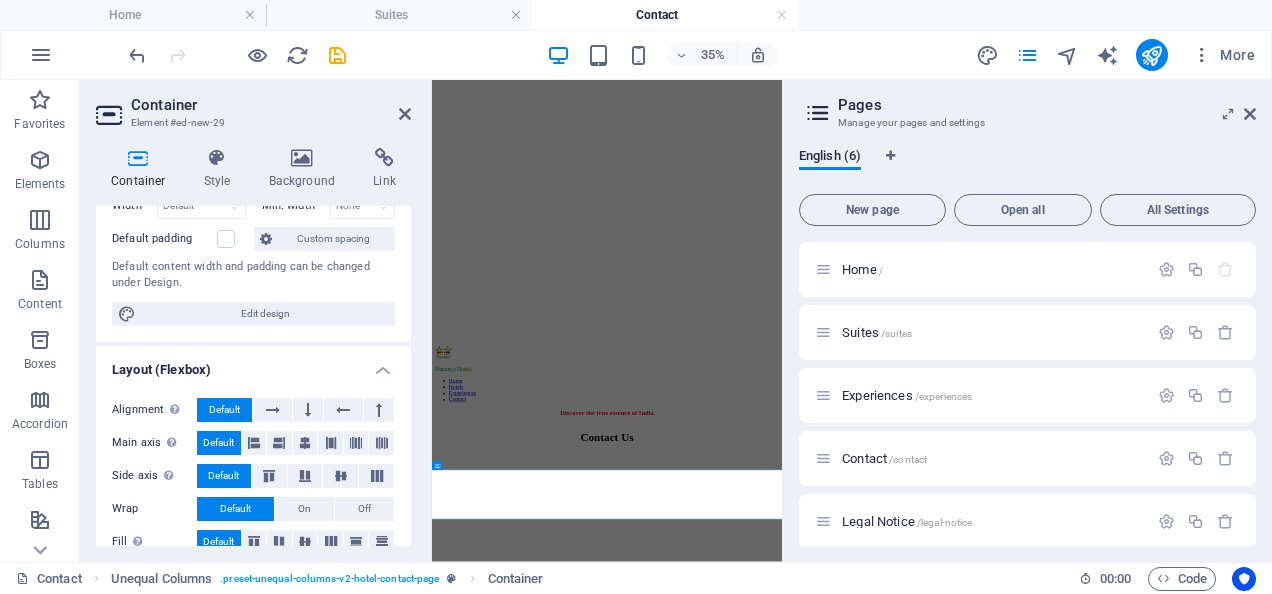 scroll, scrollTop: 0, scrollLeft: 0, axis: both 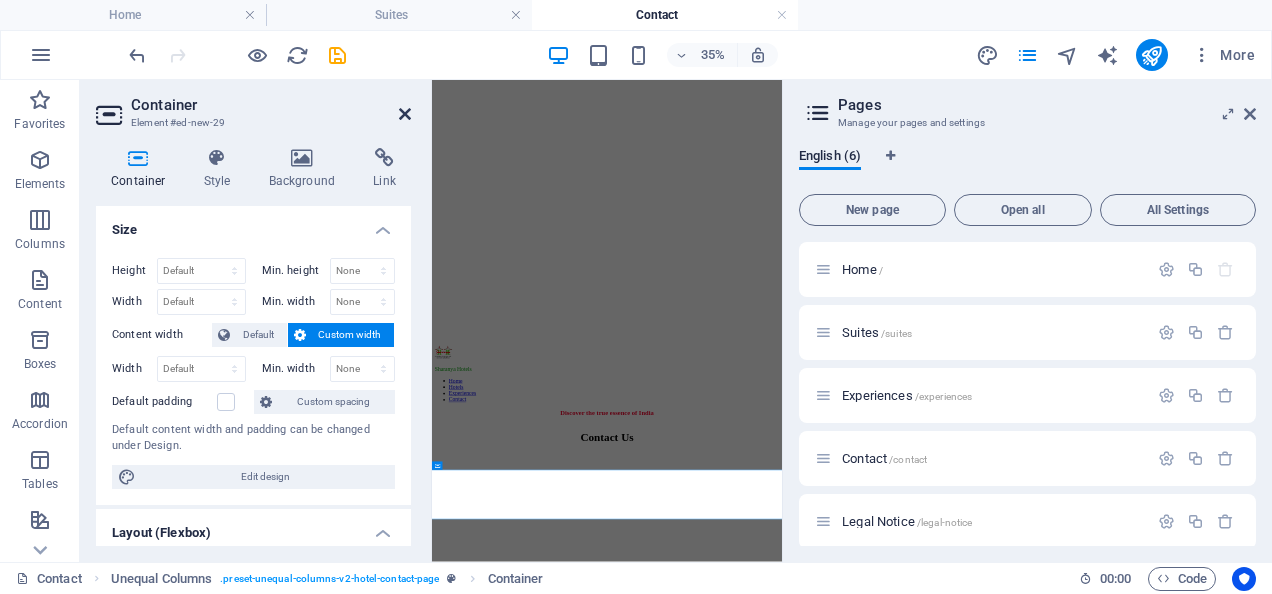 click at bounding box center [405, 114] 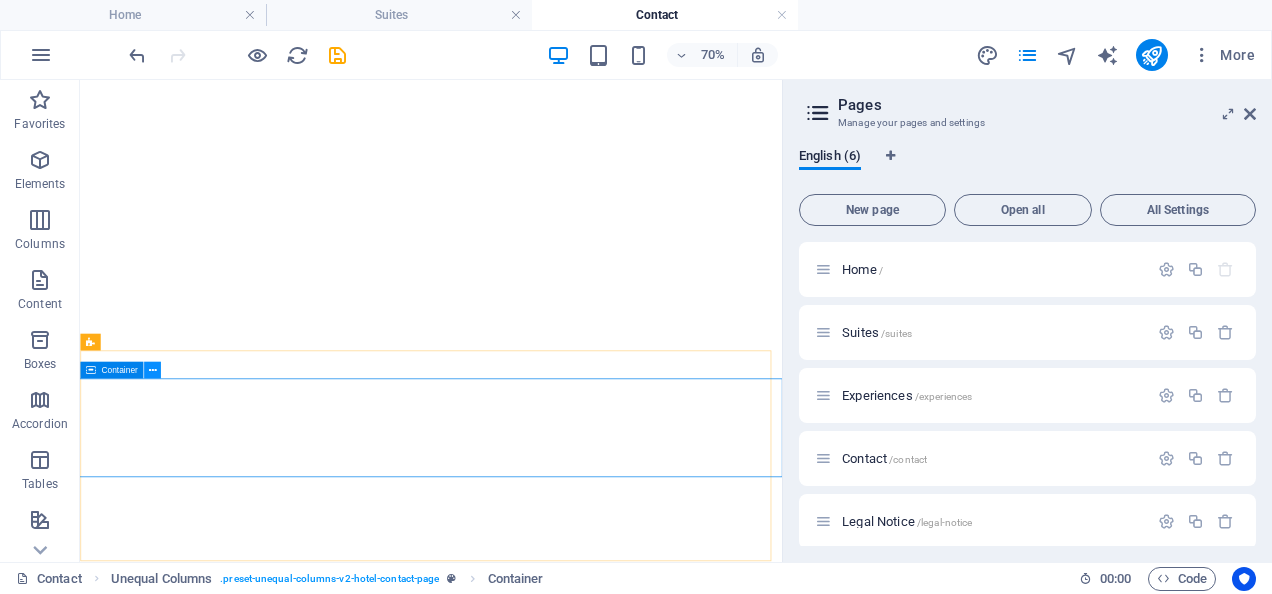 click at bounding box center (152, 369) 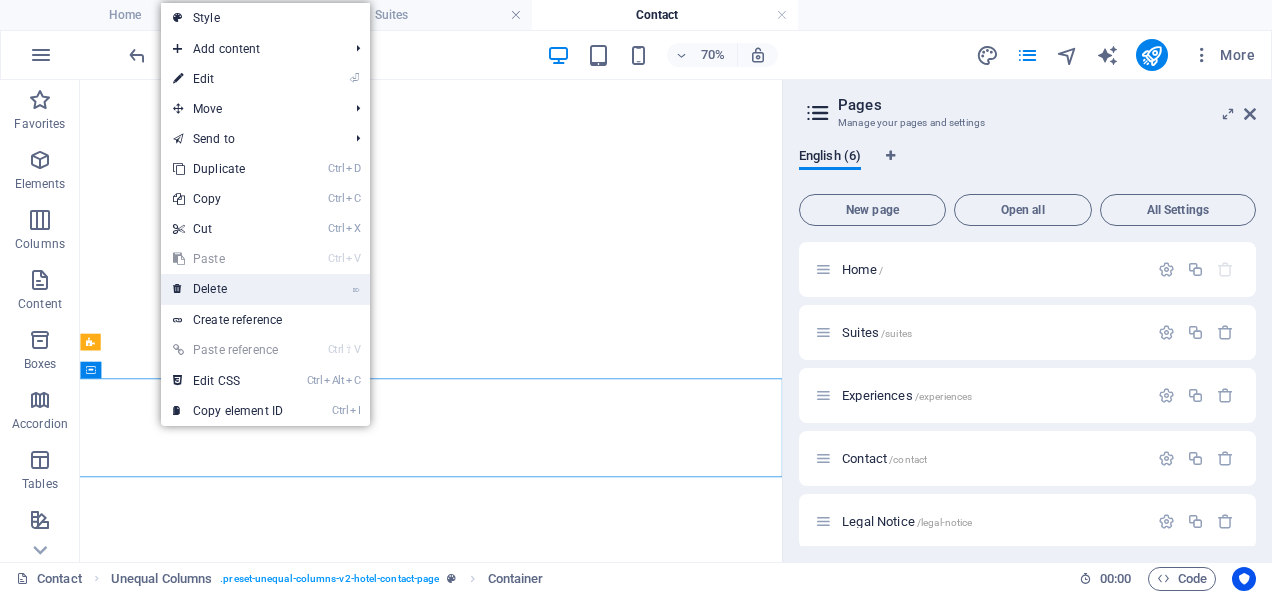 click on "⌦  Delete" at bounding box center (228, 289) 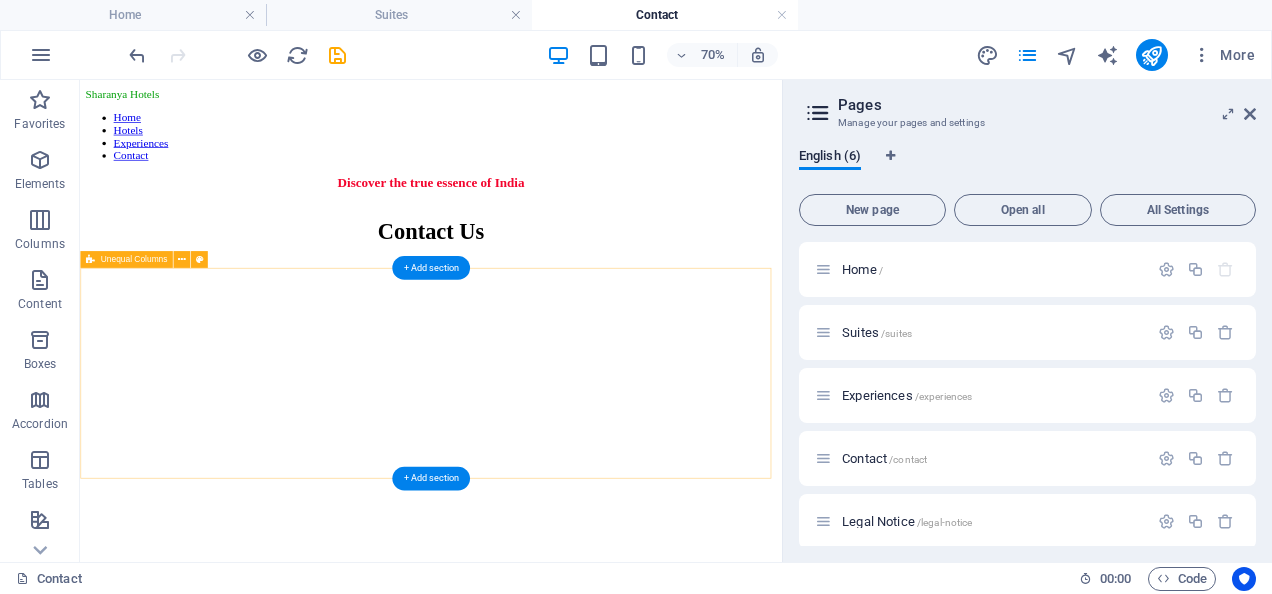 scroll, scrollTop: 614, scrollLeft: 0, axis: vertical 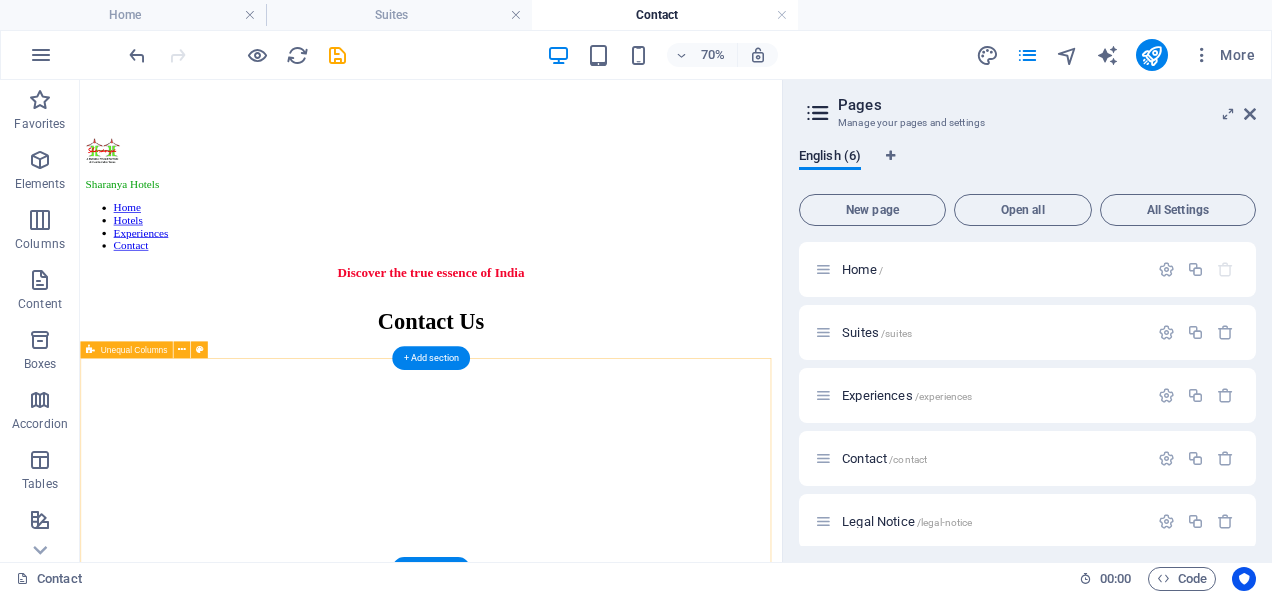 click on "Drop content here or  Add elements  Paste clipboard" at bounding box center [581, 2773] 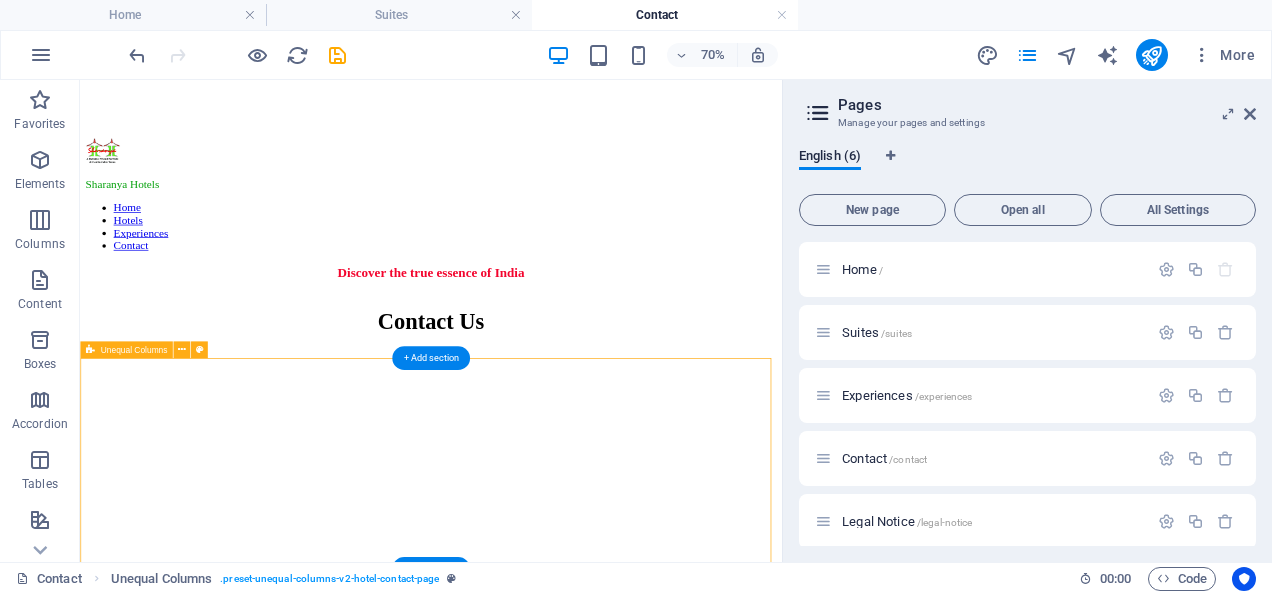 click on "Drop content here or  Add elements  Paste clipboard" at bounding box center [581, 2773] 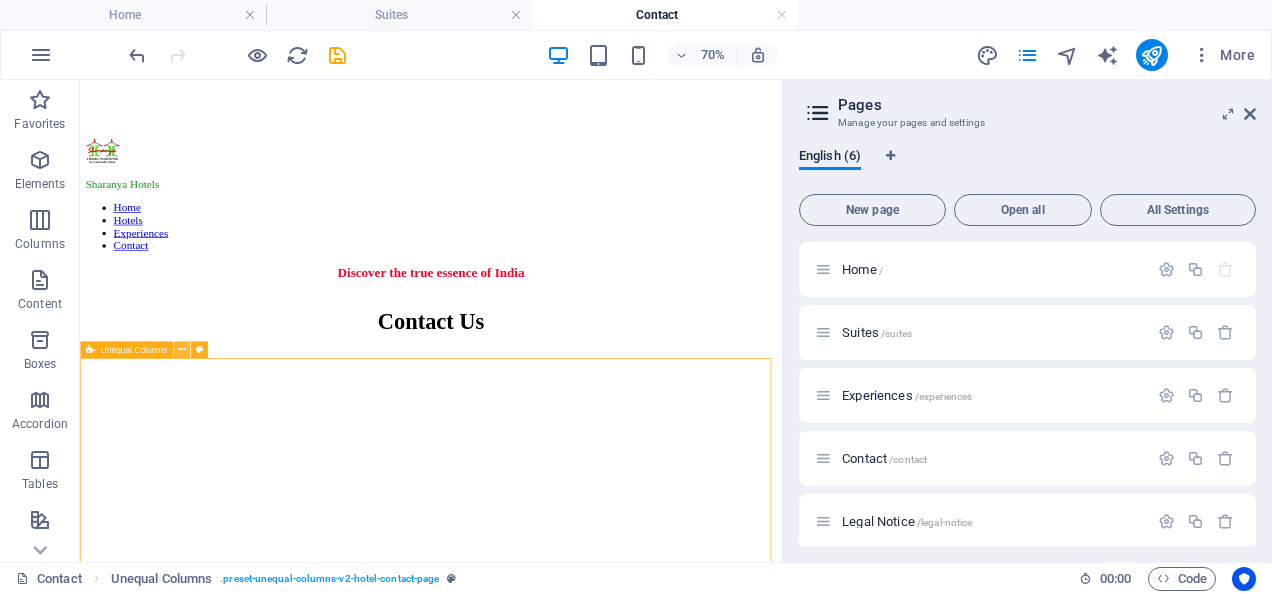 click at bounding box center (182, 349) 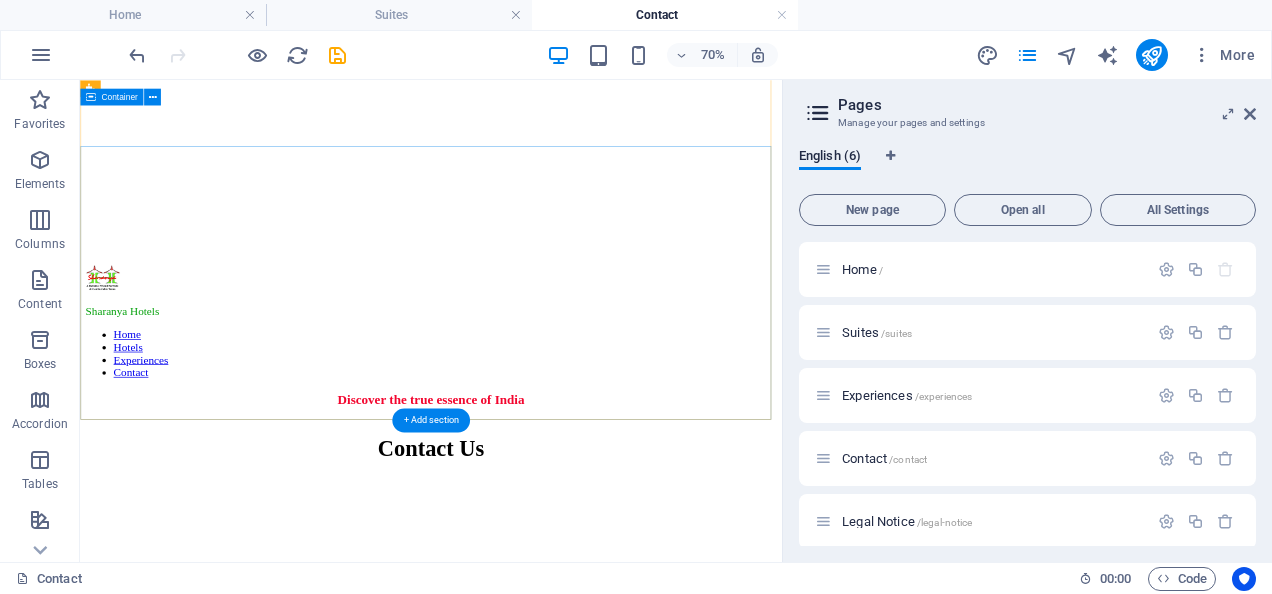 scroll, scrollTop: 520, scrollLeft: 0, axis: vertical 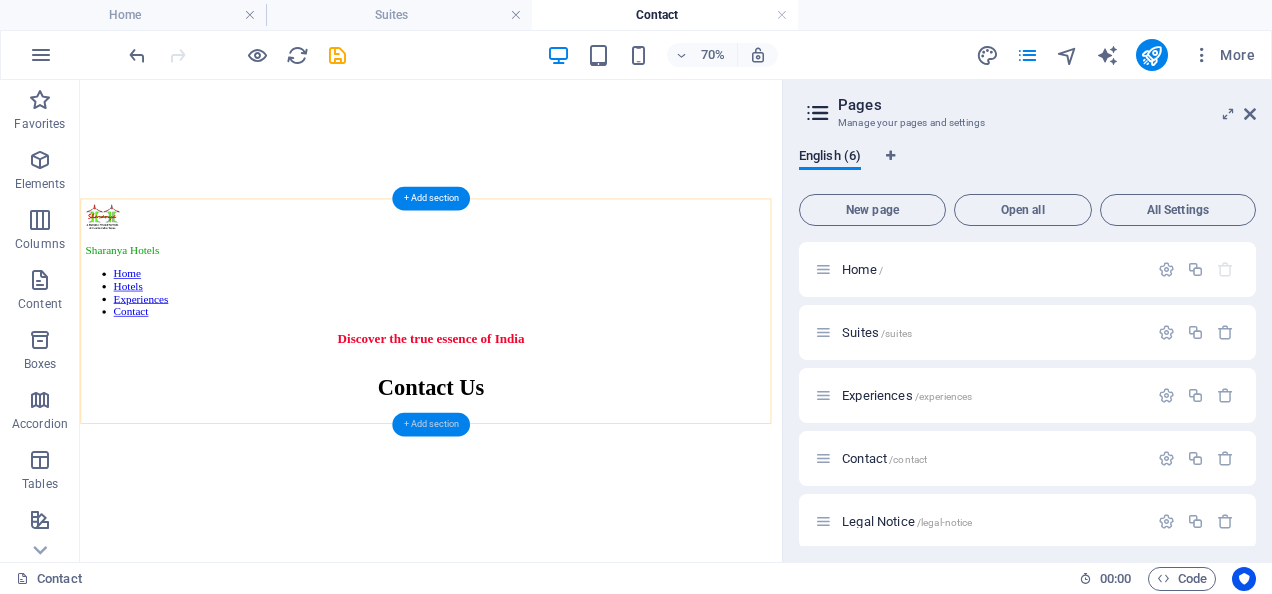 click on "+ Add section" at bounding box center (431, 424) 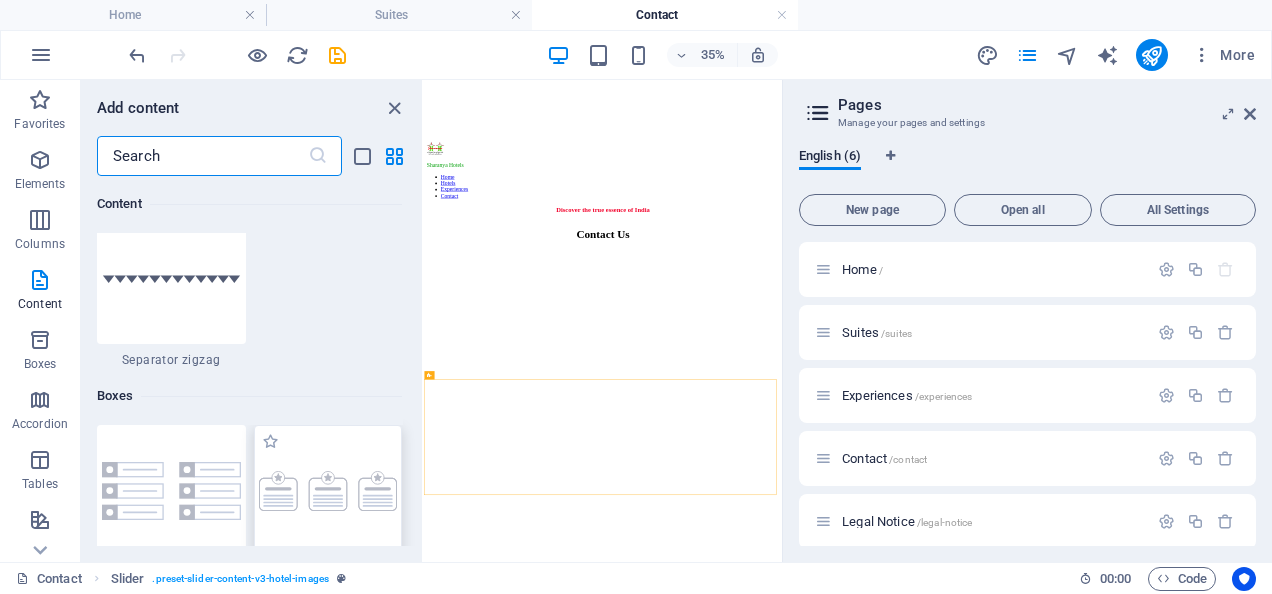 scroll, scrollTop: 5330, scrollLeft: 0, axis: vertical 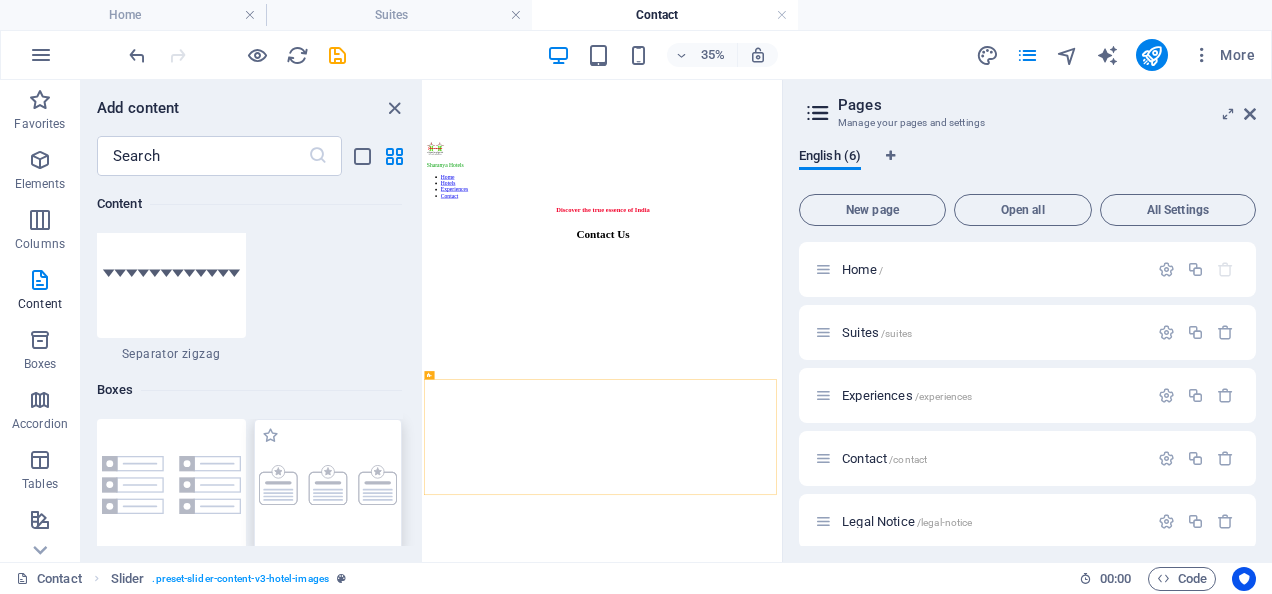click at bounding box center [328, 485] 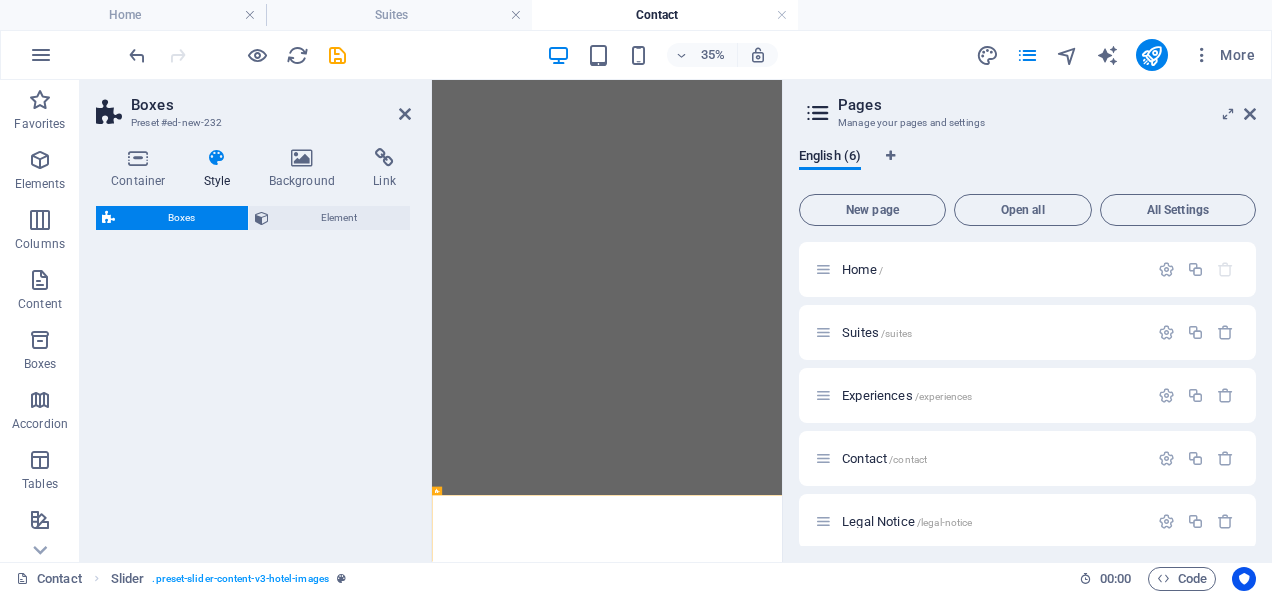 select on "rem" 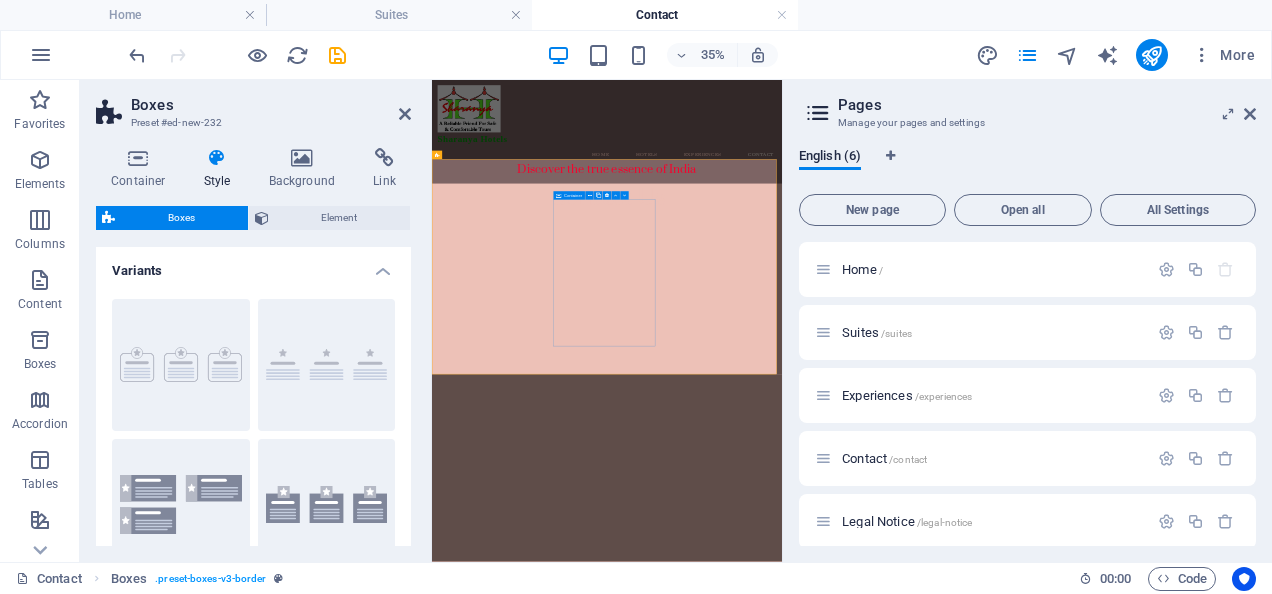 scroll, scrollTop: 1352, scrollLeft: 0, axis: vertical 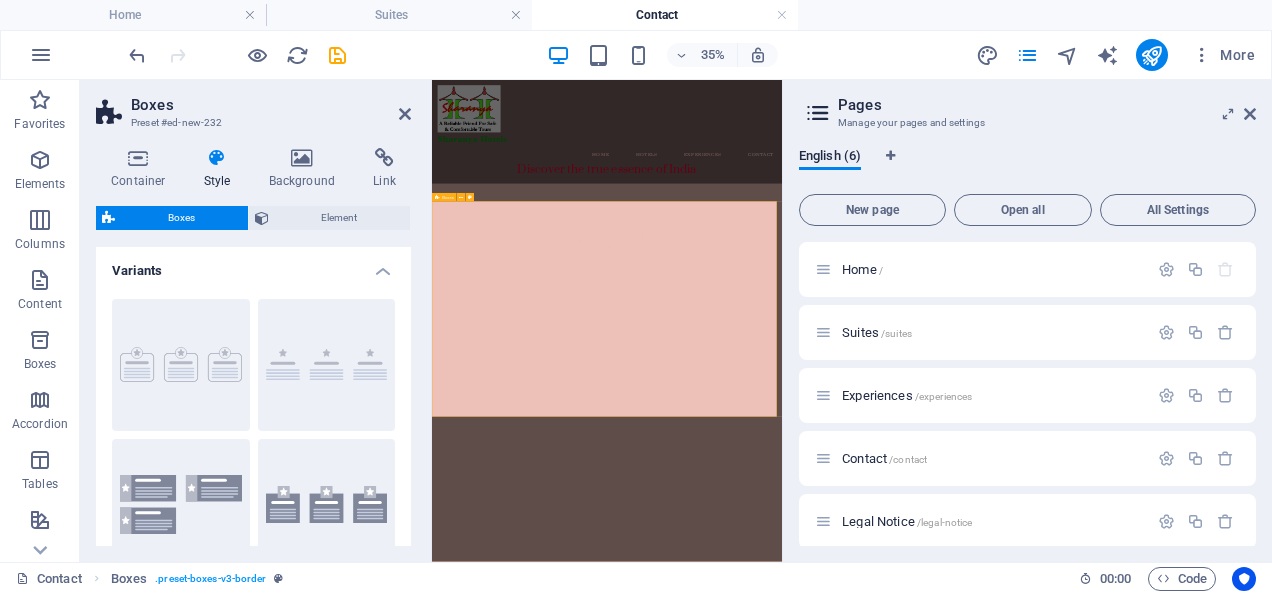 click on "Headline Lorem ipsum dolor sit amet, consectetuer adipiscing elit. Aenean commodo ligula eget dolor. Lorem ipsum dolor sit amet, consectetuer adipiscing elit leget dolor. Headline Lorem ipsum dolor sit amet, consectetuer adipiscing elit. Aenean commodo ligula eget dolor. Lorem ipsum dolor sit amet, consectetuer adipiscing elit leget dolor. Headline Lorem ipsum dolor sit amet, consectetuer adipiscing elit. Aenean commodo ligula eget dolor. Lorem ipsum dolor sit amet, consectetuer adipiscing elit leget dolor." at bounding box center [932, 3542] 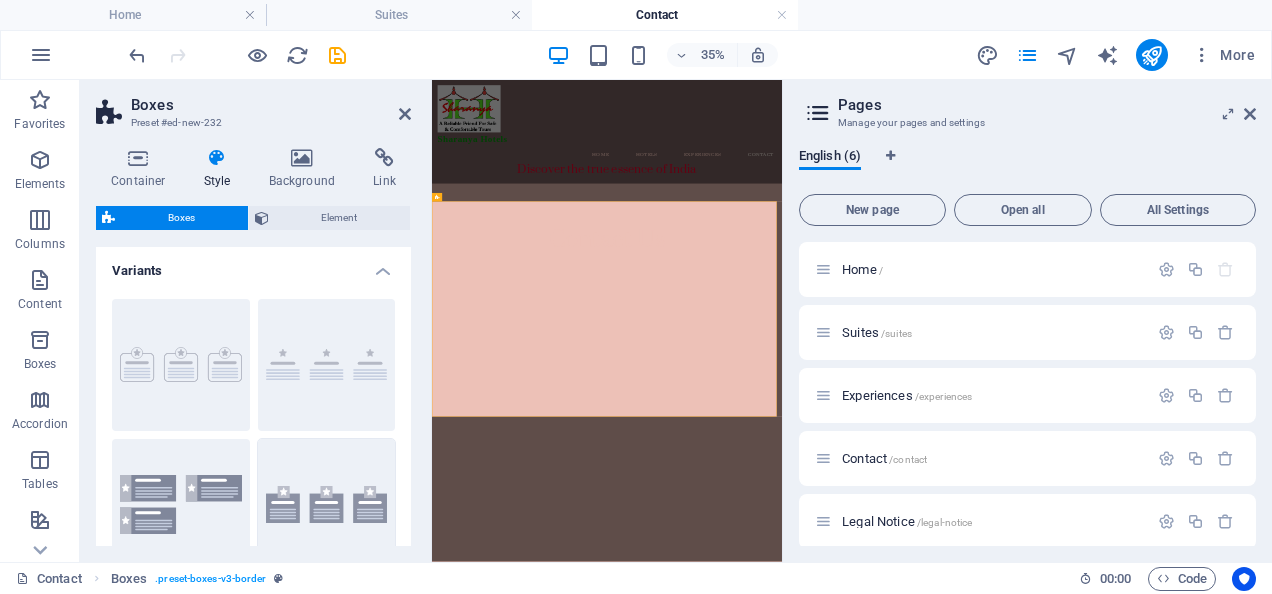 click on "Icons outside" at bounding box center (327, 505) 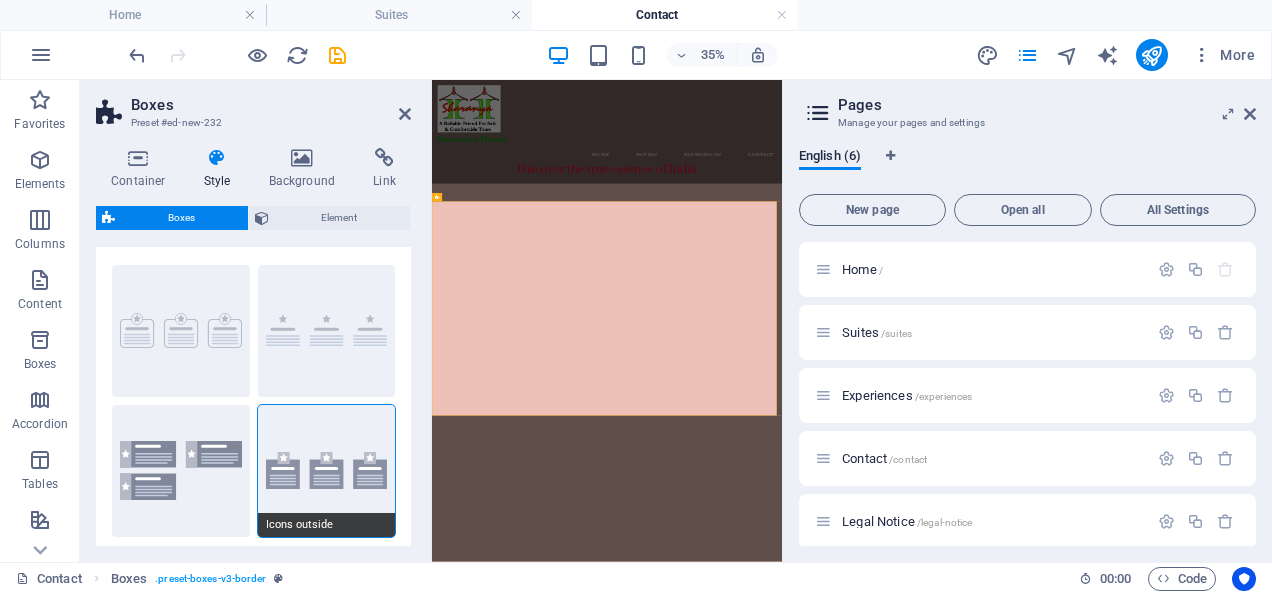 scroll, scrollTop: 0, scrollLeft: 0, axis: both 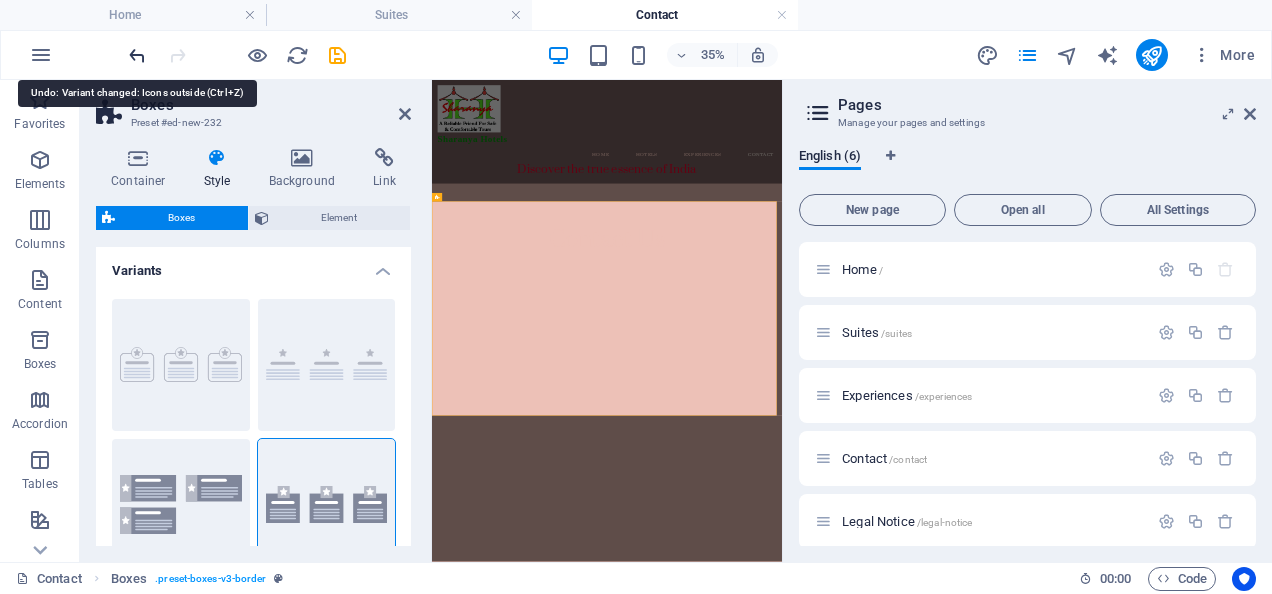 click at bounding box center (137, 55) 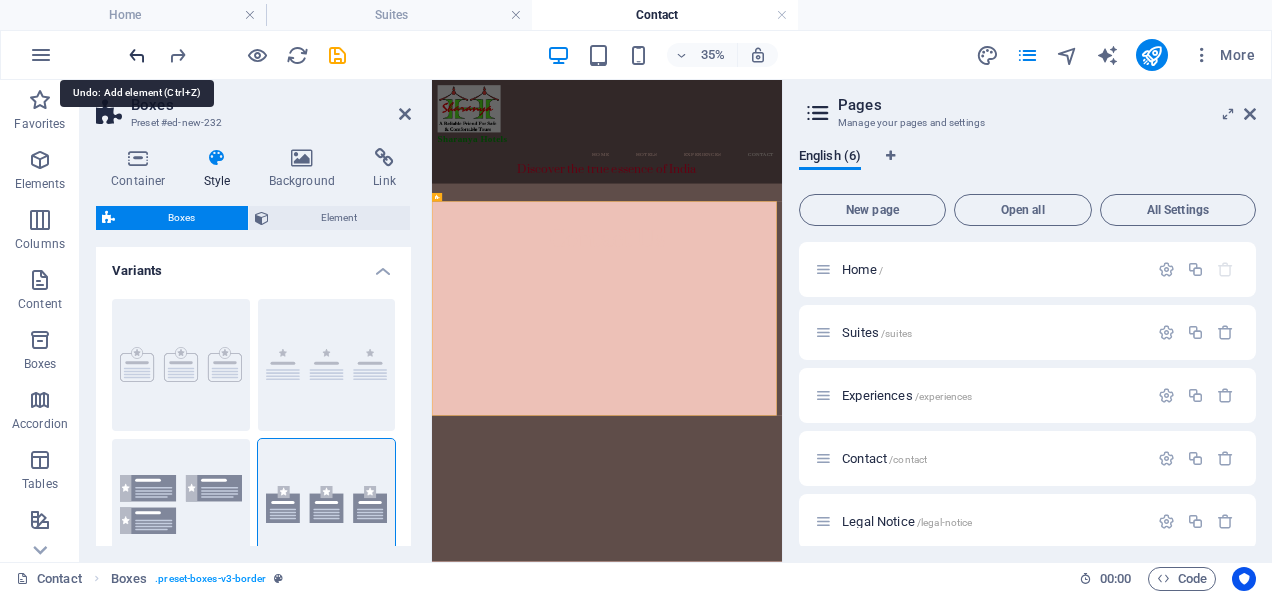 click at bounding box center (137, 55) 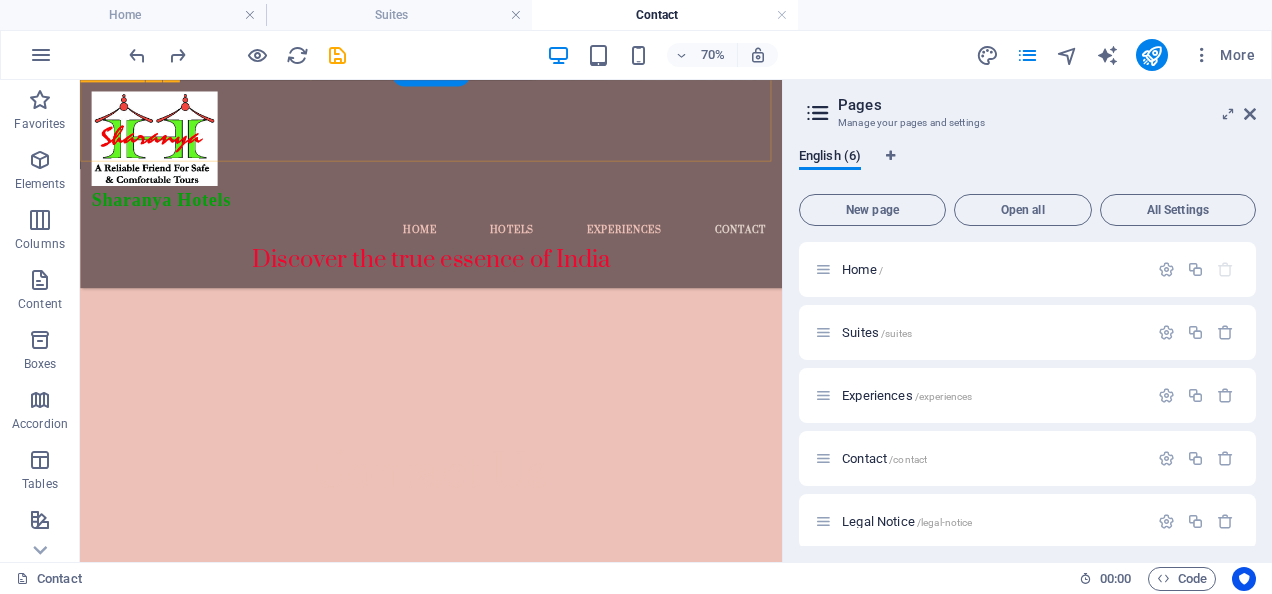 scroll, scrollTop: 561, scrollLeft: 0, axis: vertical 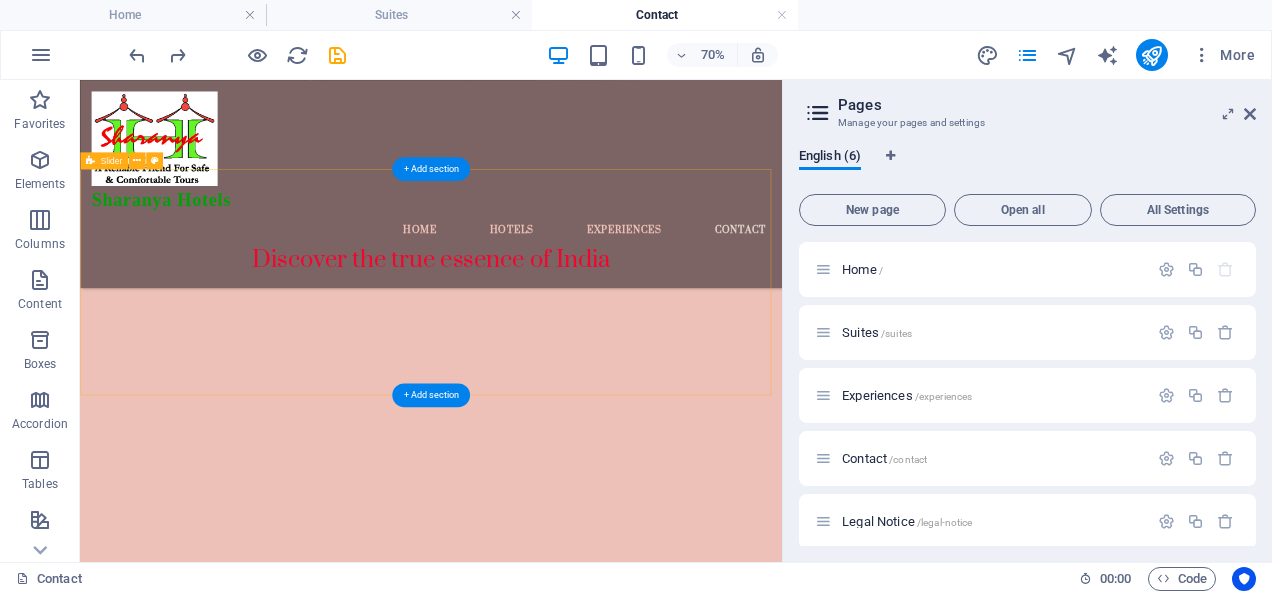 click at bounding box center (581, 1817) 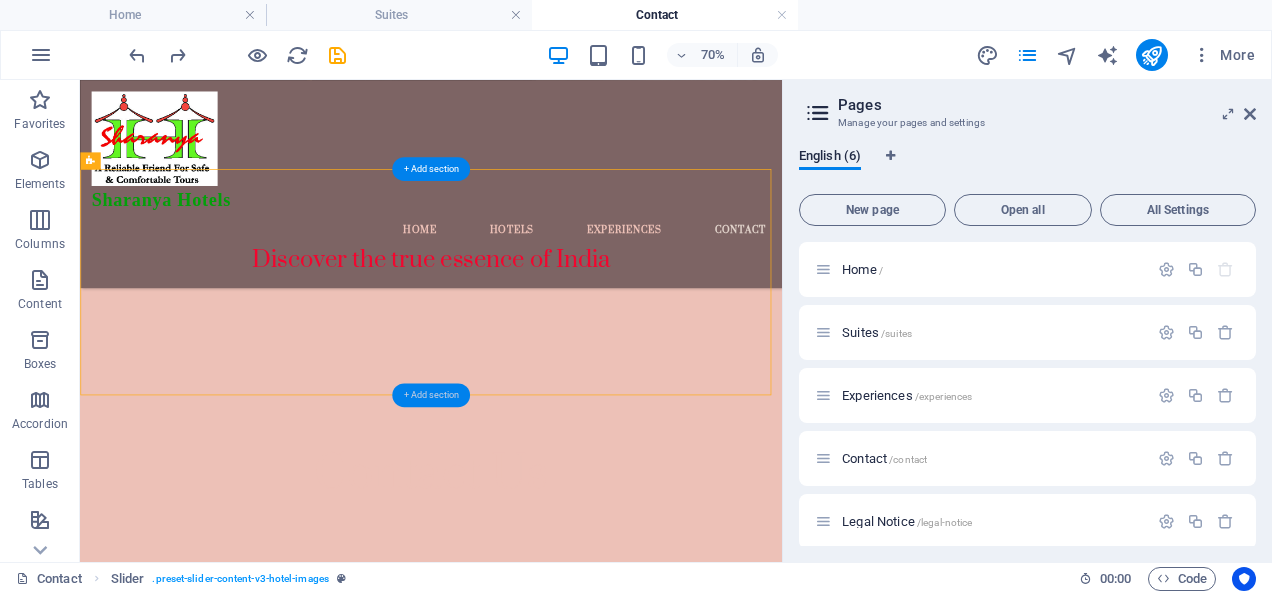 click on "+ Add section" at bounding box center [431, 395] 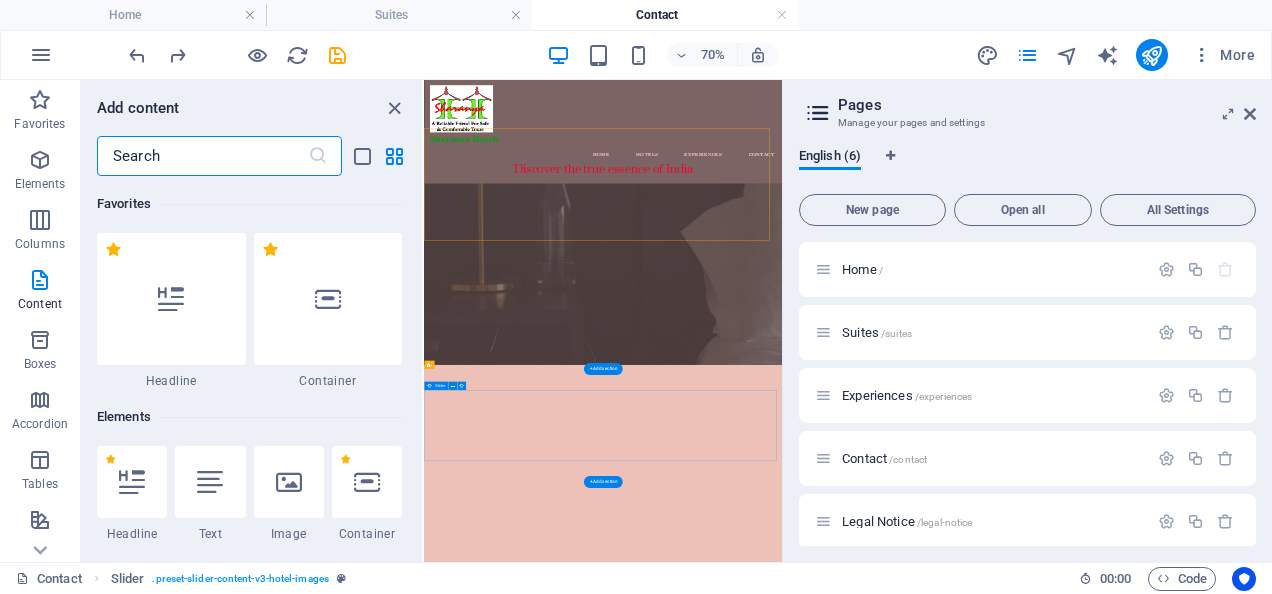scroll, scrollTop: 550, scrollLeft: 0, axis: vertical 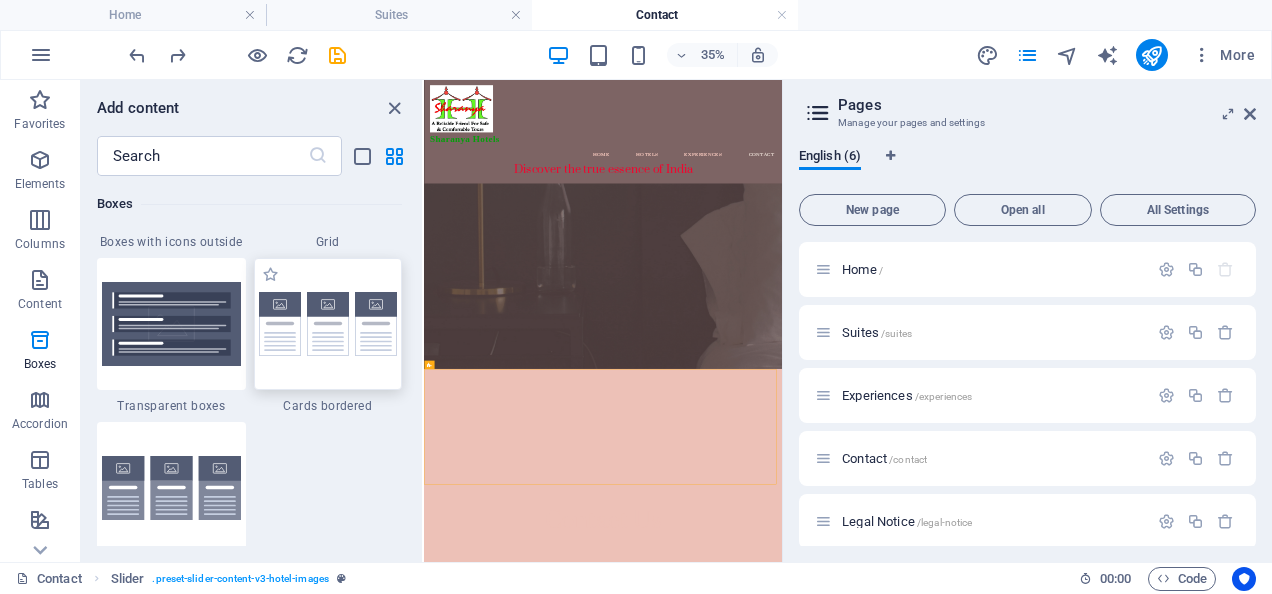 click at bounding box center (328, 324) 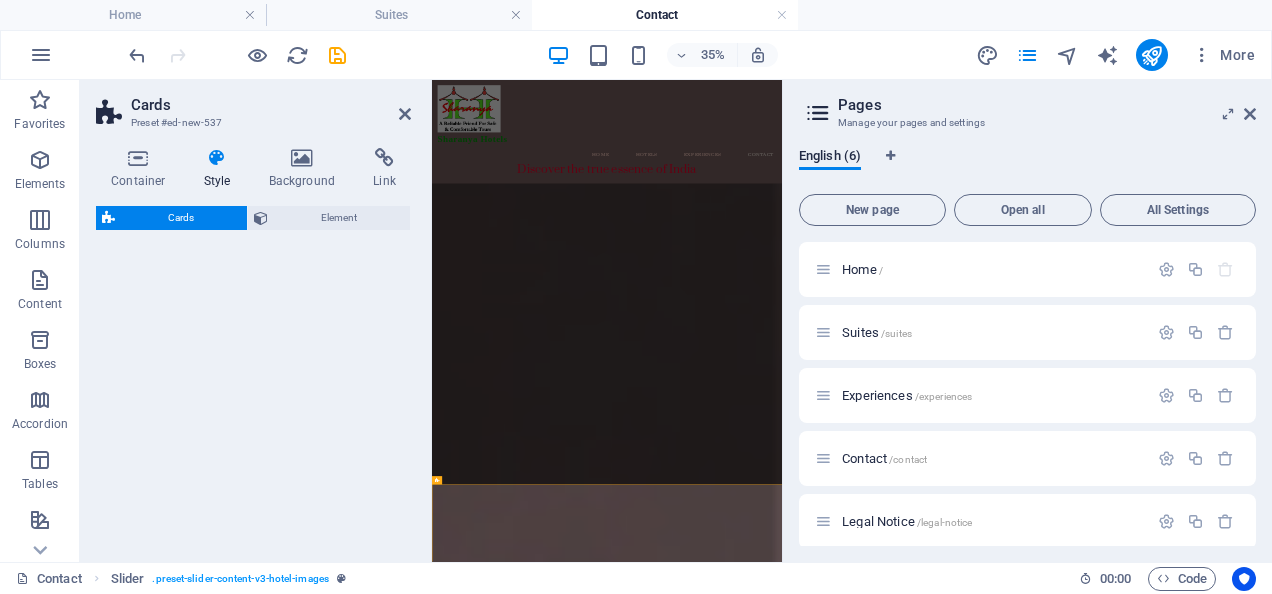 select on "rem" 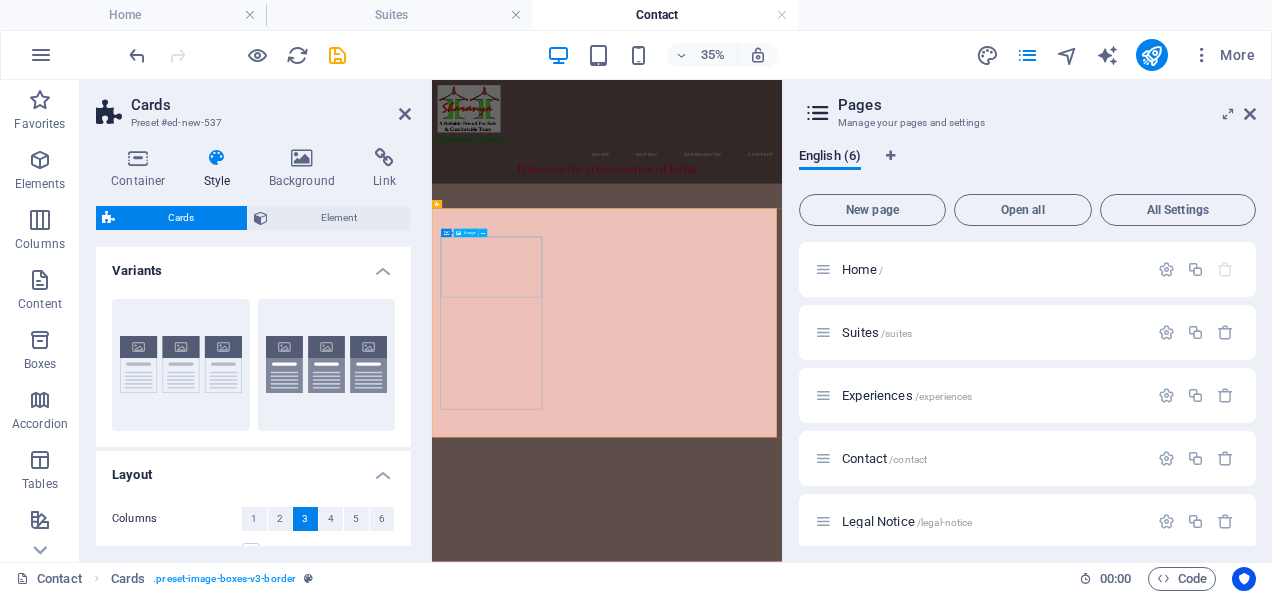 scroll, scrollTop: 1234, scrollLeft: 0, axis: vertical 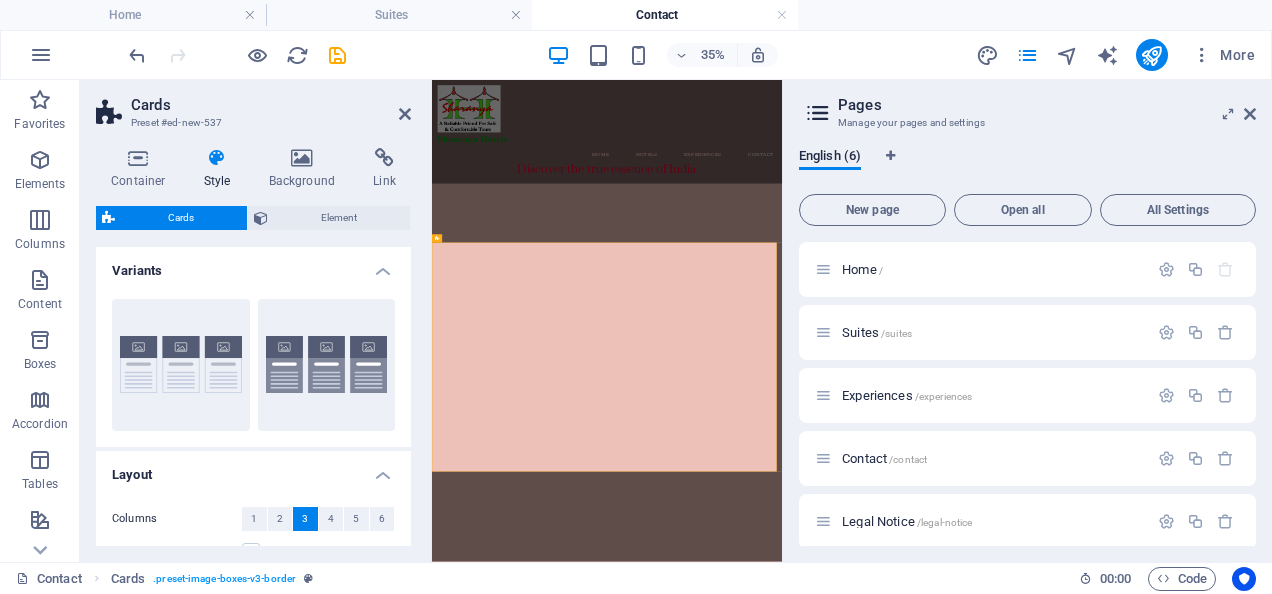 click on "Variants" at bounding box center (253, 265) 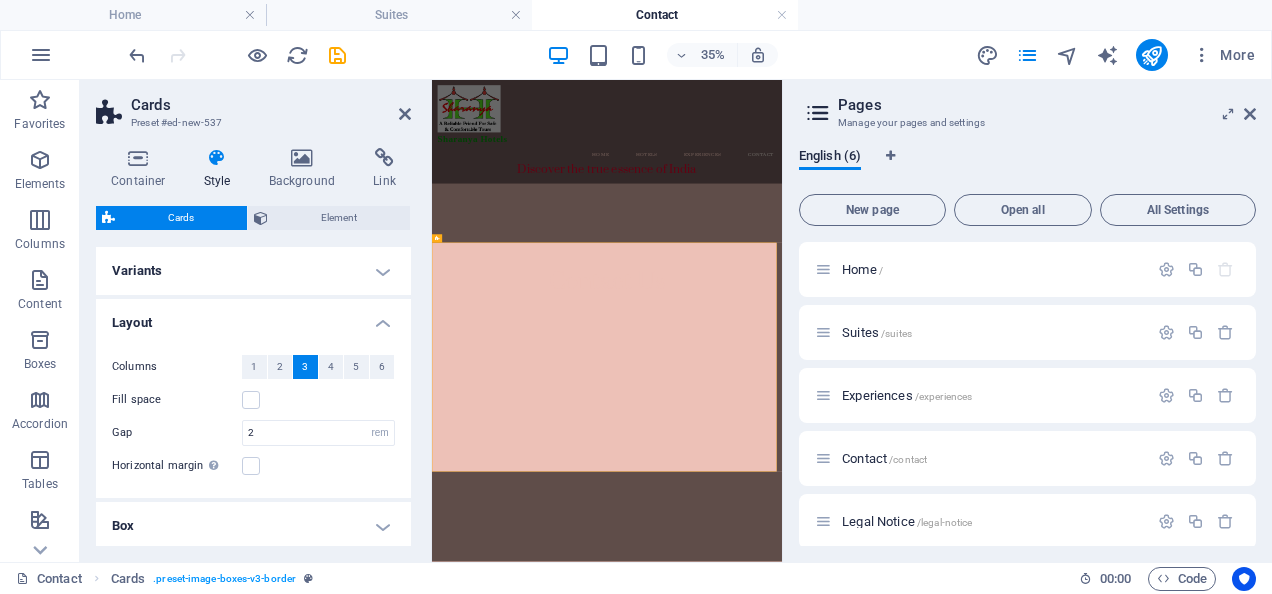 click on "Variants" at bounding box center (253, 271) 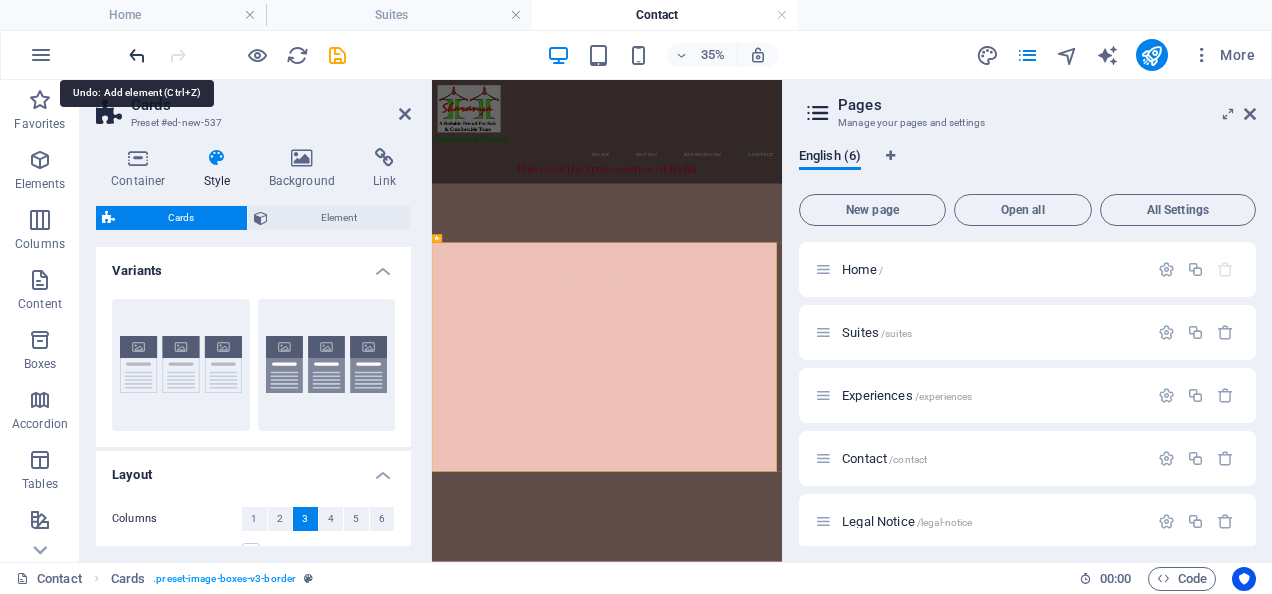 click at bounding box center (137, 55) 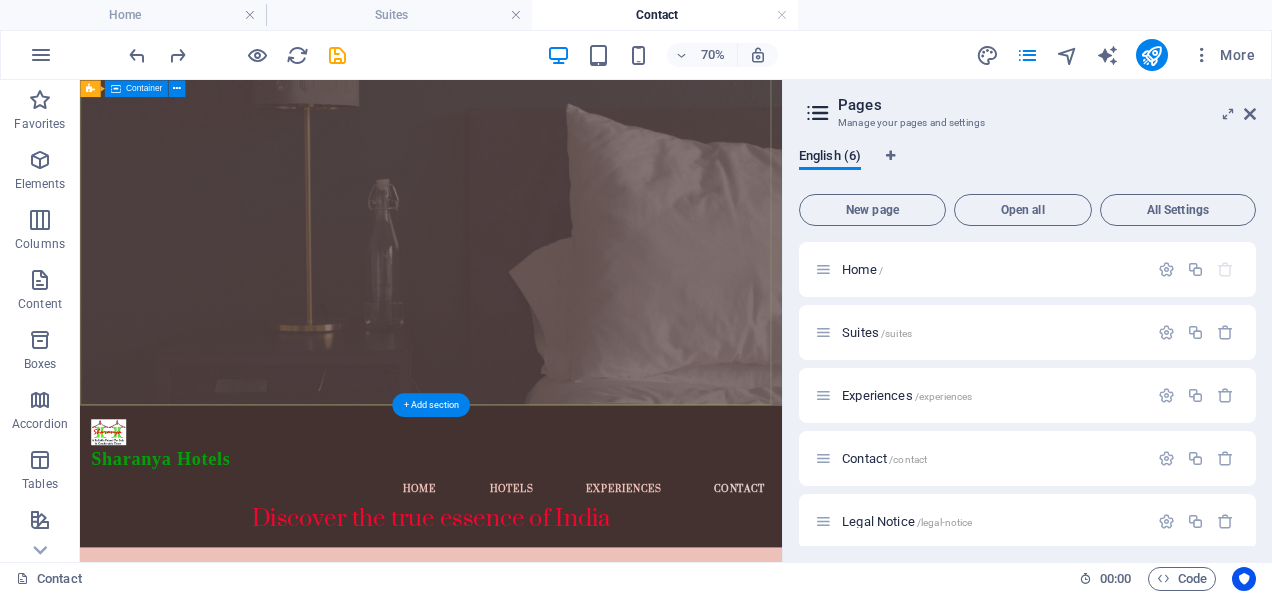 scroll, scrollTop: 106, scrollLeft: 0, axis: vertical 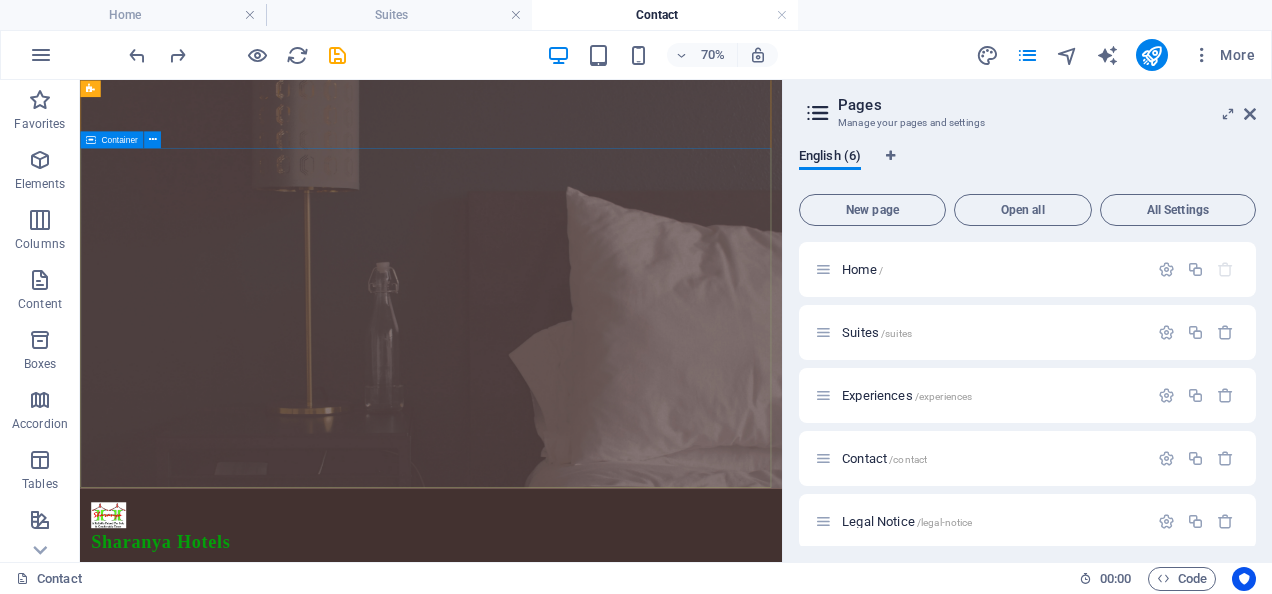drag, startPoint x: 114, startPoint y: 479, endPoint x: 168, endPoint y: 147, distance: 336.36288 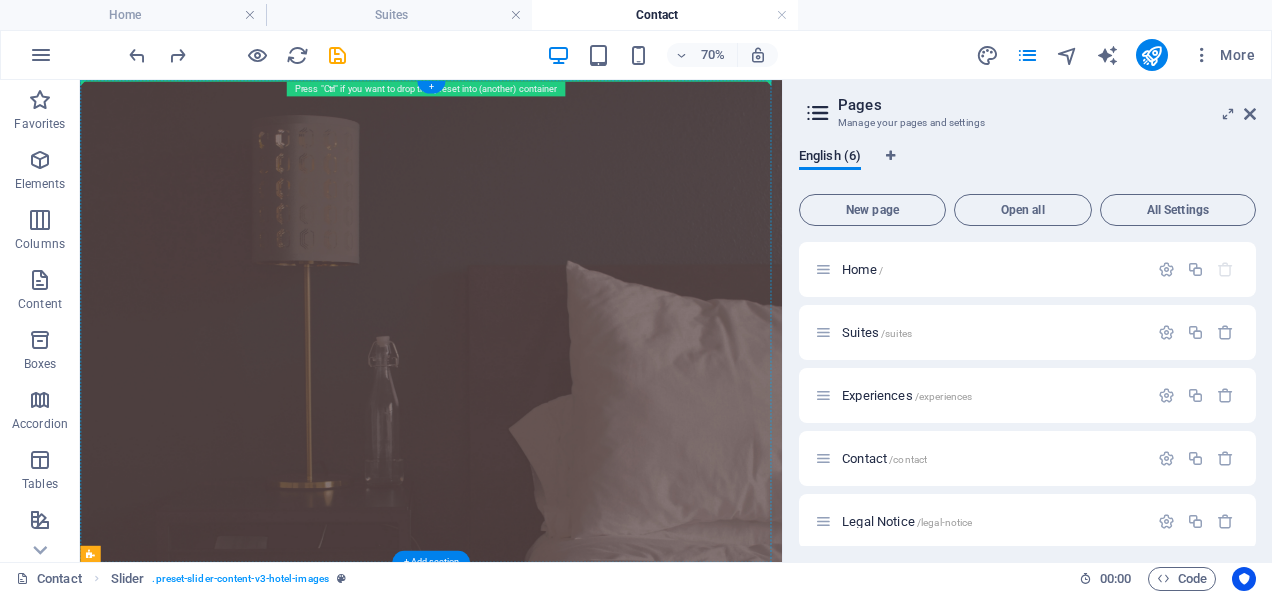 scroll, scrollTop: 0, scrollLeft: 0, axis: both 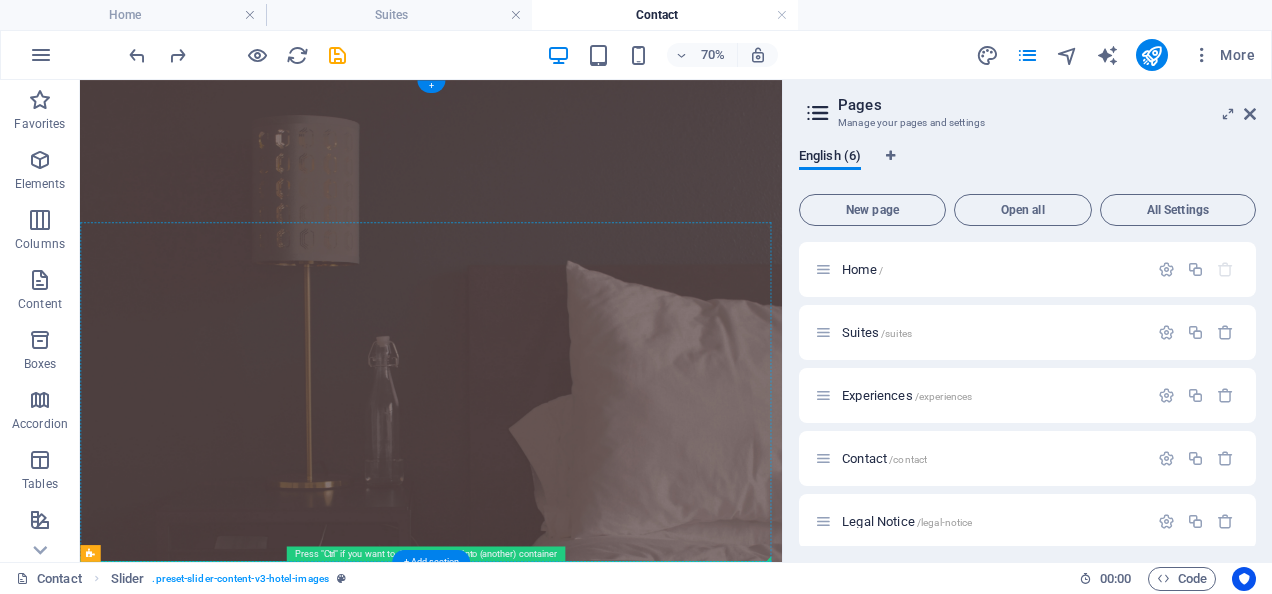 drag, startPoint x: 193, startPoint y: 558, endPoint x: 318, endPoint y: 479, distance: 147.87157 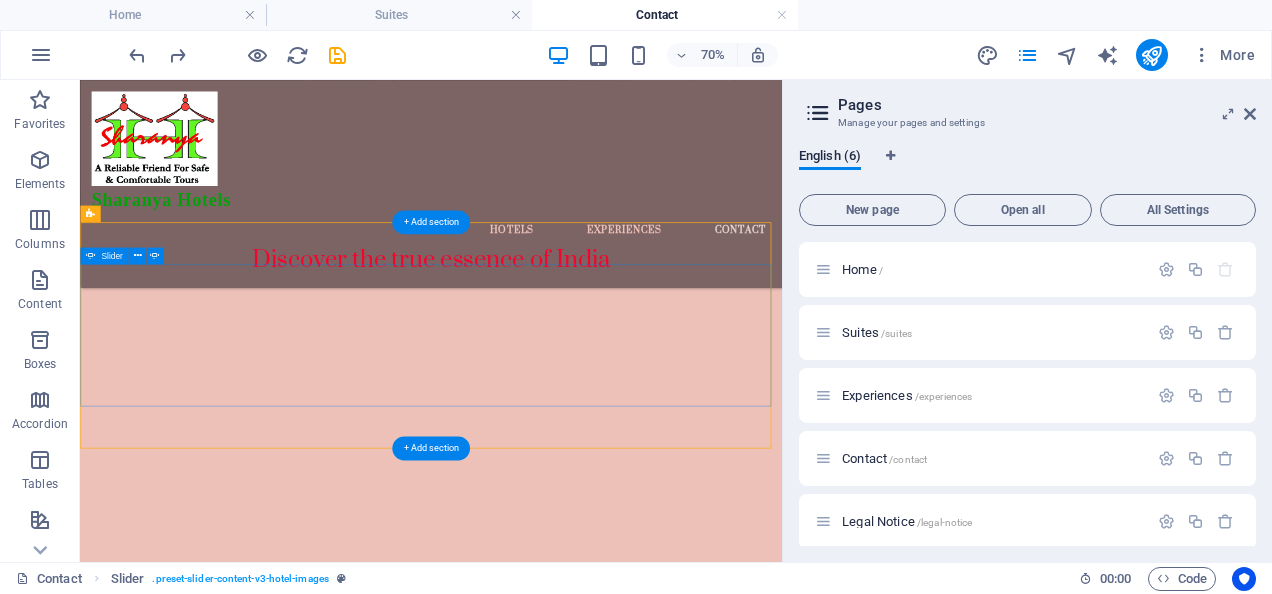 scroll, scrollTop: 511, scrollLeft: 0, axis: vertical 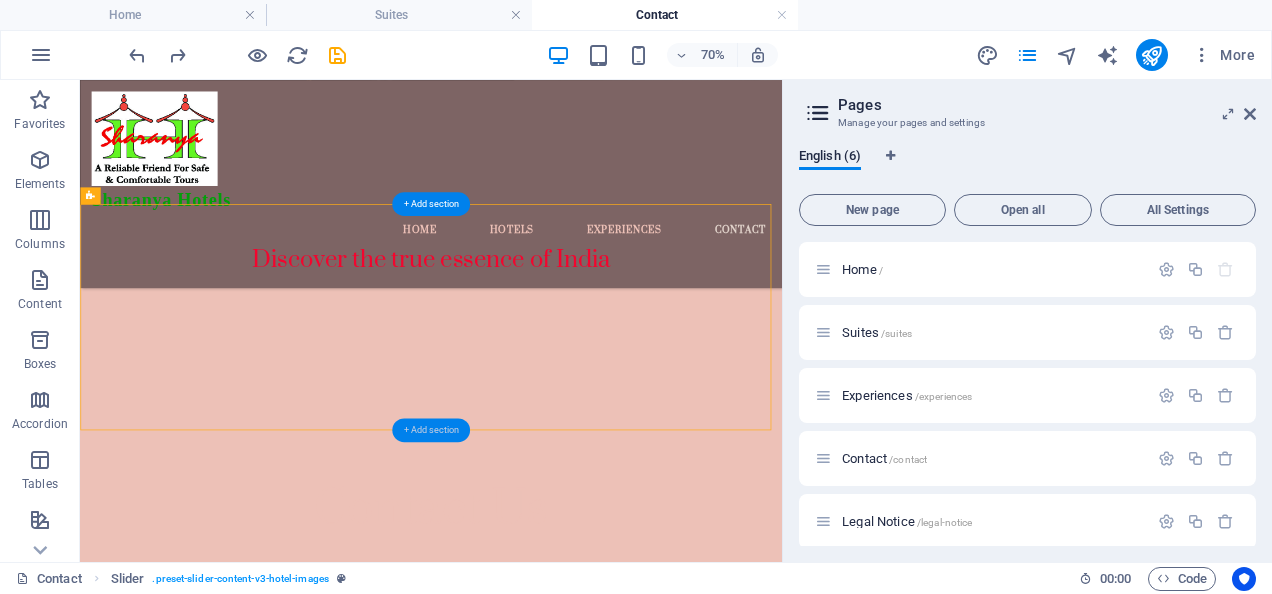 click on "+ Add section" at bounding box center [431, 430] 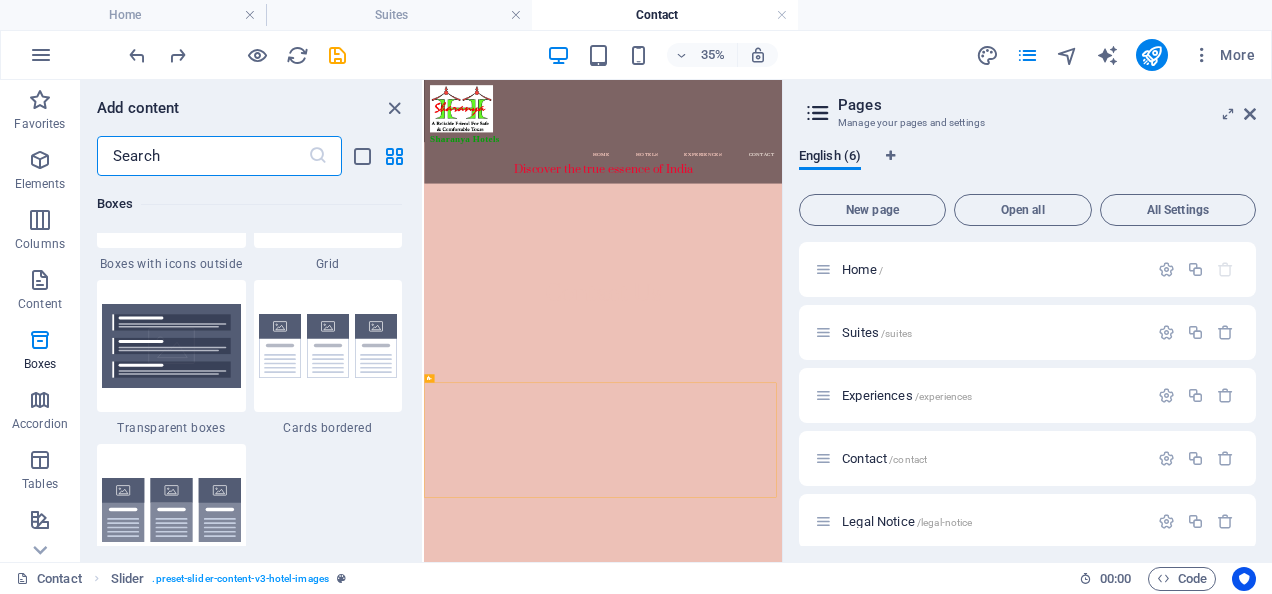 scroll, scrollTop: 5960, scrollLeft: 0, axis: vertical 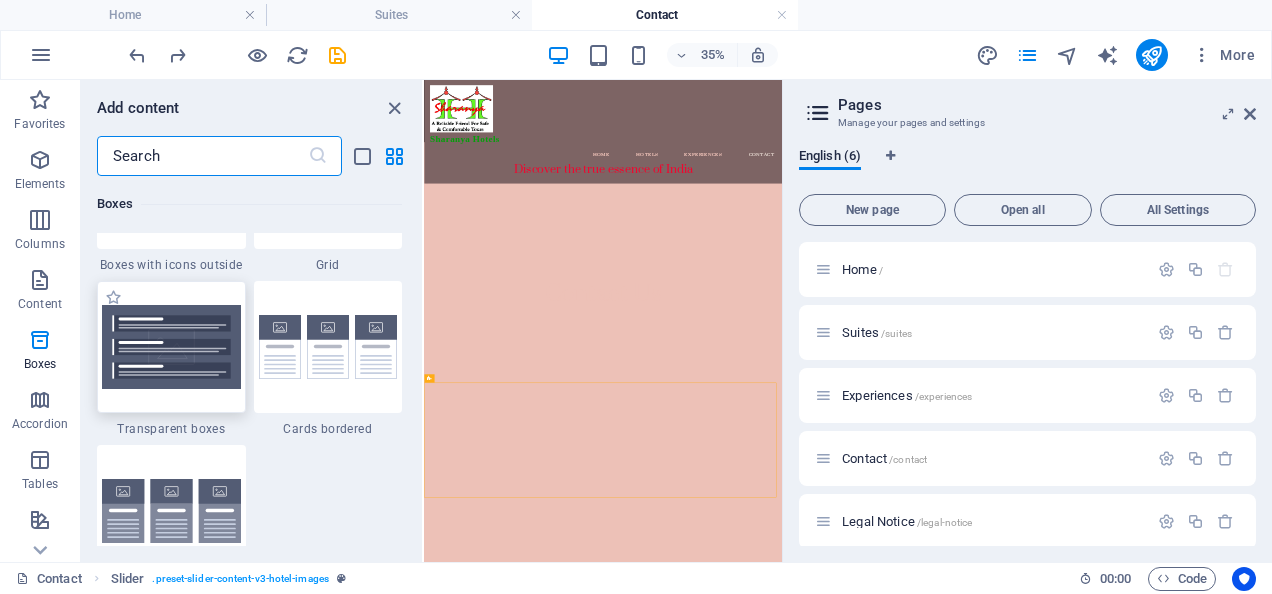 click at bounding box center [171, 347] 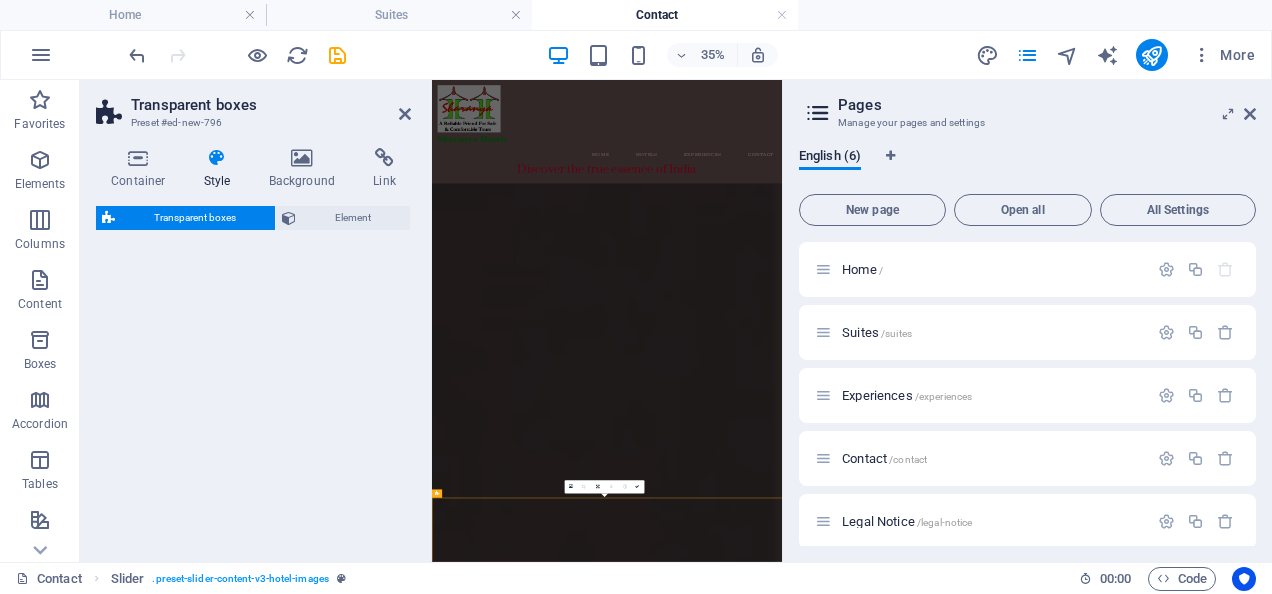 select on "rem" 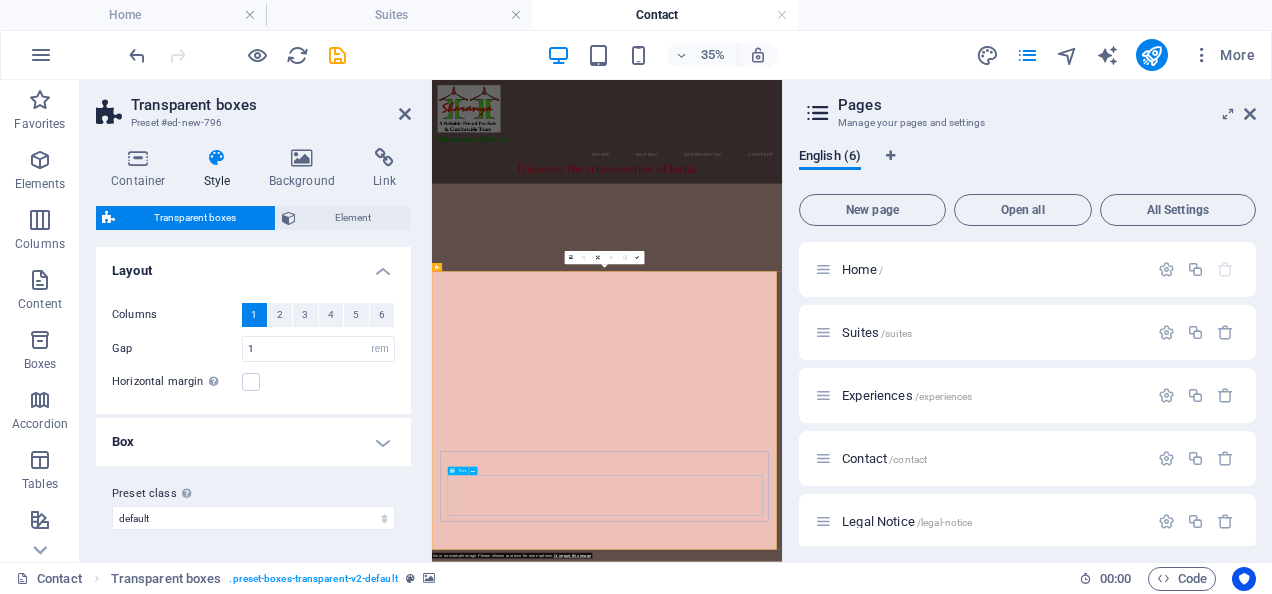 scroll, scrollTop: 1149, scrollLeft: 0, axis: vertical 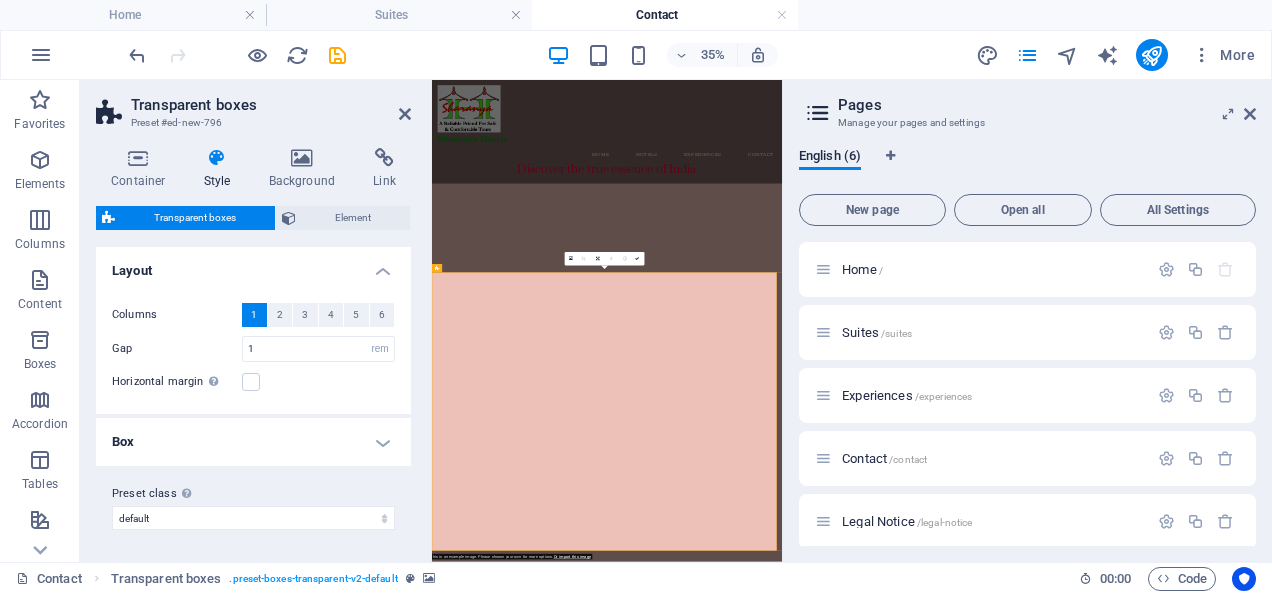 click at bounding box center (932, 3362) 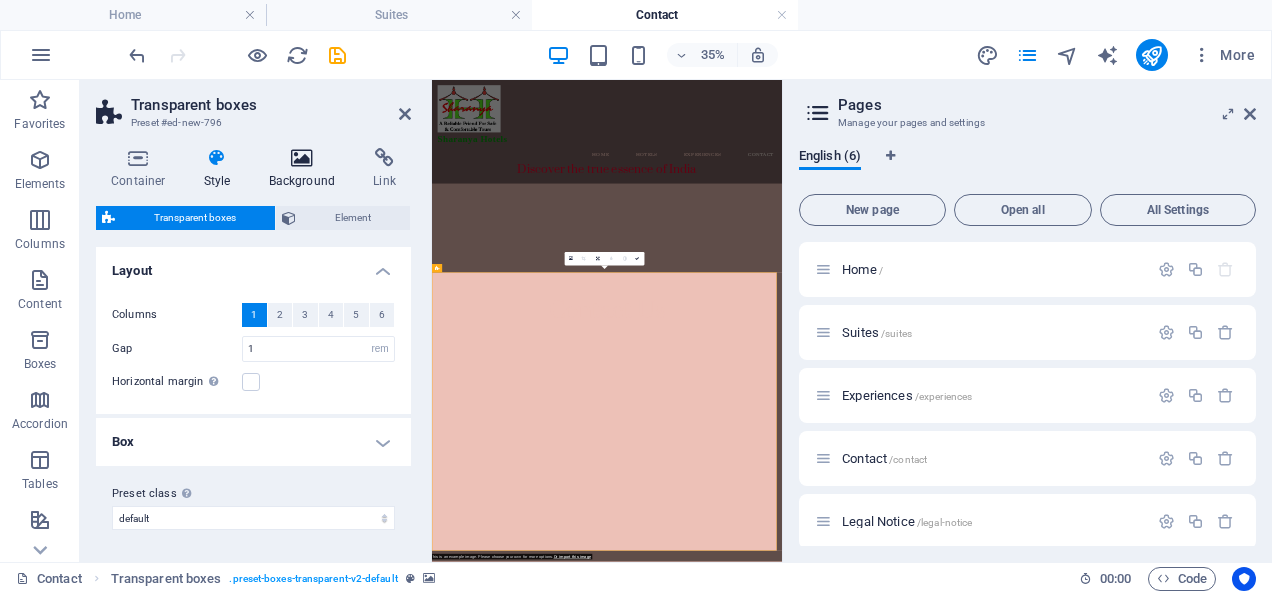 click at bounding box center [302, 158] 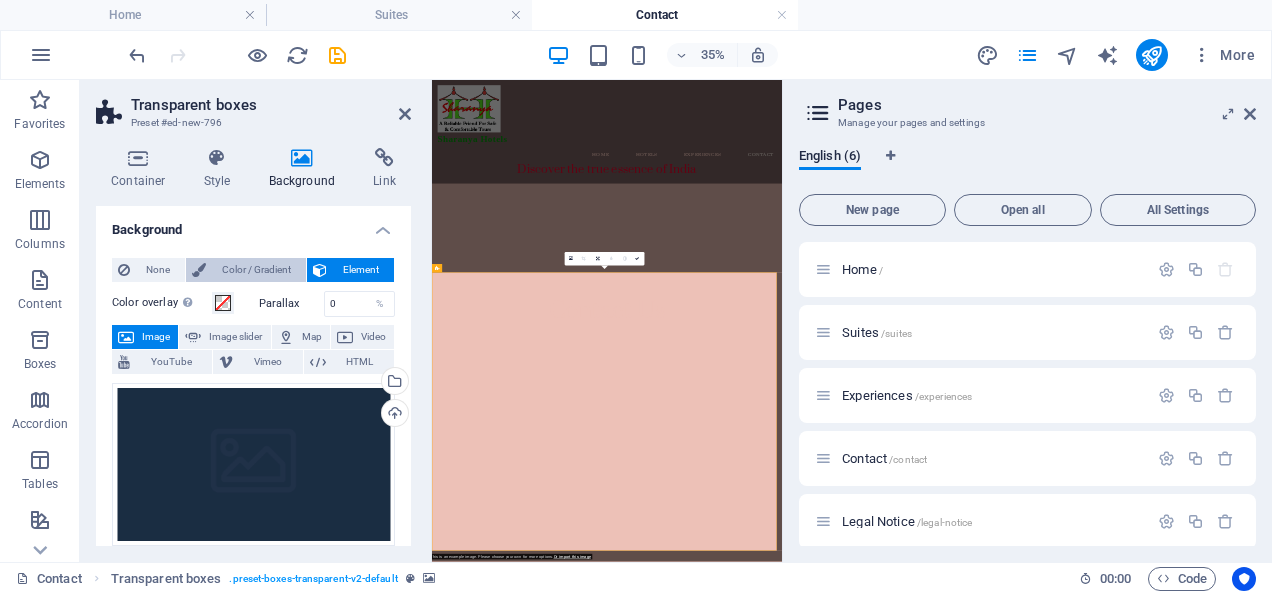 click on "Color / Gradient" at bounding box center [256, 270] 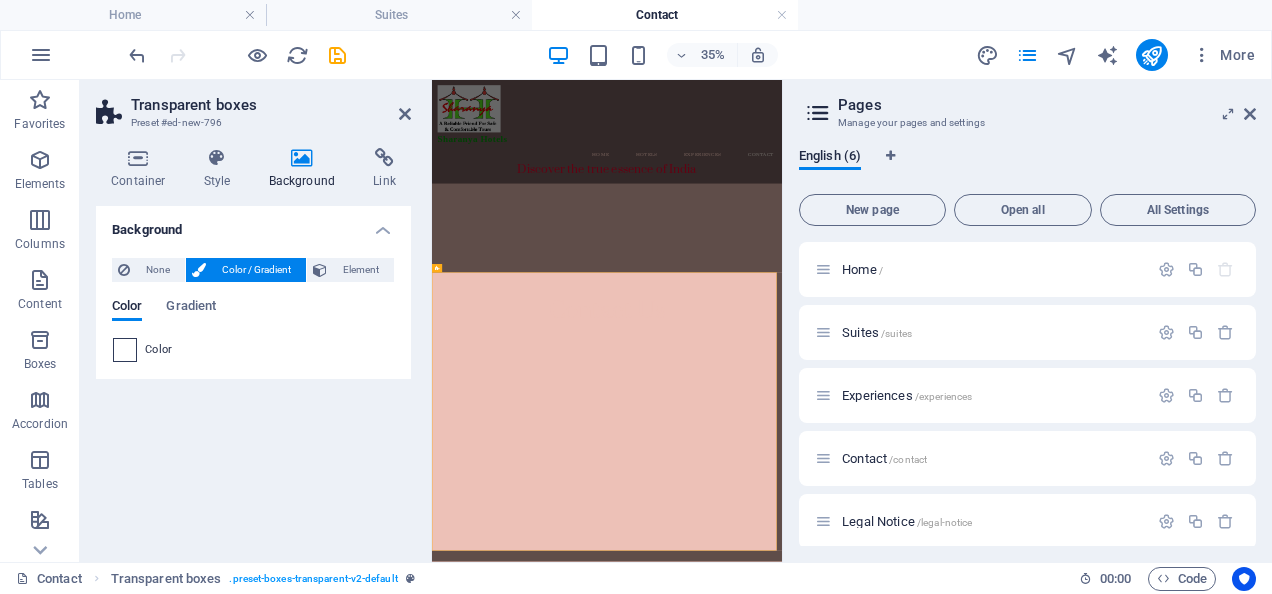 click at bounding box center [125, 350] 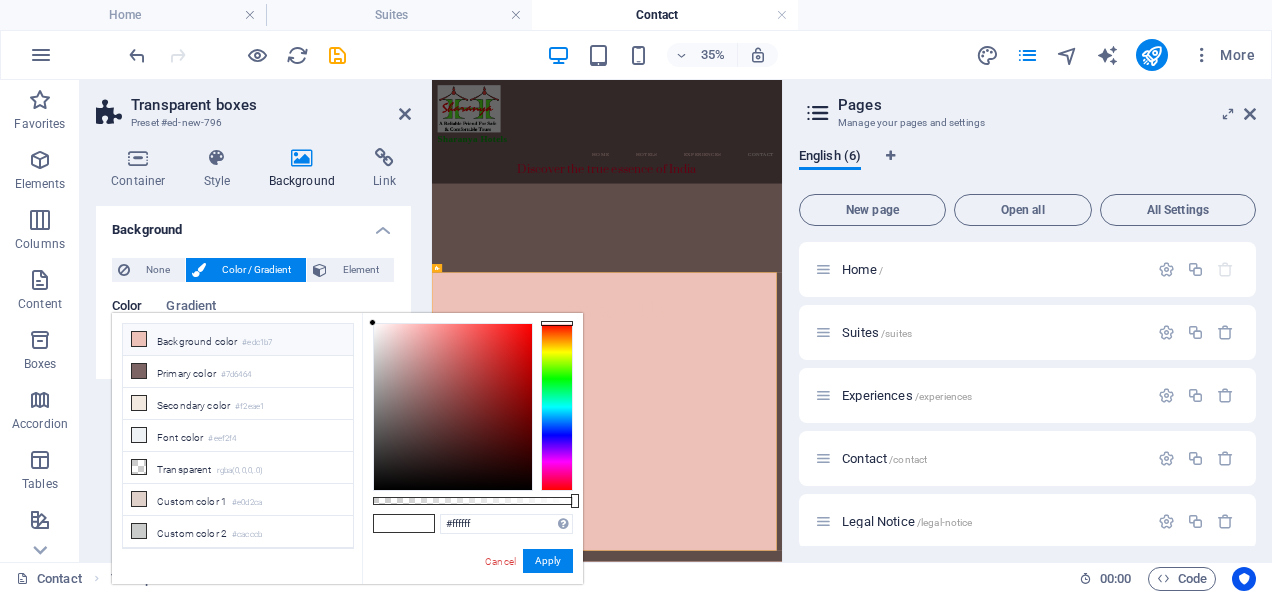 click at bounding box center (139, 339) 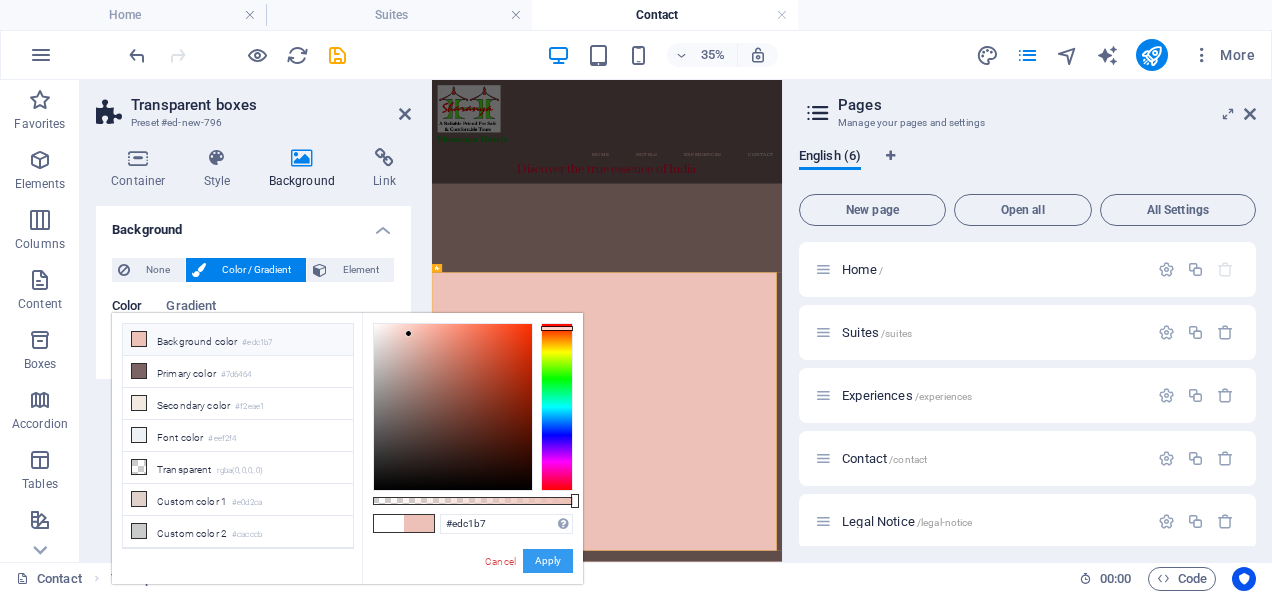 click on "Apply" at bounding box center (548, 561) 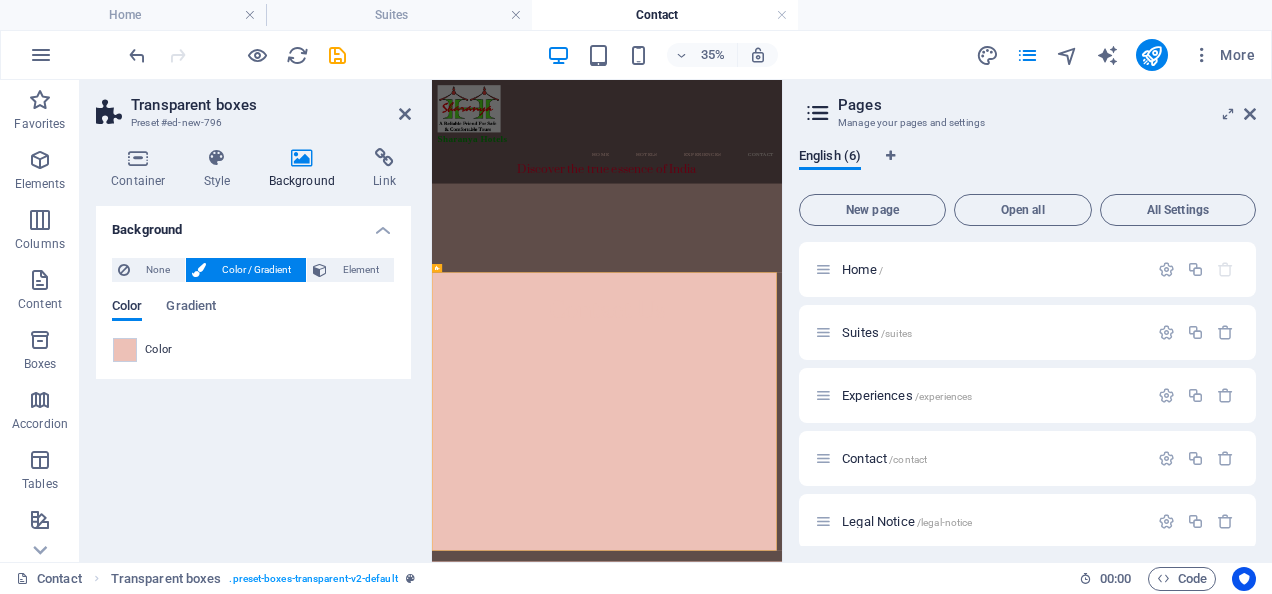 click on "Color" at bounding box center [127, 308] 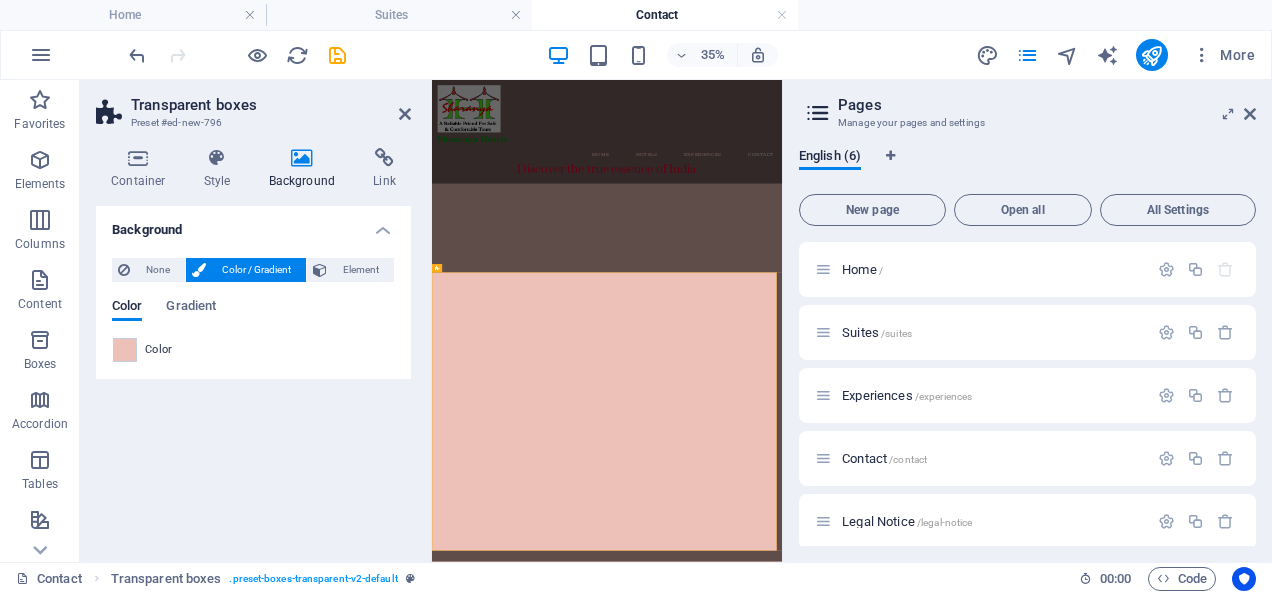 click on "Color" at bounding box center (159, 350) 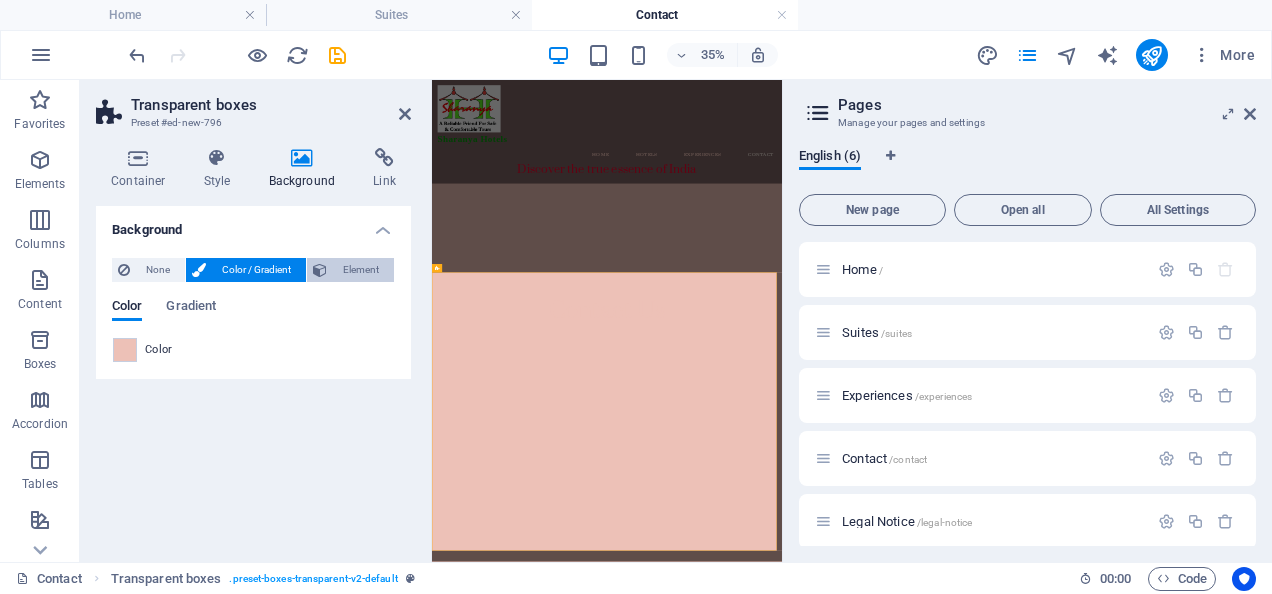 click on "Element" at bounding box center (350, 270) 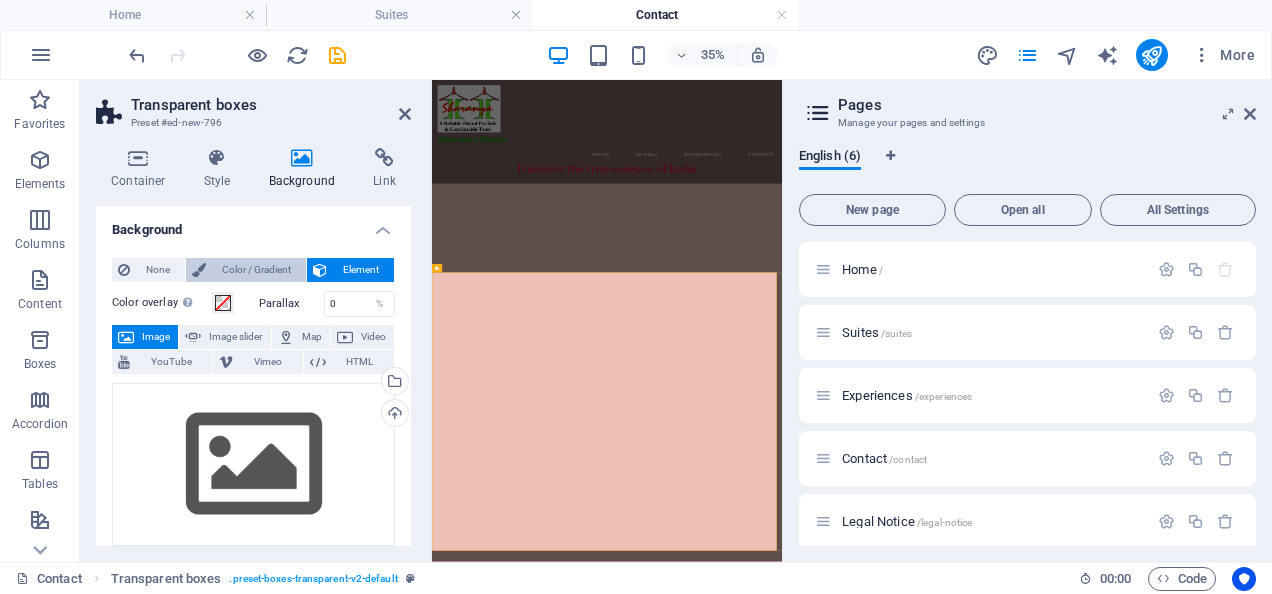 click on "Color / Gradient" at bounding box center (256, 270) 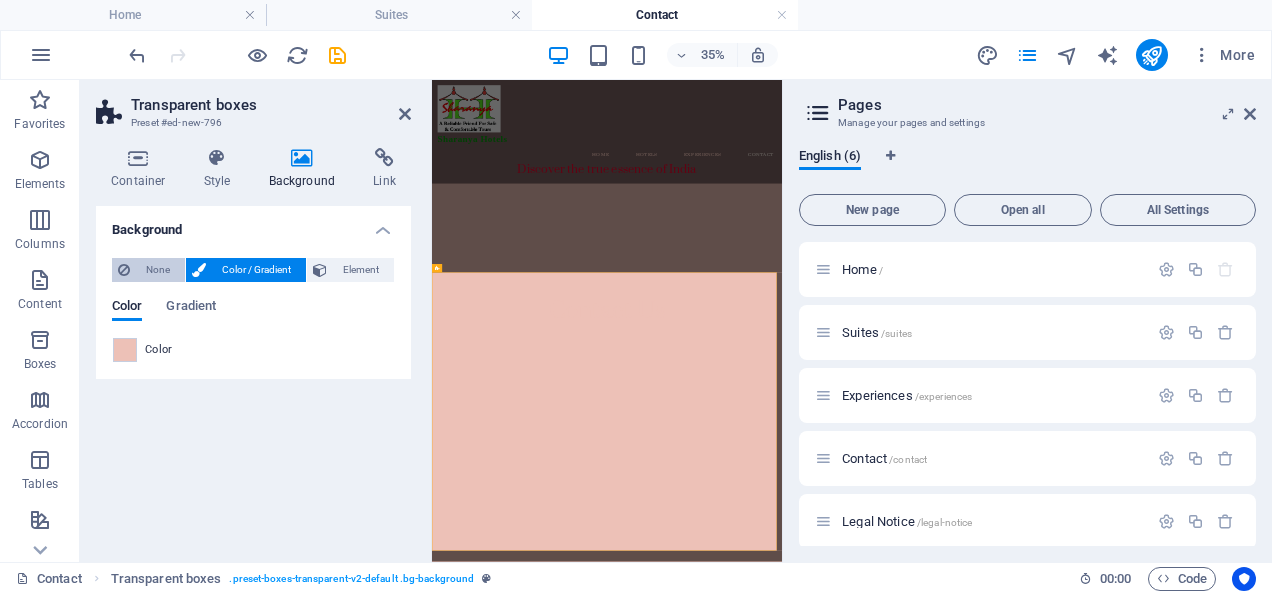 click on "None" at bounding box center [157, 270] 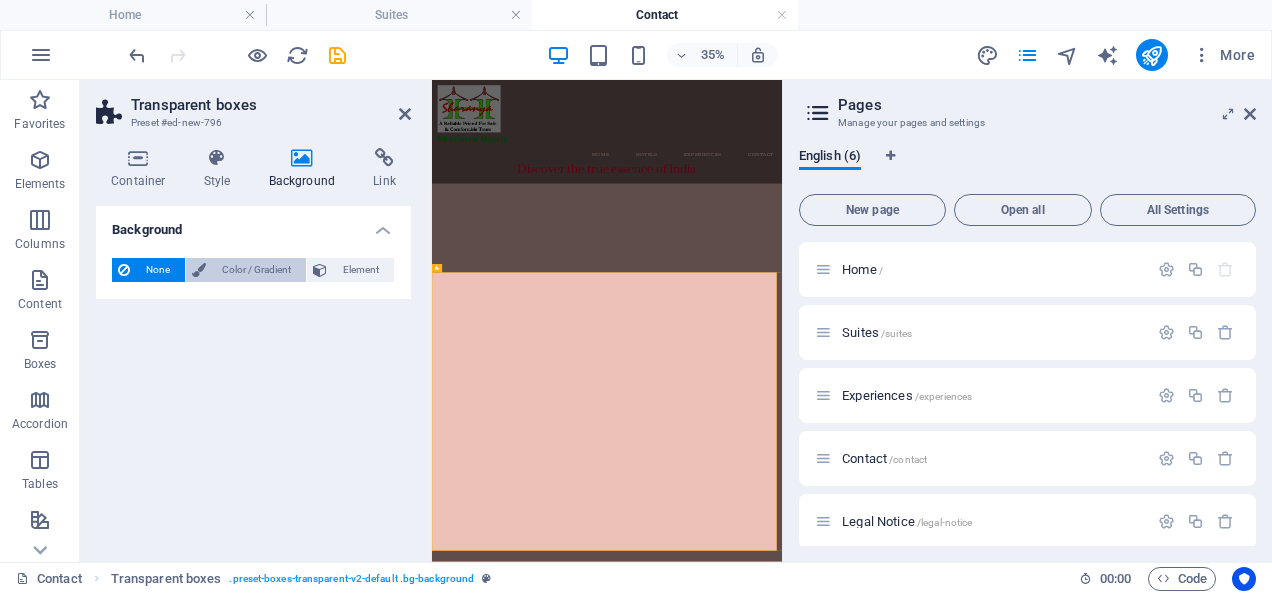 click on "Color / Gradient" at bounding box center [256, 270] 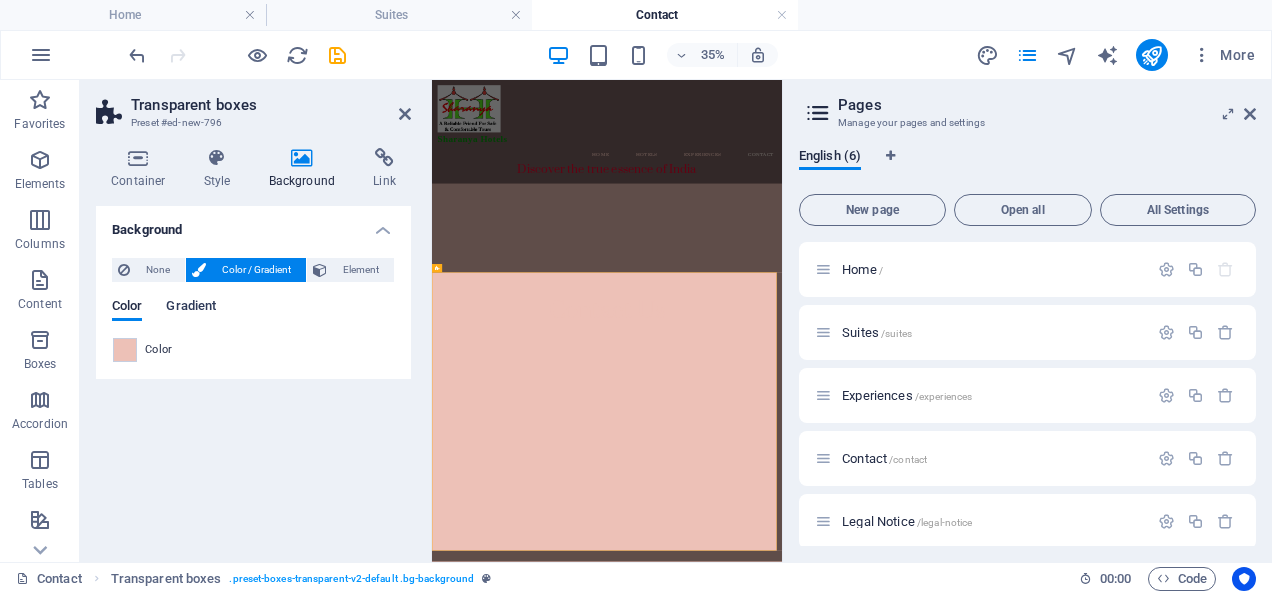 drag, startPoint x: 124, startPoint y: 349, endPoint x: 174, endPoint y: 310, distance: 63.411354 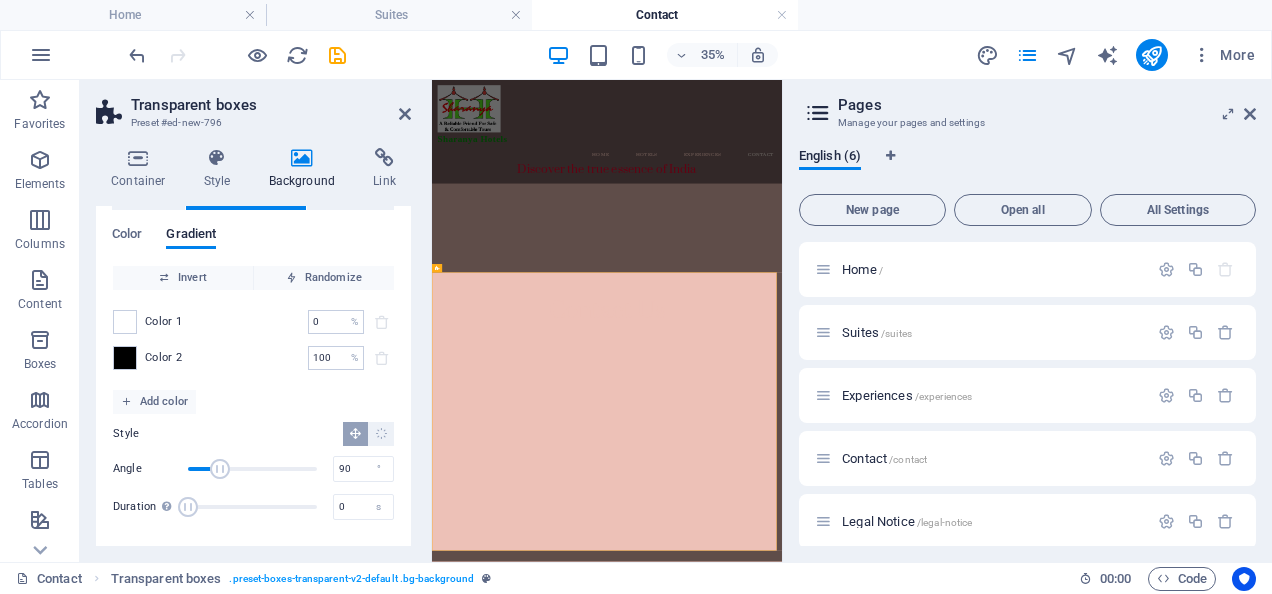 scroll, scrollTop: 0, scrollLeft: 0, axis: both 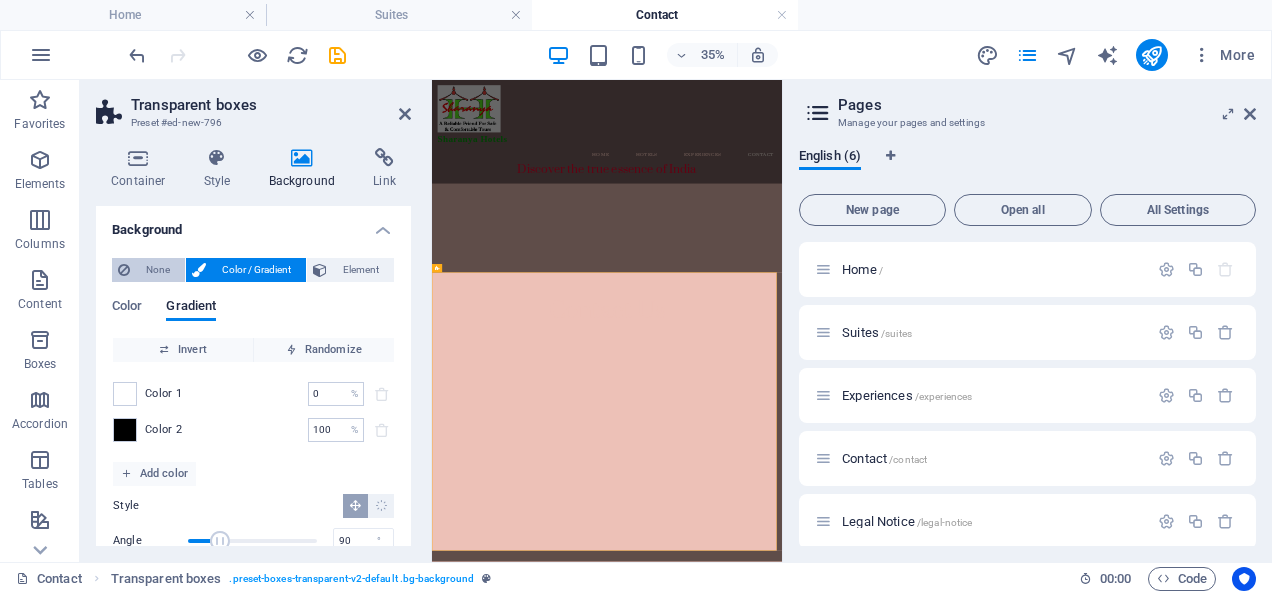 click on "None" at bounding box center [157, 270] 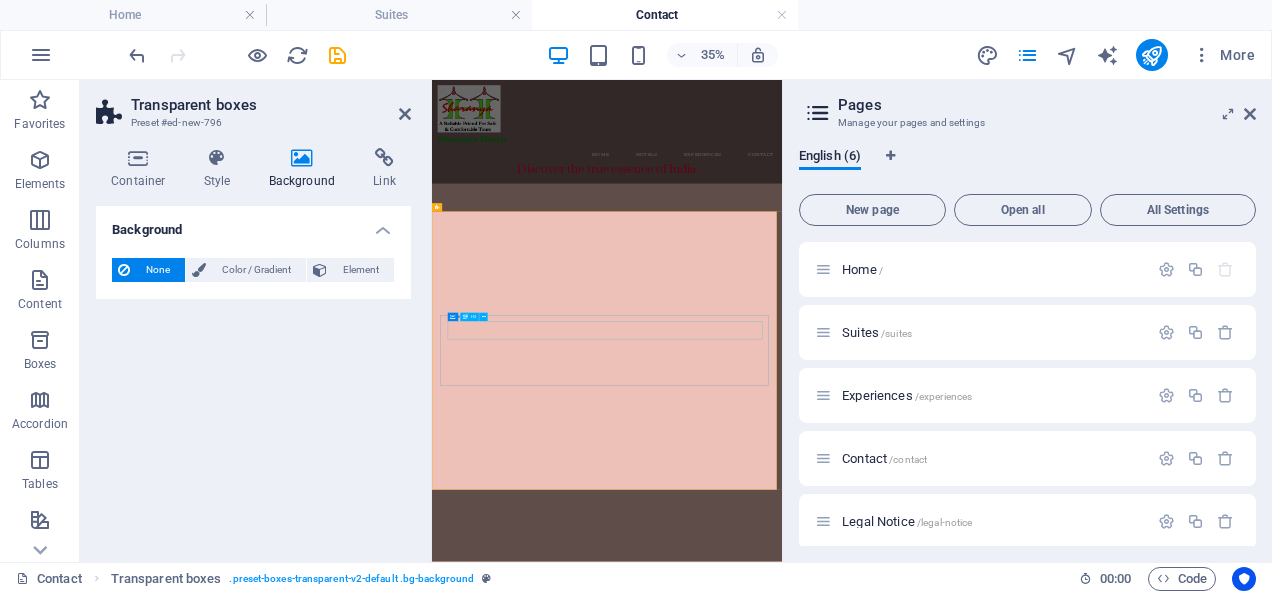 scroll, scrollTop: 1323, scrollLeft: 0, axis: vertical 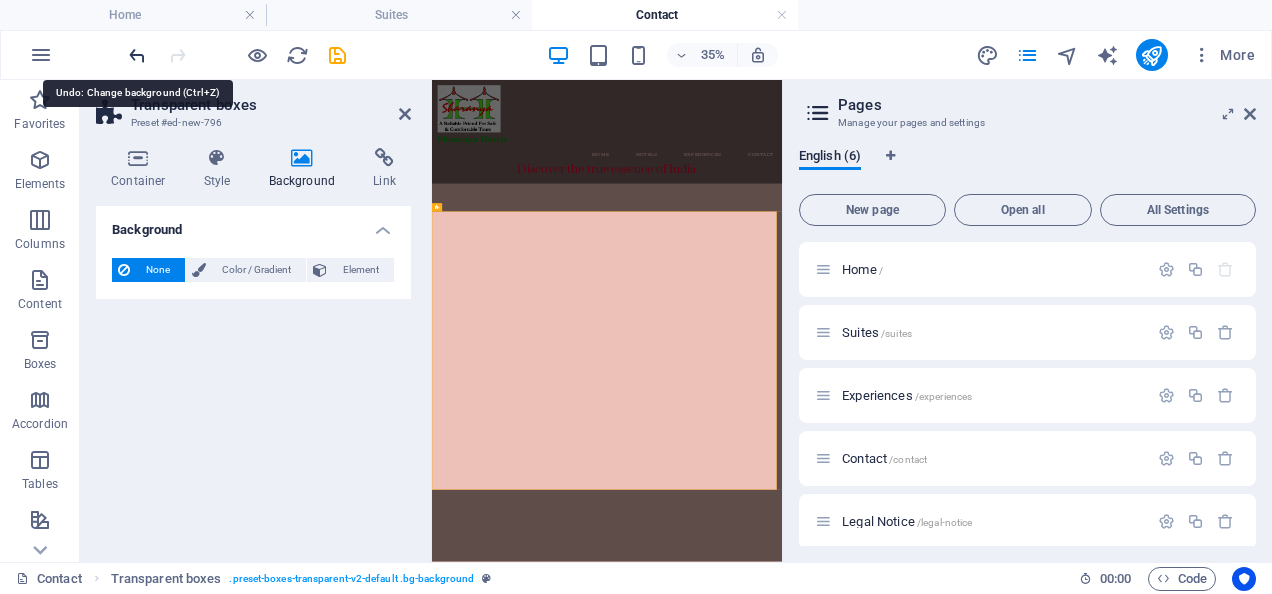 click at bounding box center [137, 55] 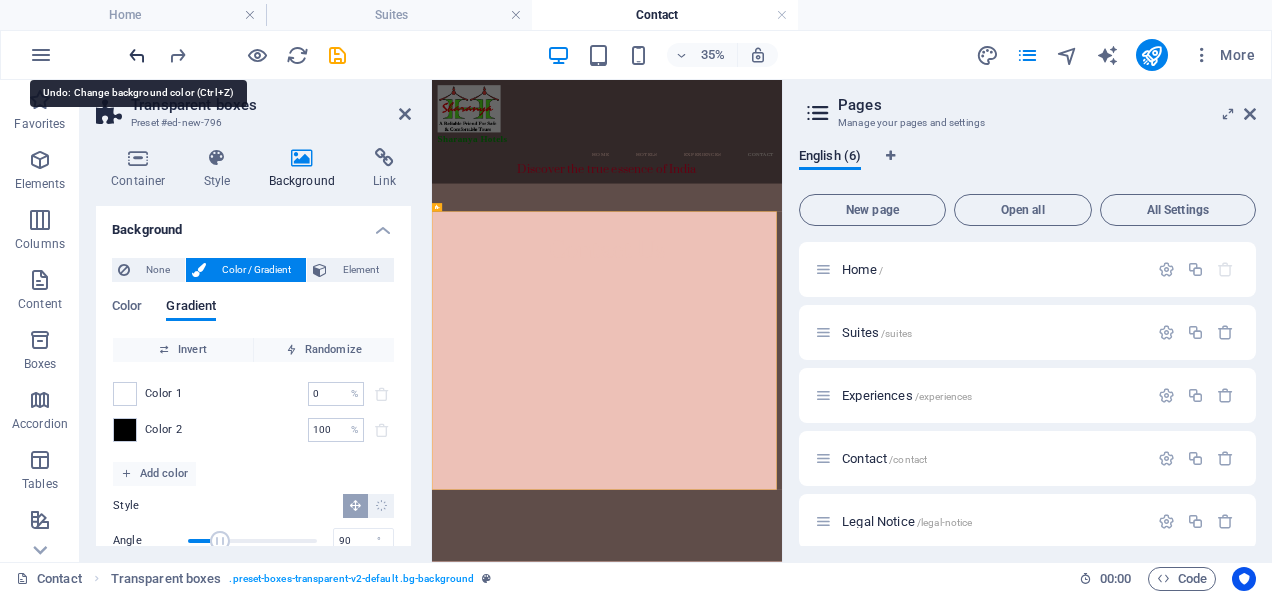 click at bounding box center [137, 55] 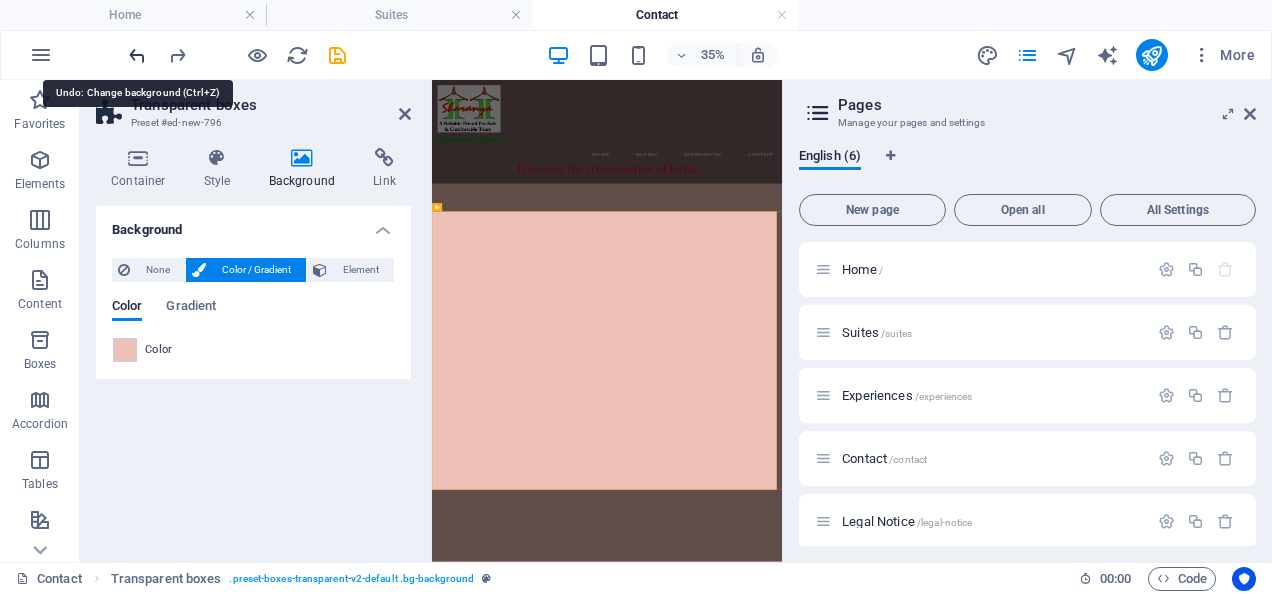 click at bounding box center [137, 55] 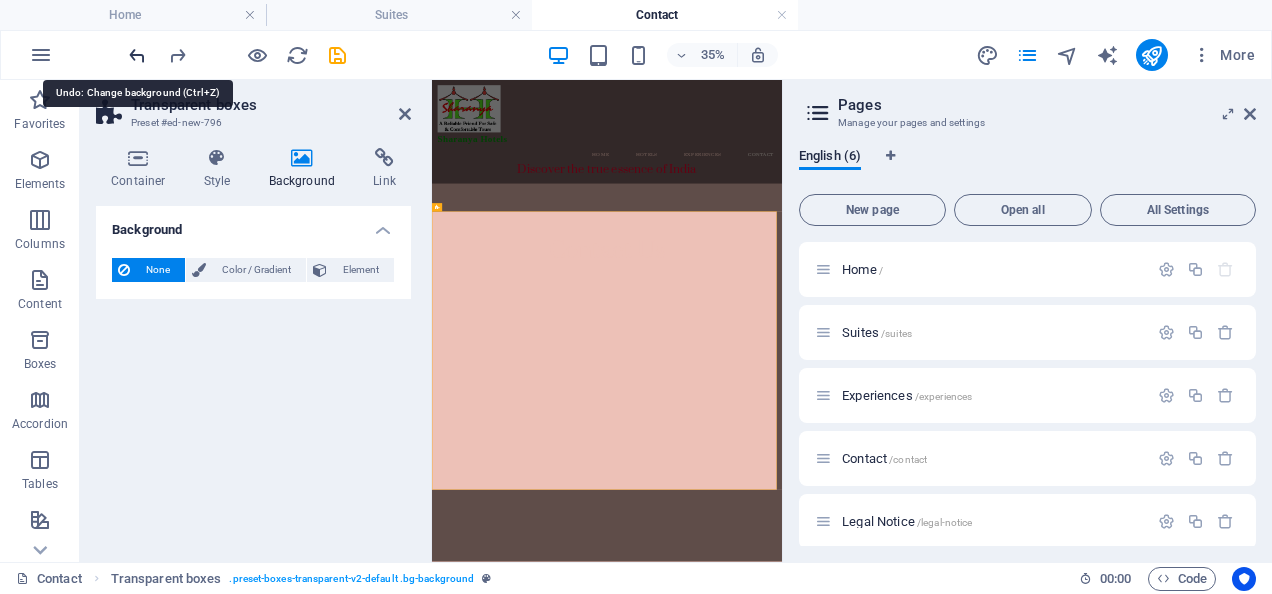 click at bounding box center (137, 55) 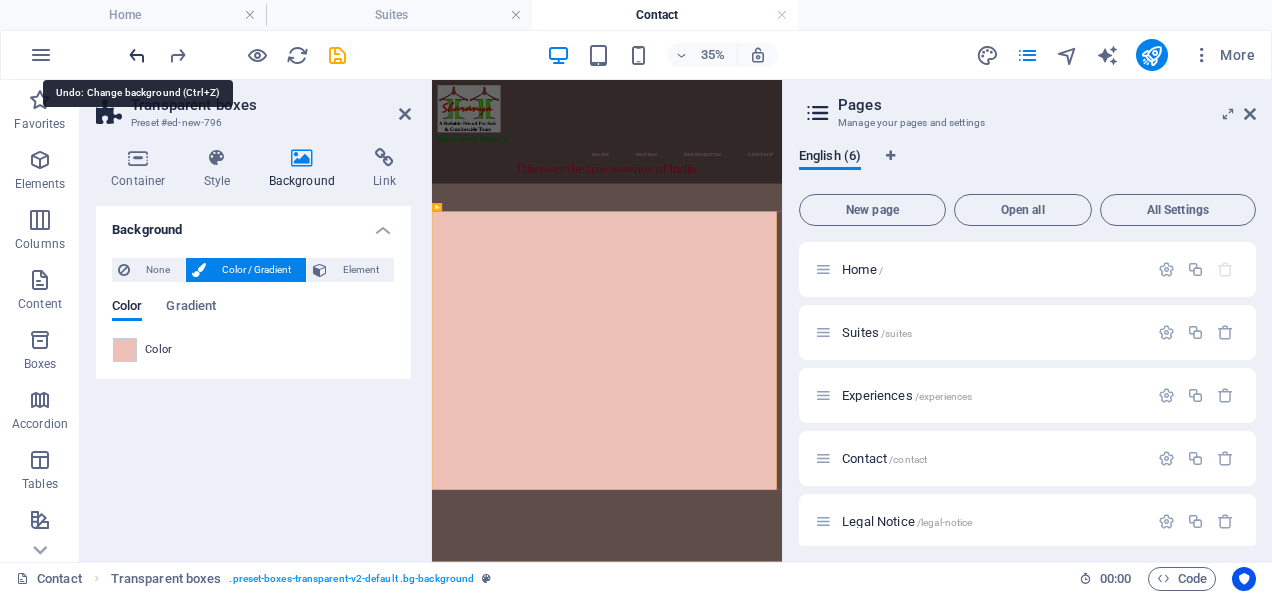 click at bounding box center [137, 55] 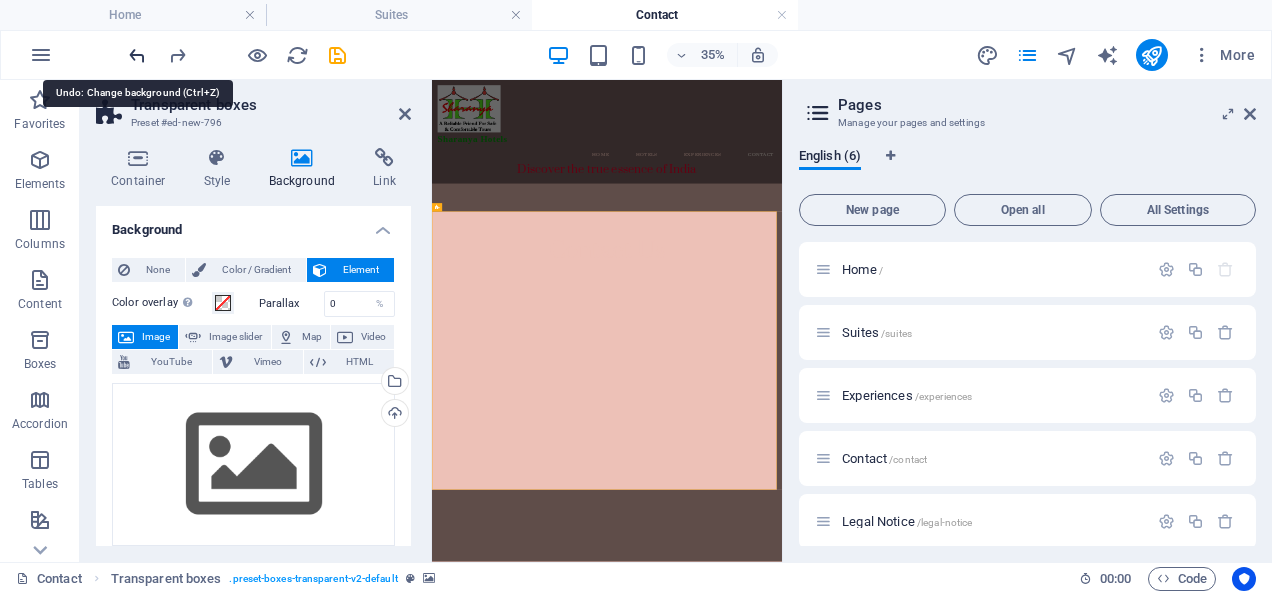 click at bounding box center (137, 55) 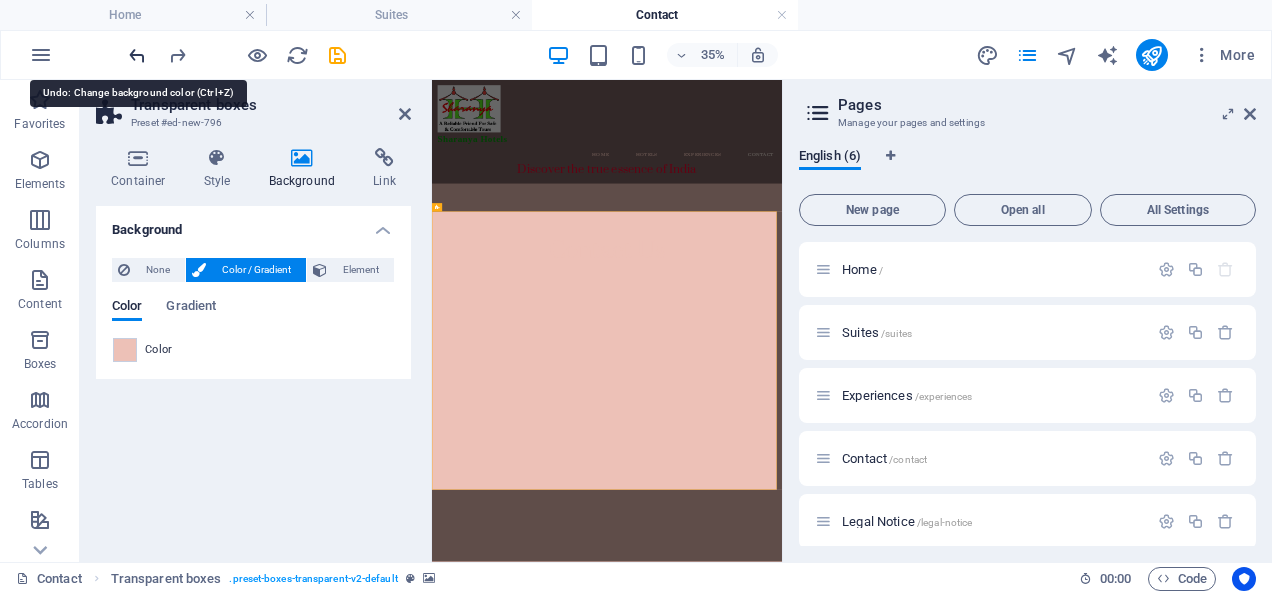 click at bounding box center [137, 55] 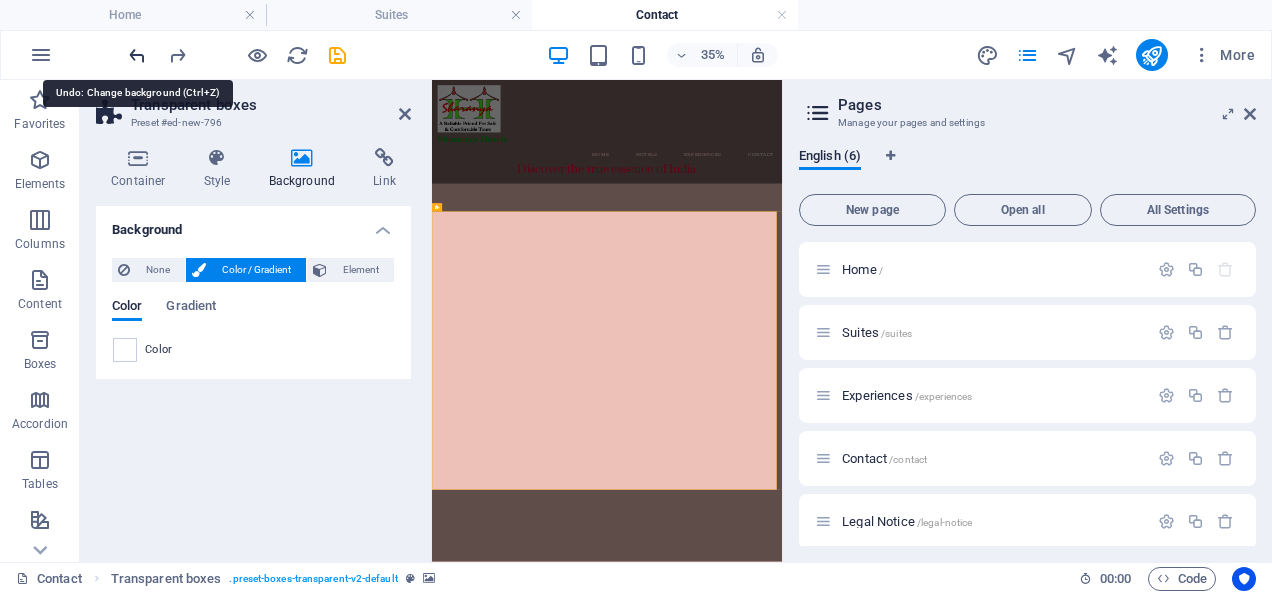 click at bounding box center [137, 55] 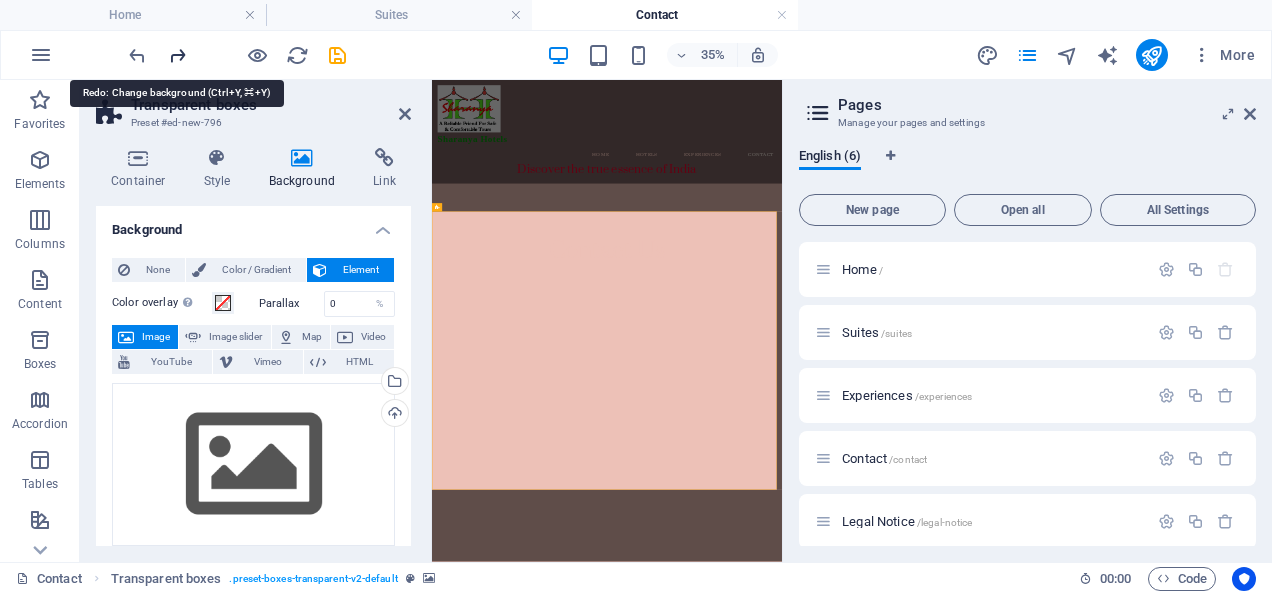 click at bounding box center (177, 55) 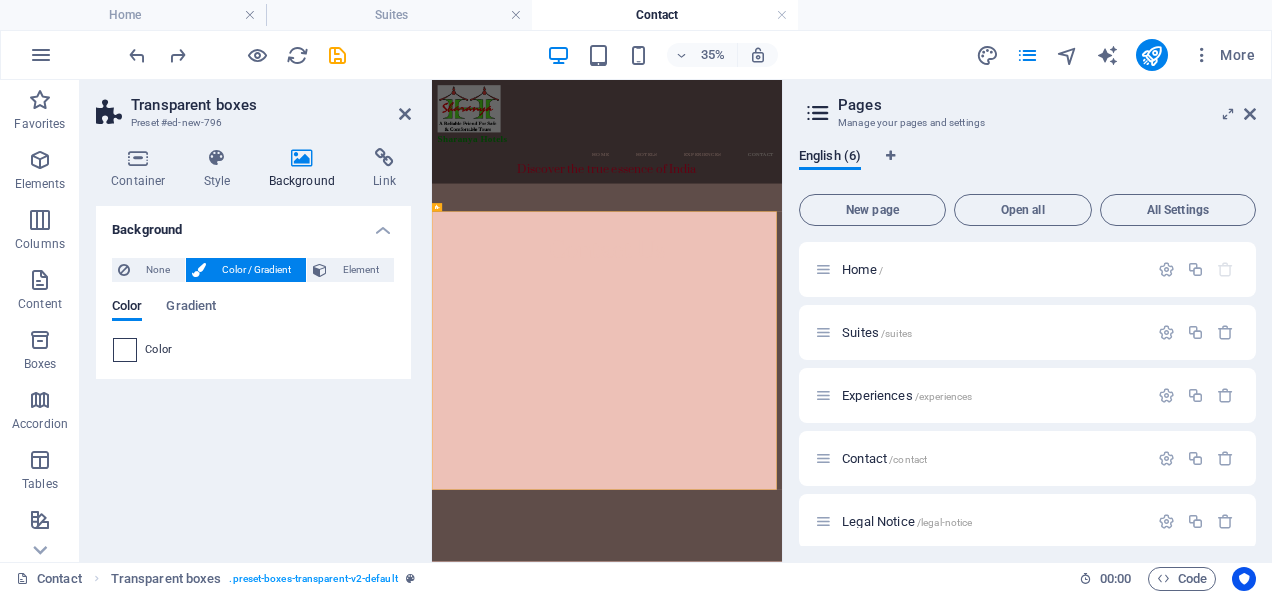 click at bounding box center [125, 350] 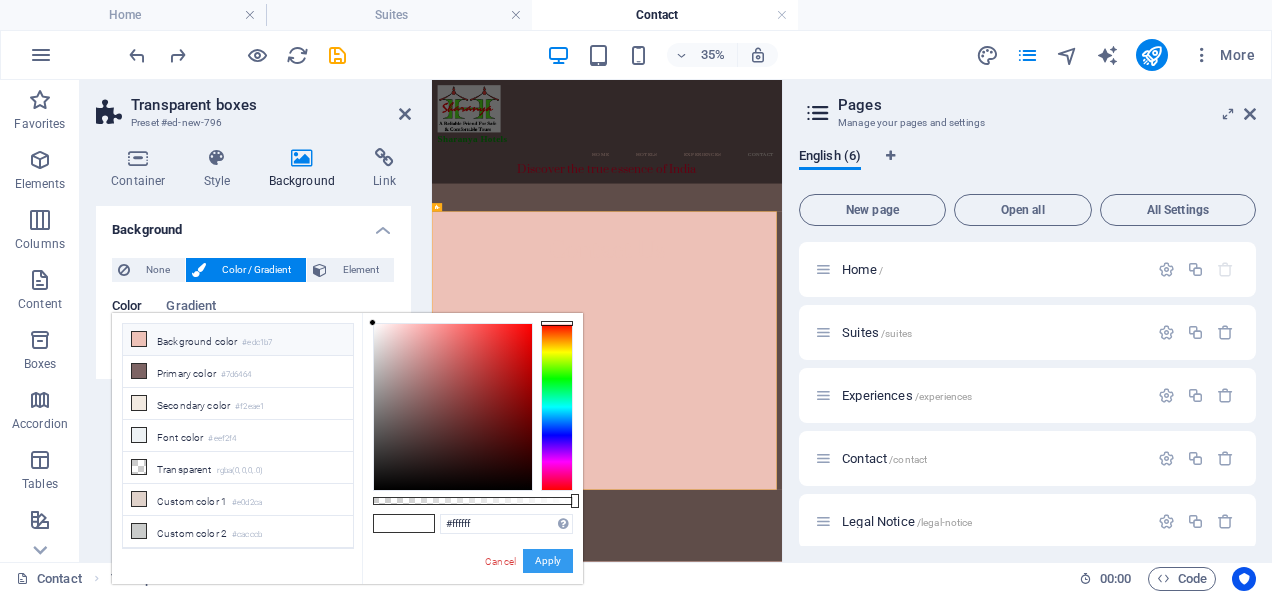 click on "Apply" at bounding box center [548, 561] 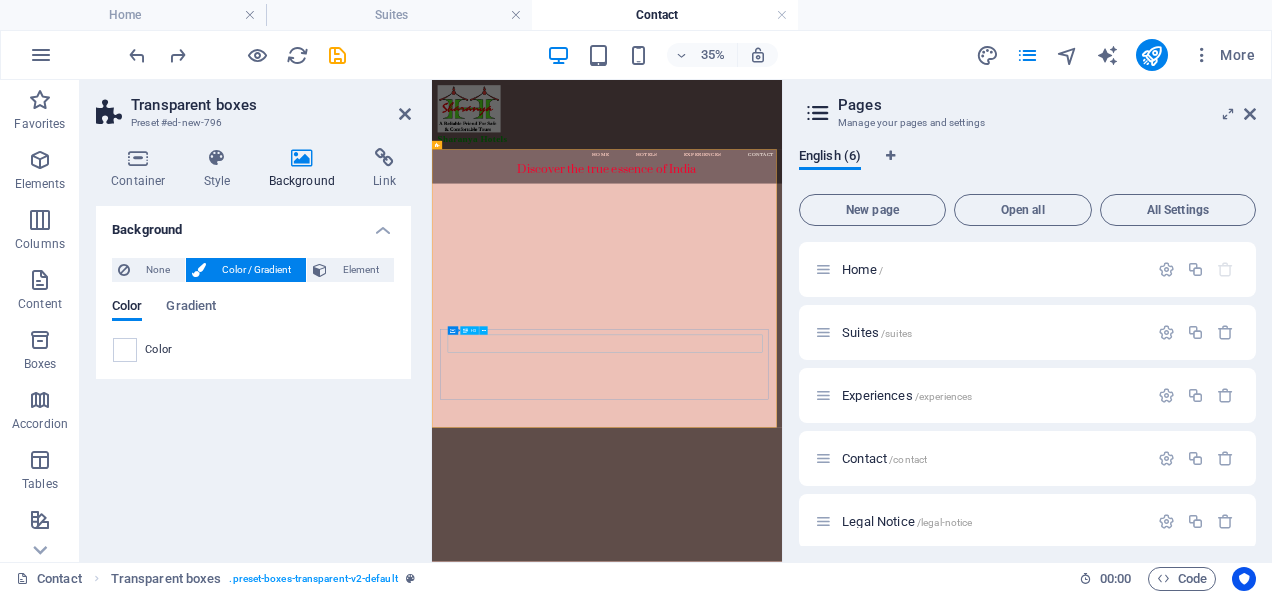 scroll, scrollTop: 1547, scrollLeft: 0, axis: vertical 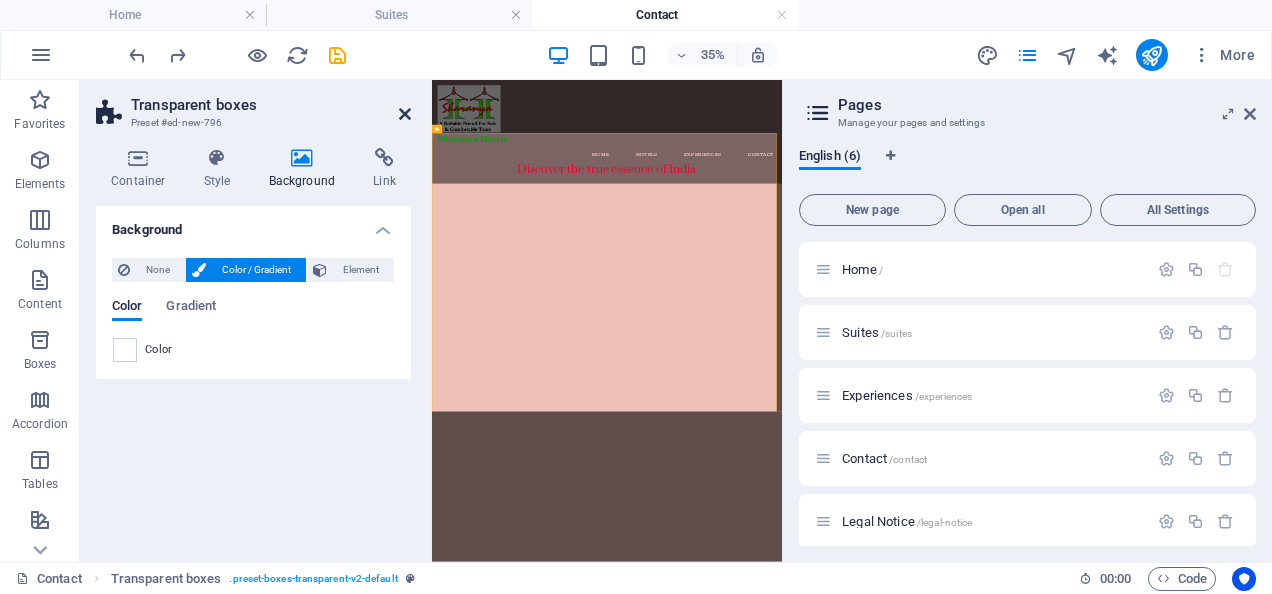 click at bounding box center [405, 114] 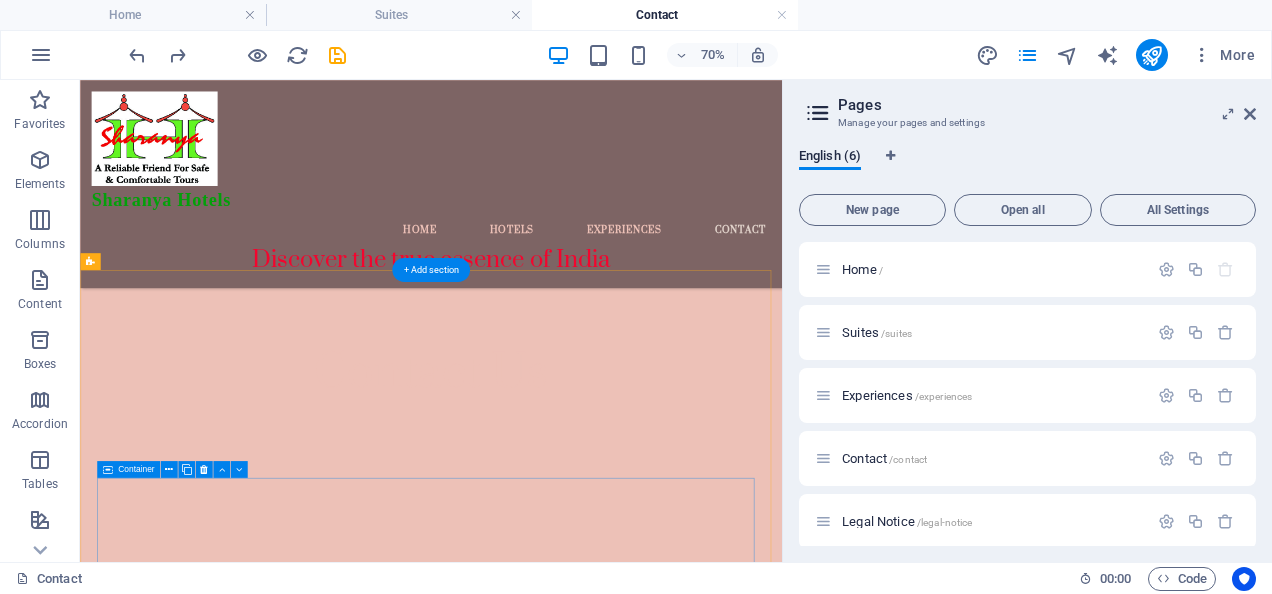 scroll, scrollTop: 703, scrollLeft: 0, axis: vertical 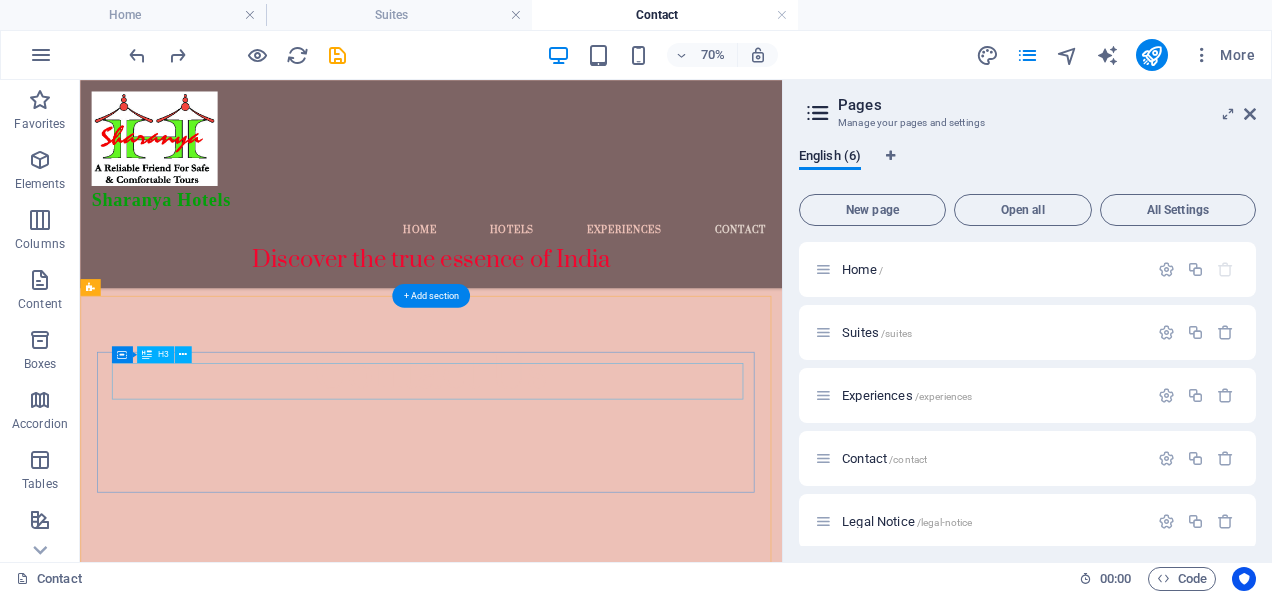 click on "Headline" at bounding box center (584, 2845) 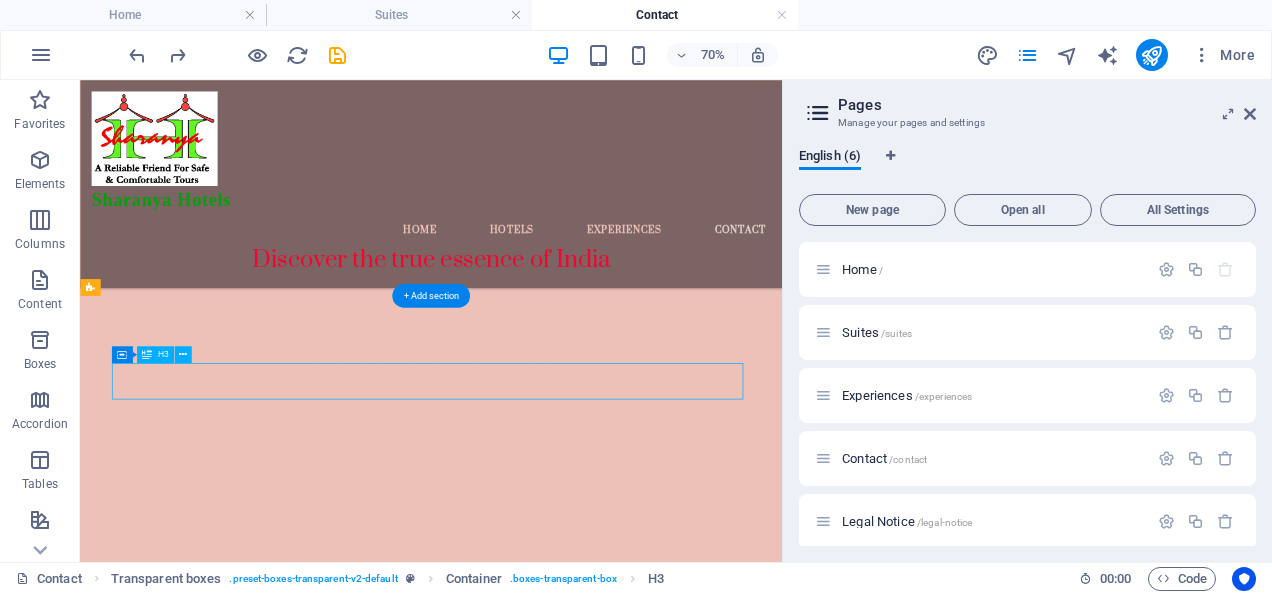 click on "Headline" at bounding box center (584, 2845) 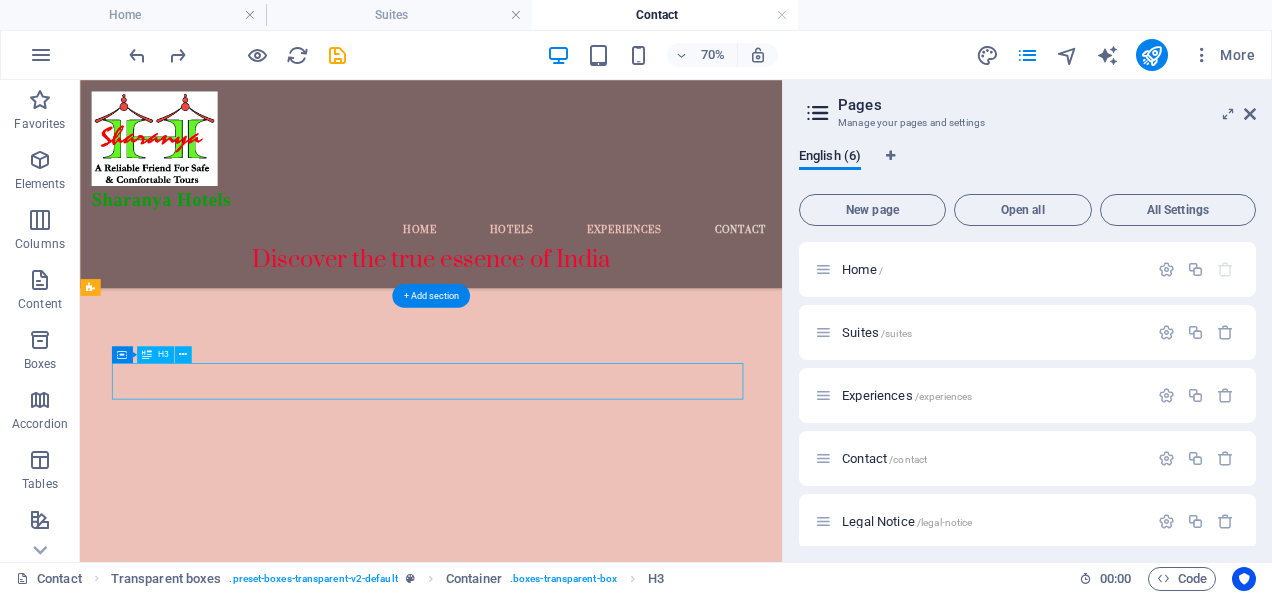 scroll, scrollTop: 1392, scrollLeft: 0, axis: vertical 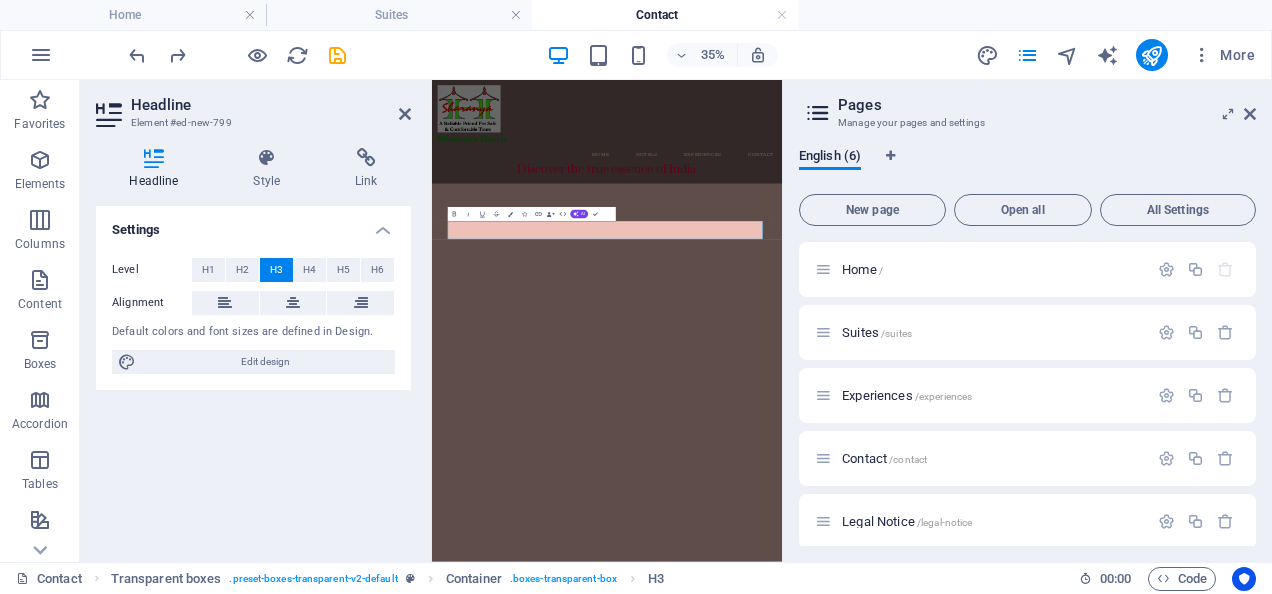 type 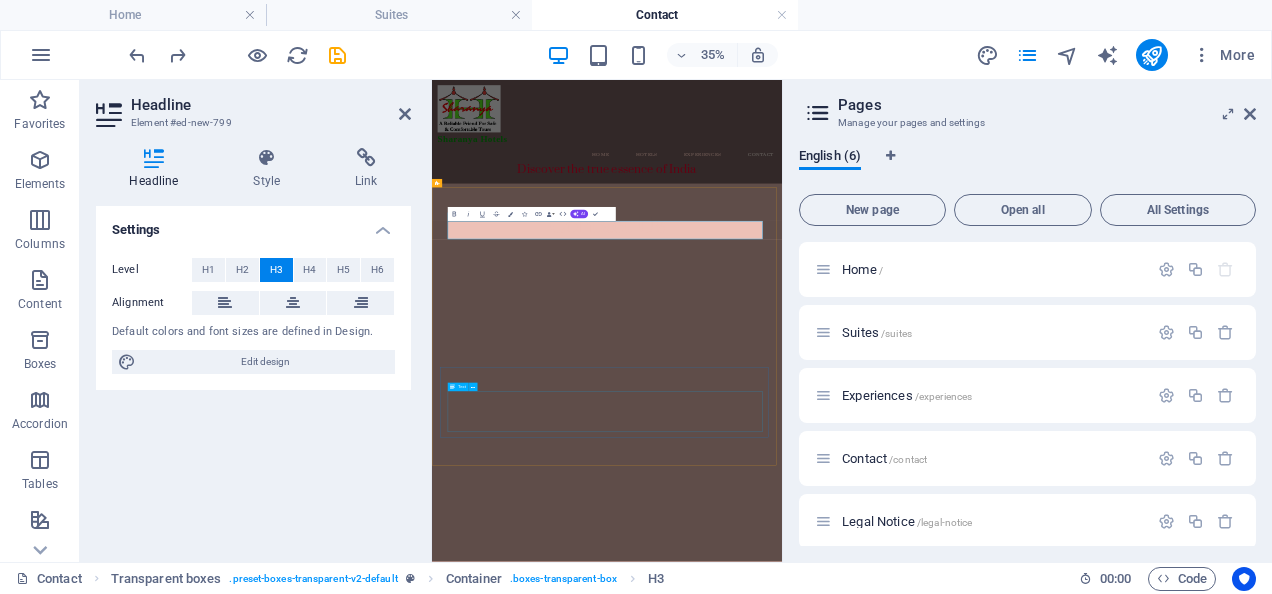 scroll, scrollTop: 1502, scrollLeft: 0, axis: vertical 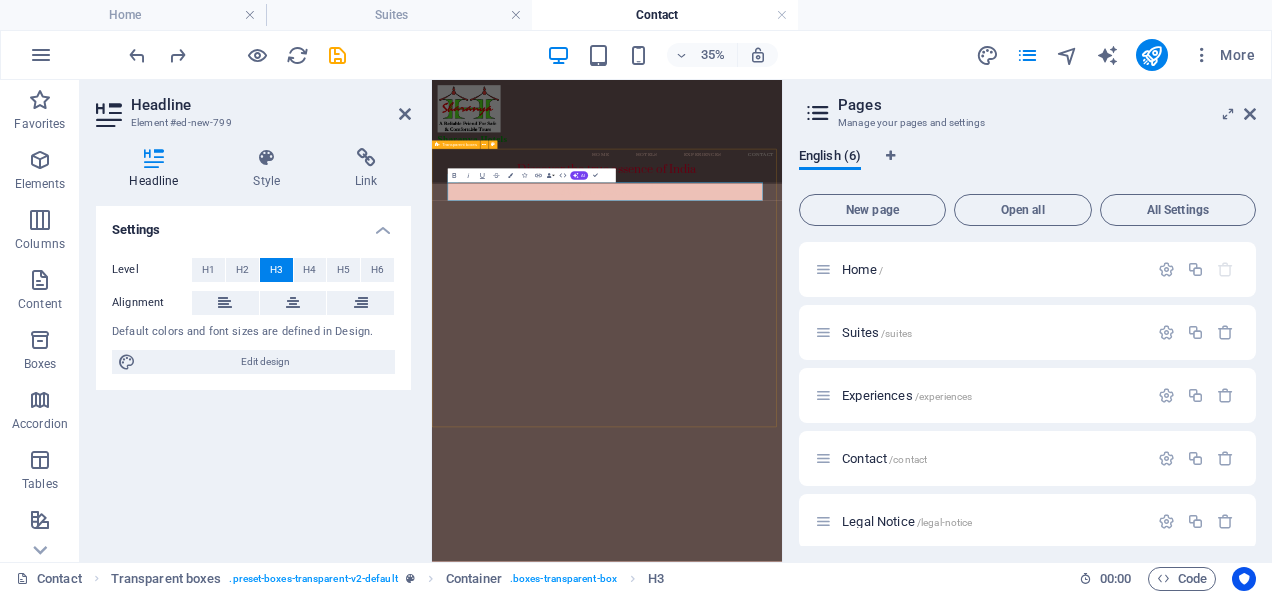 click on "UP COUNTRY LODGE , [CITY] Lorem ipsum dolor sit amet, consectetur adipisicing elit. Pariatur, minima, vel quisquam accusamus labore quaerat possimus neque nesciunt ab officia. Lorem ipsum dolor sit amet, consectetur adipisicing elit. Facilis, totam! Headline Lorem ipsum dolor sit amet, consectetur adipisicing elit. Pariatur, minima, vel quisquam accusamus labore quaerat possimus neque nesciunt ab officia. Lorem ipsum dolor sit amet, consectetur adipisicing elit. Facilis, totam! Headline Lorem ipsum dolor sit amet, consectetur adipisicing elit. Pariatur, minima, vel quisquam accusamus labore quaerat possimus neque nesciunt ab officia. Lorem ipsum dolor sit amet, consectetur adipisicing elit. Facilis, totam!" at bounding box center (932, 3001) 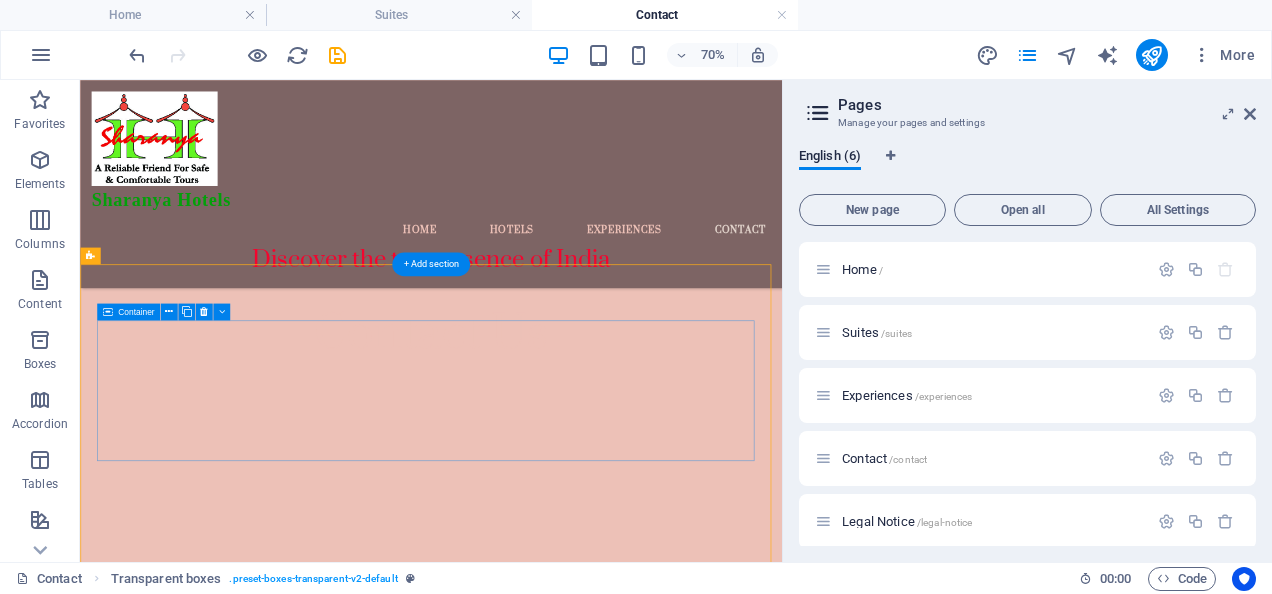 scroll, scrollTop: 761, scrollLeft: 0, axis: vertical 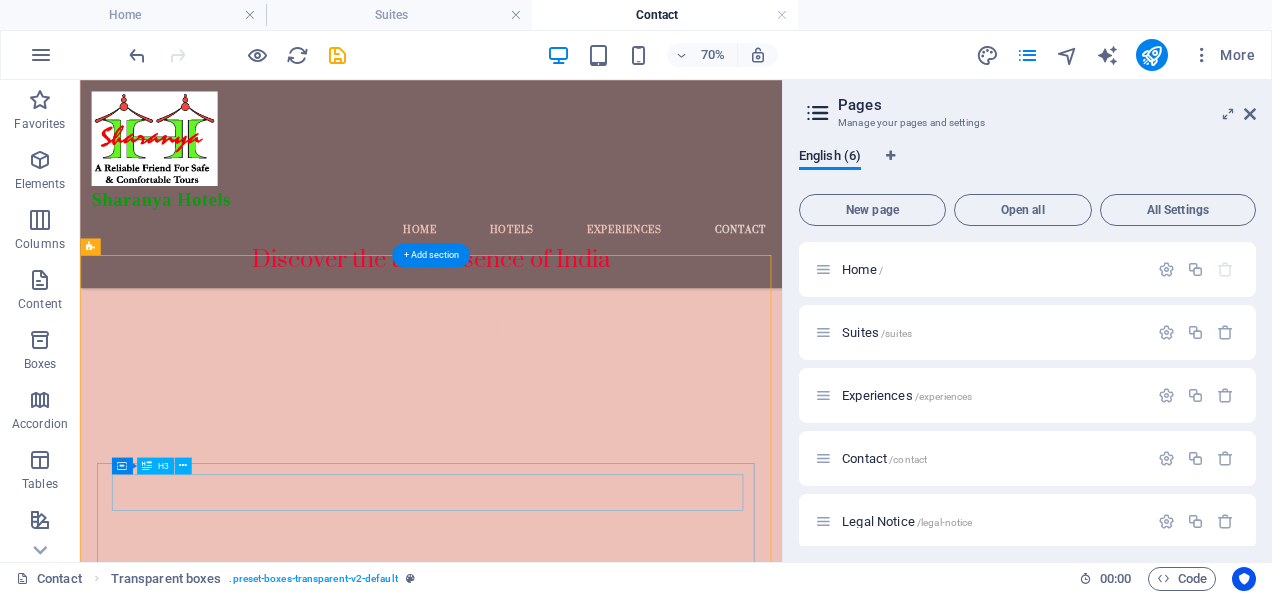 click on "Headline" at bounding box center (584, 2996) 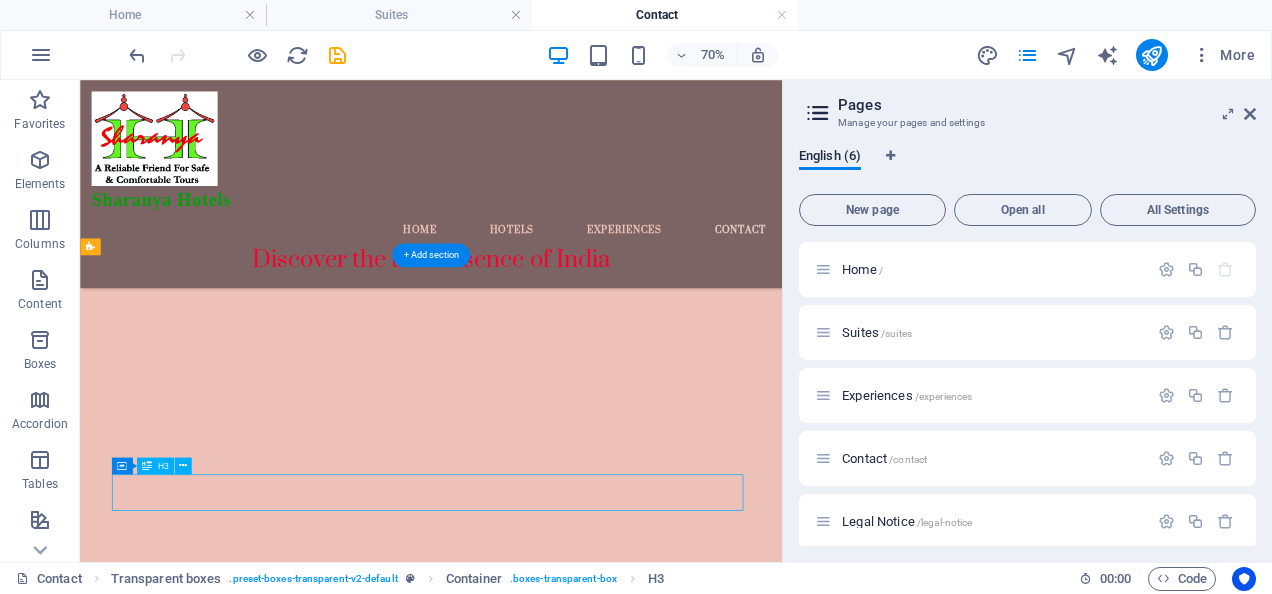 click on "Headline" at bounding box center (584, 2996) 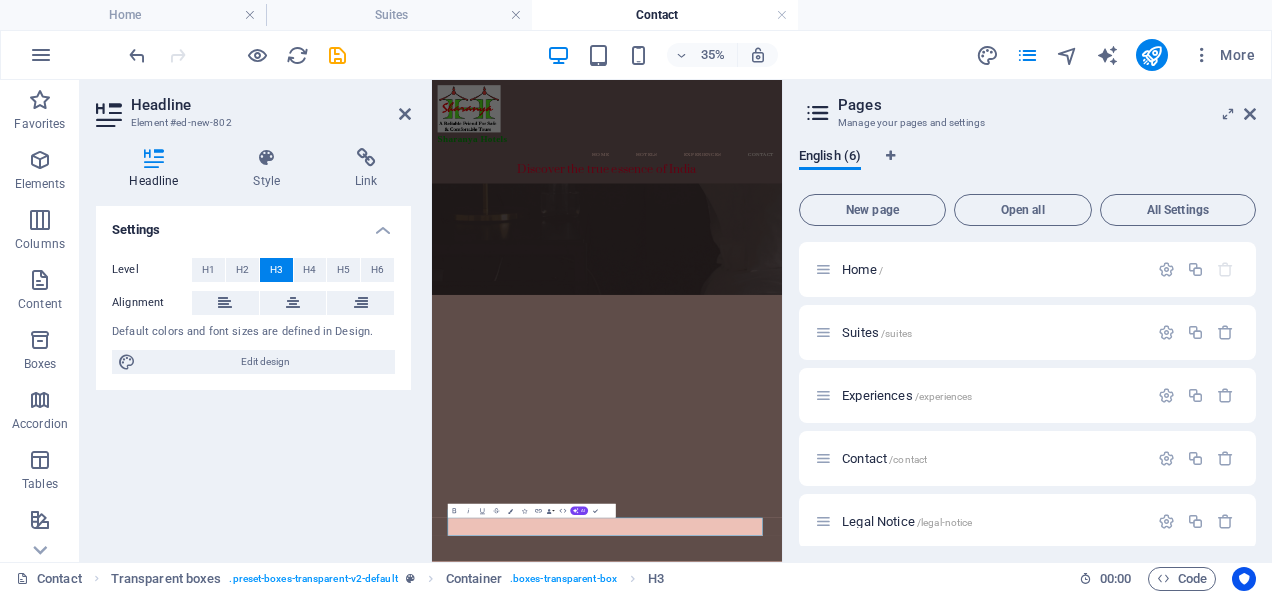 type 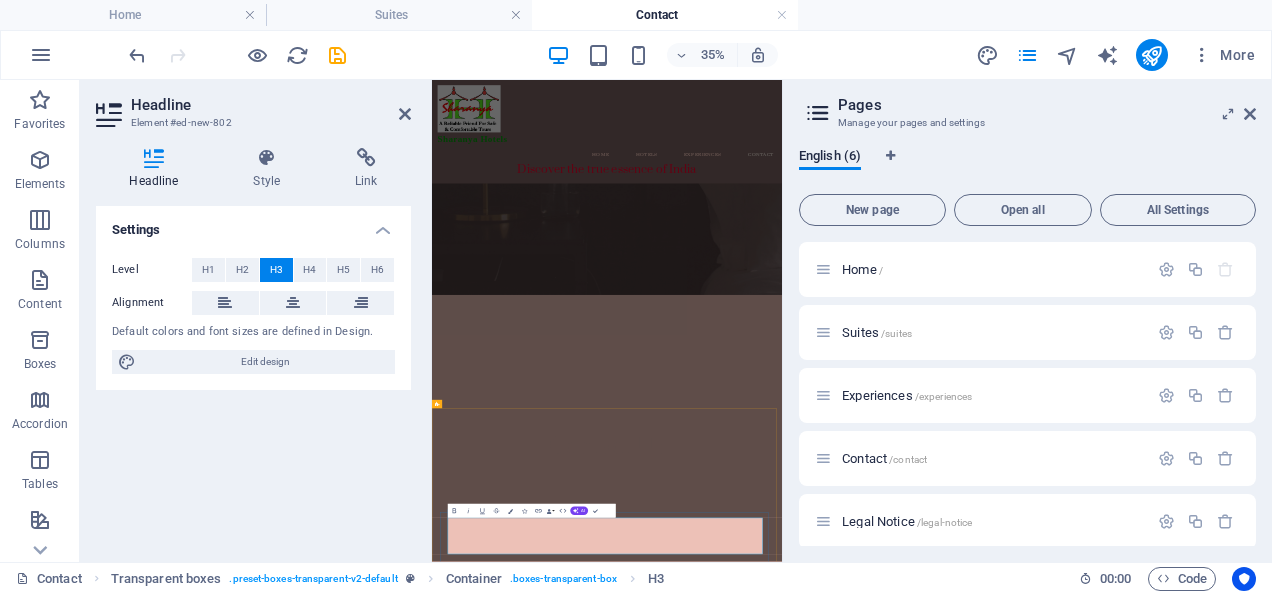 click on "[CITY]" at bounding box center [934, 3710] 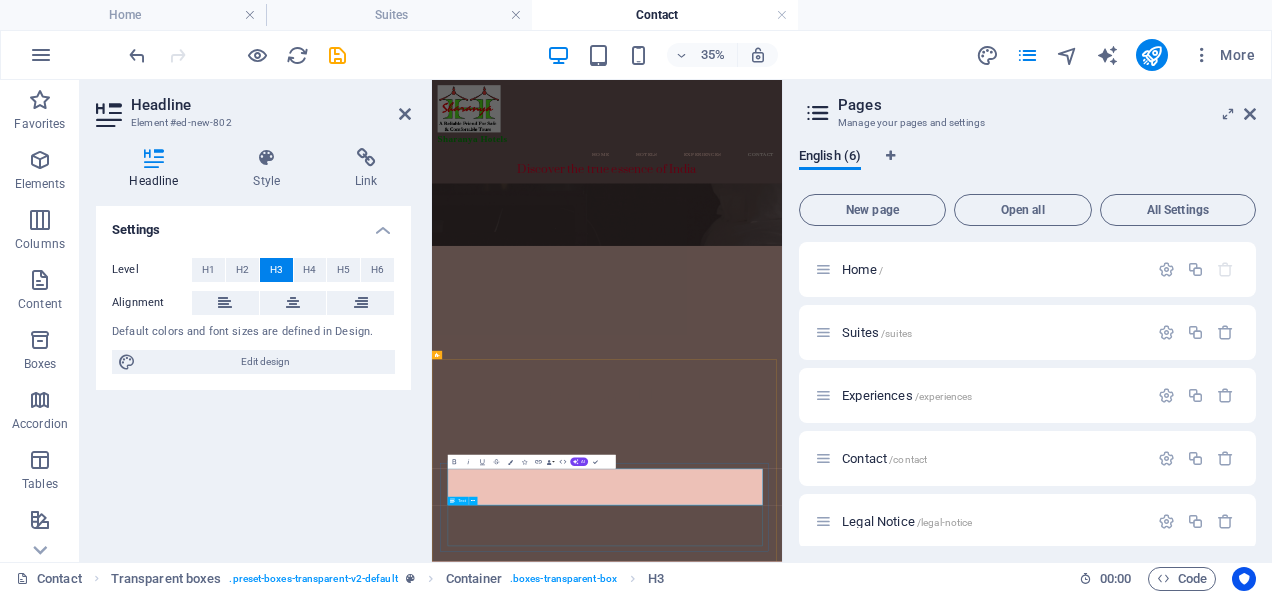 scroll, scrollTop: 1041, scrollLeft: 0, axis: vertical 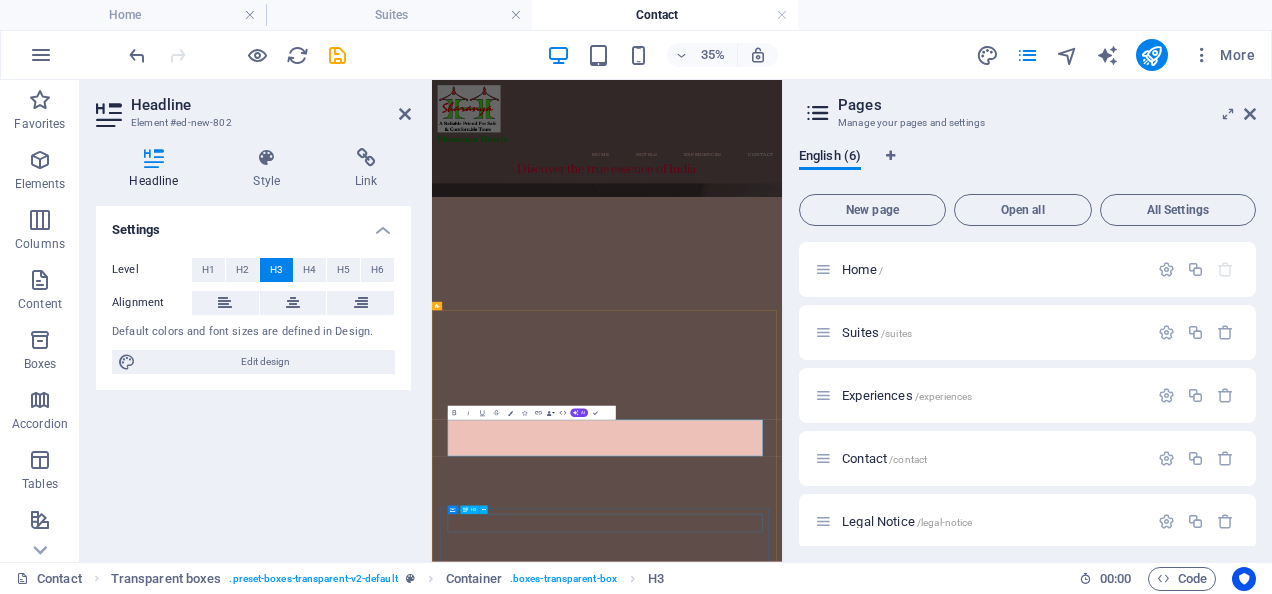 click on "Headline" at bounding box center (934, 3665) 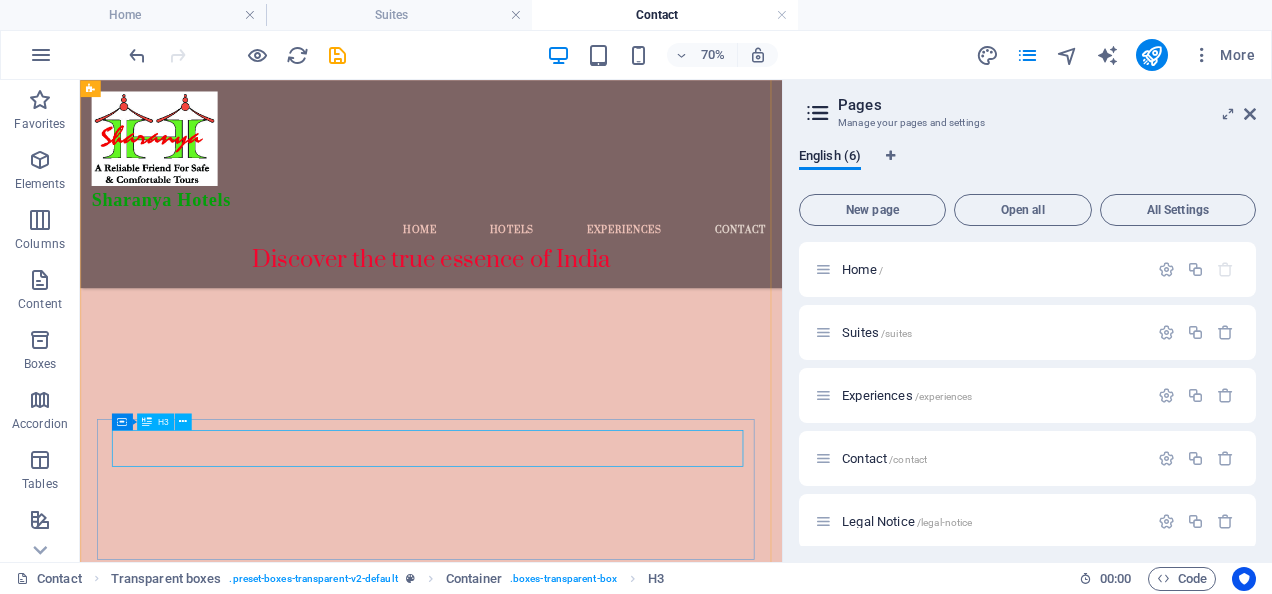 click on "Headline" at bounding box center [584, 2925] 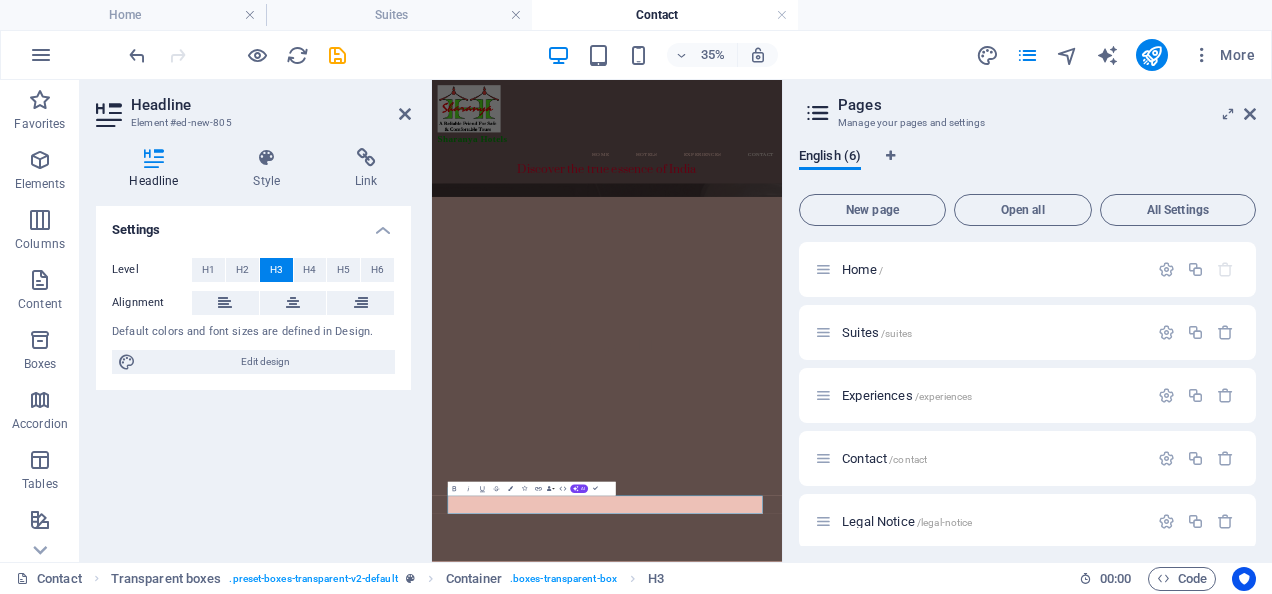 type 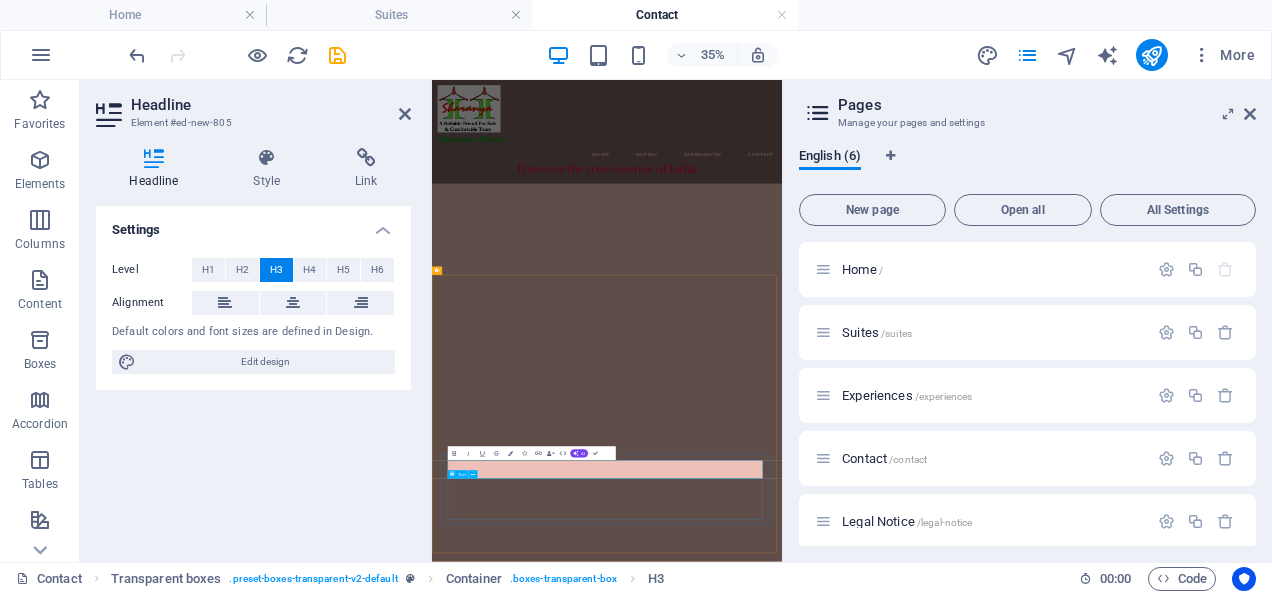 scroll, scrollTop: 1142, scrollLeft: 0, axis: vertical 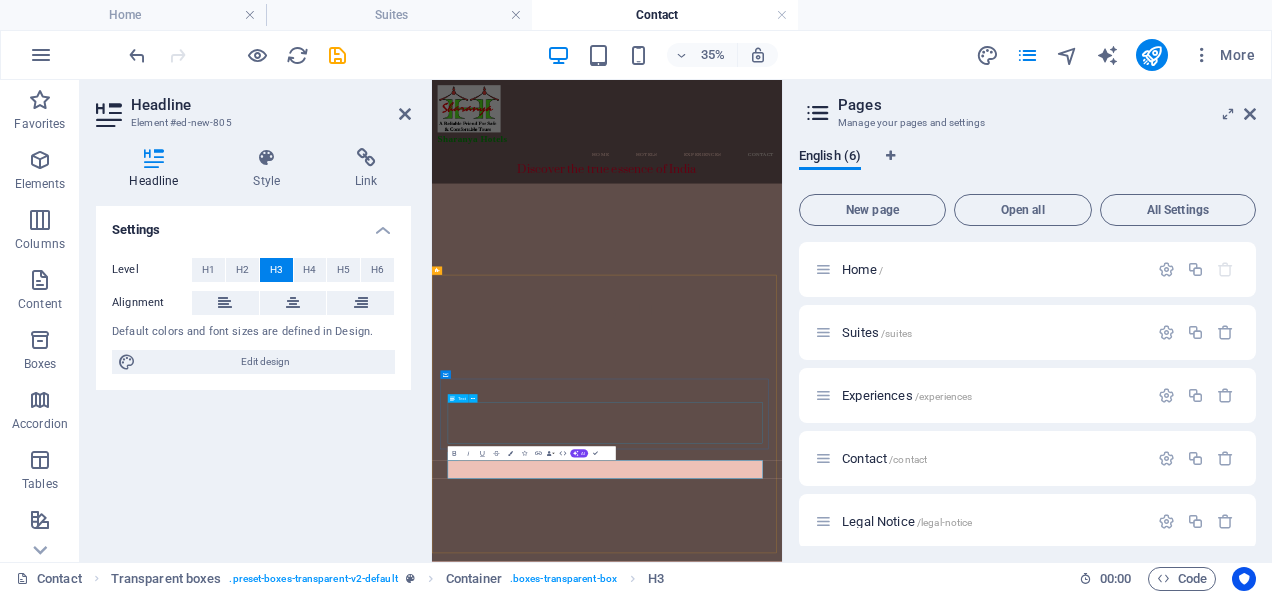 click on "Lorem ipsum dolor sit amet, consectetur adipisicing elit. Pariatur, minima, vel quisquam accusamus labore quaerat possimus neque nesciunt ab officia. Lorem ipsum dolor sit amet, consectetur adipisicing elit. Facilis, totam!" at bounding box center (934, 3387) 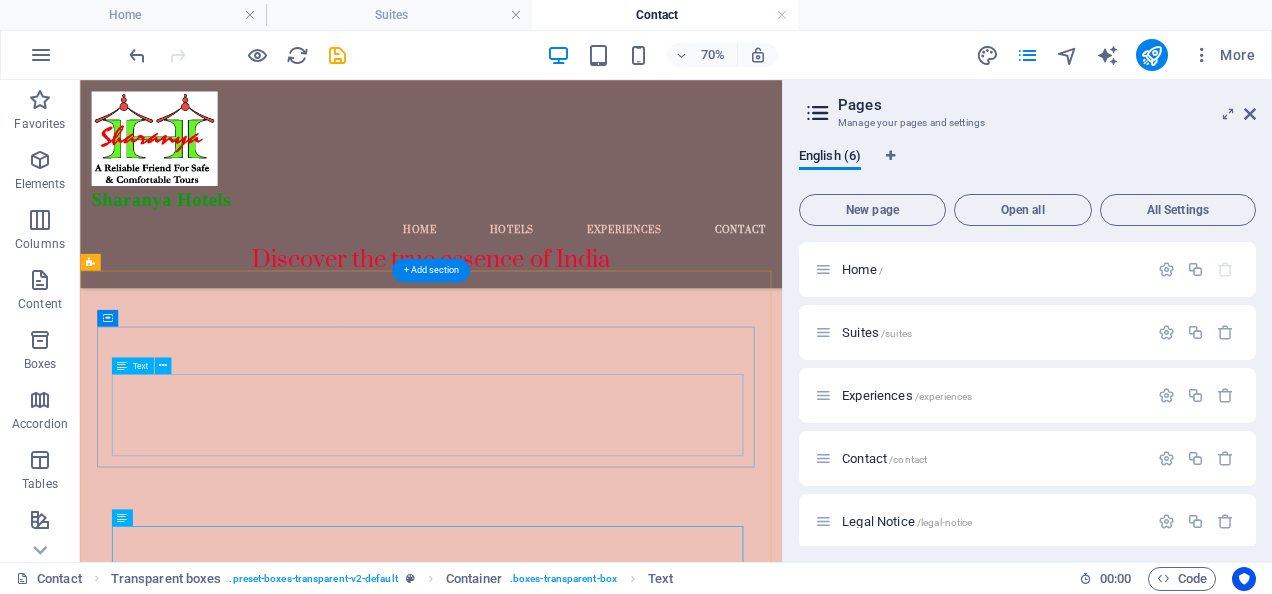 scroll, scrollTop: 738, scrollLeft: 0, axis: vertical 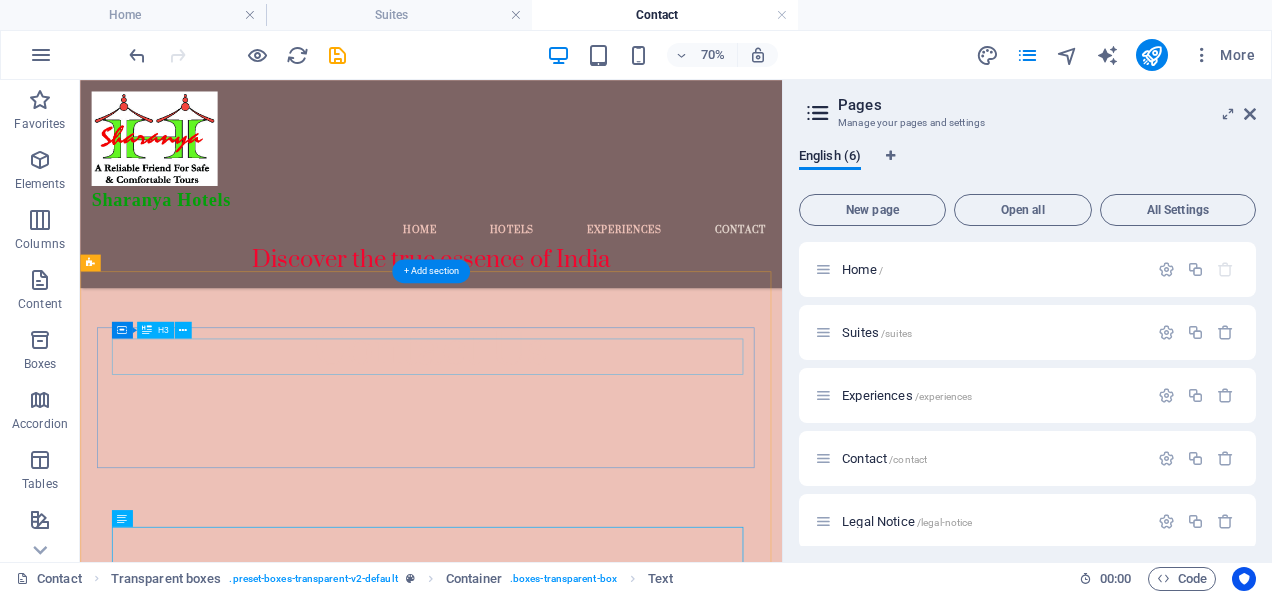click on "[BRAND] , [CITY]" at bounding box center [584, 2810] 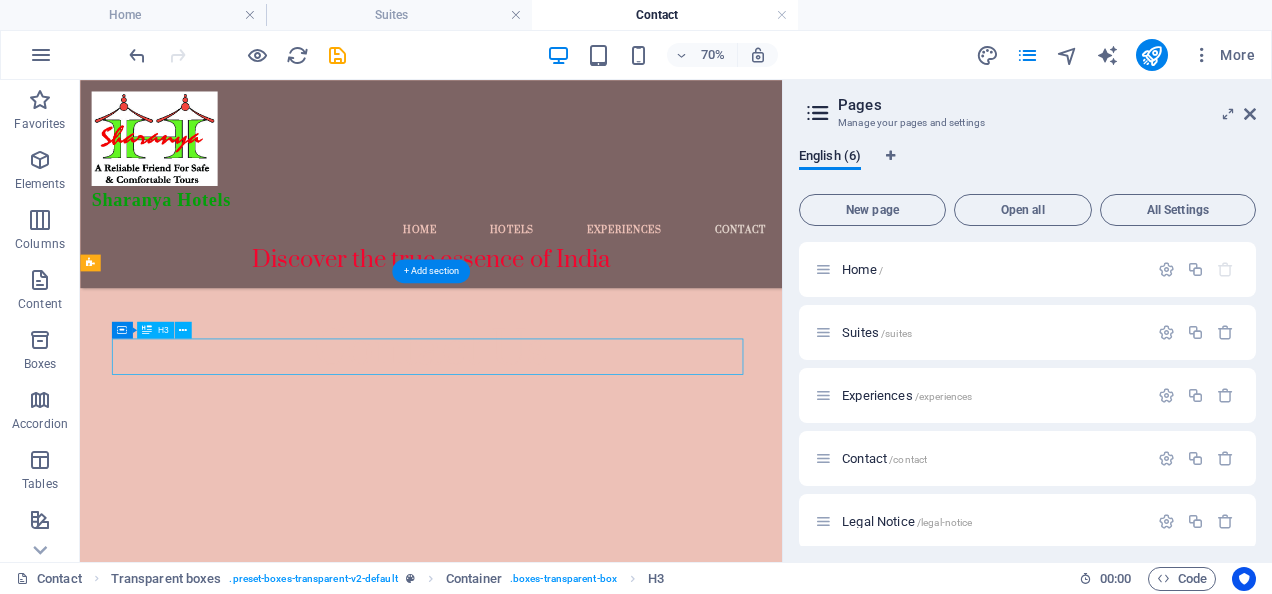 click on "[BRAND] , [CITY]" at bounding box center (584, 2810) 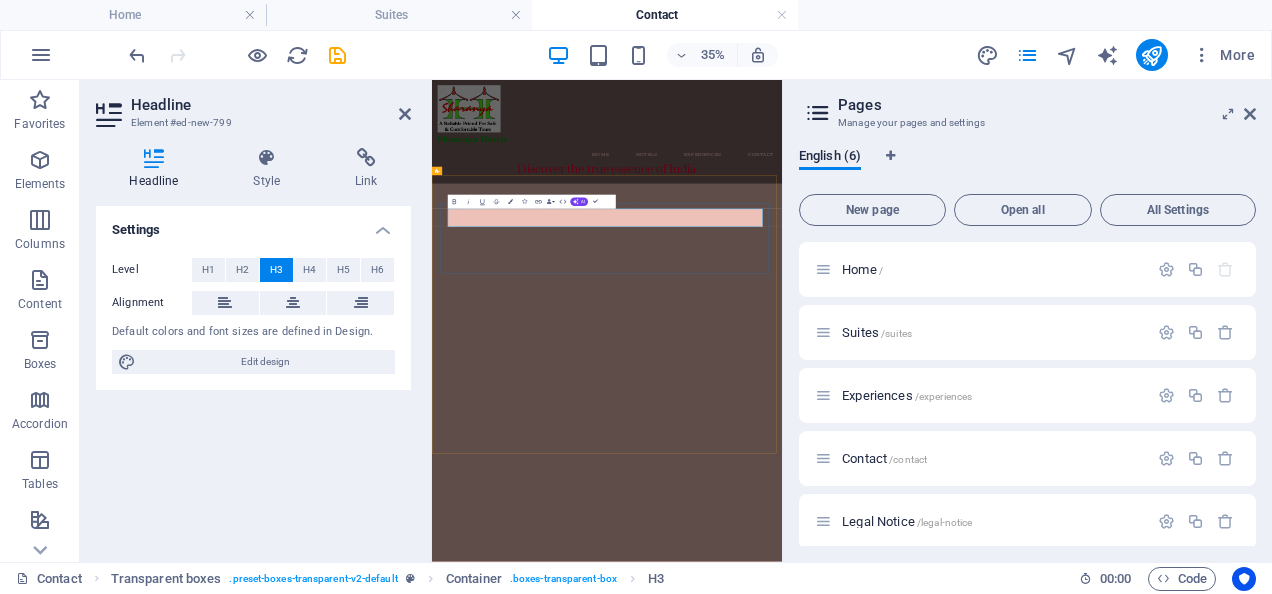click on "[BRAND] , [CITY]" at bounding box center [934, 2810] 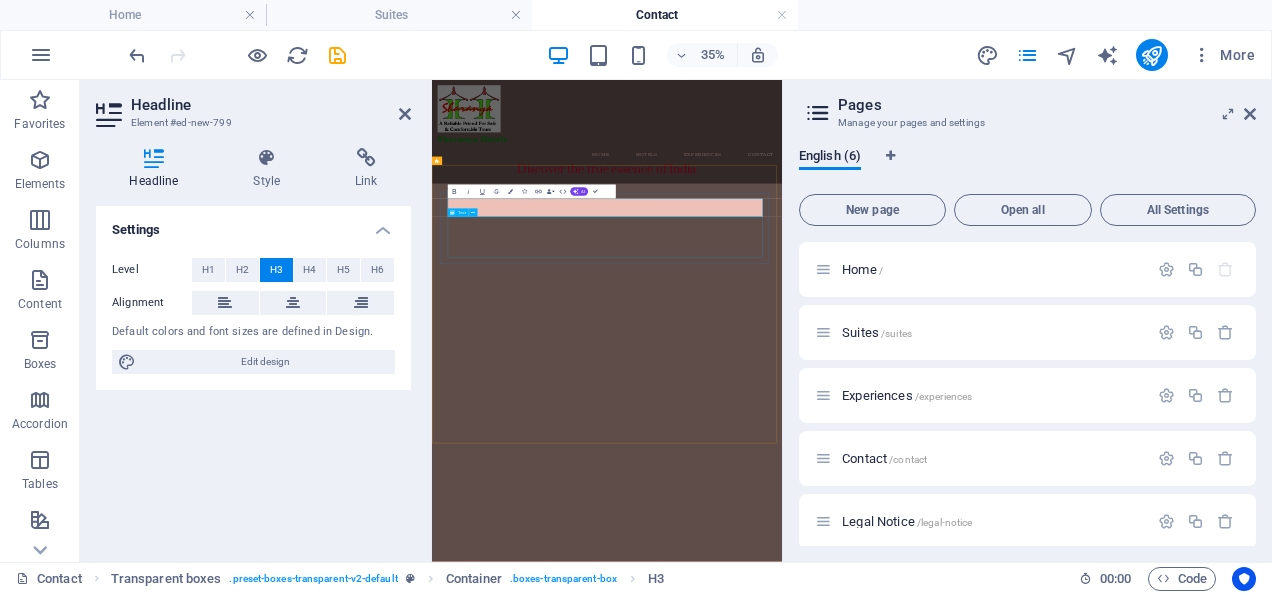scroll, scrollTop: 1458, scrollLeft: 0, axis: vertical 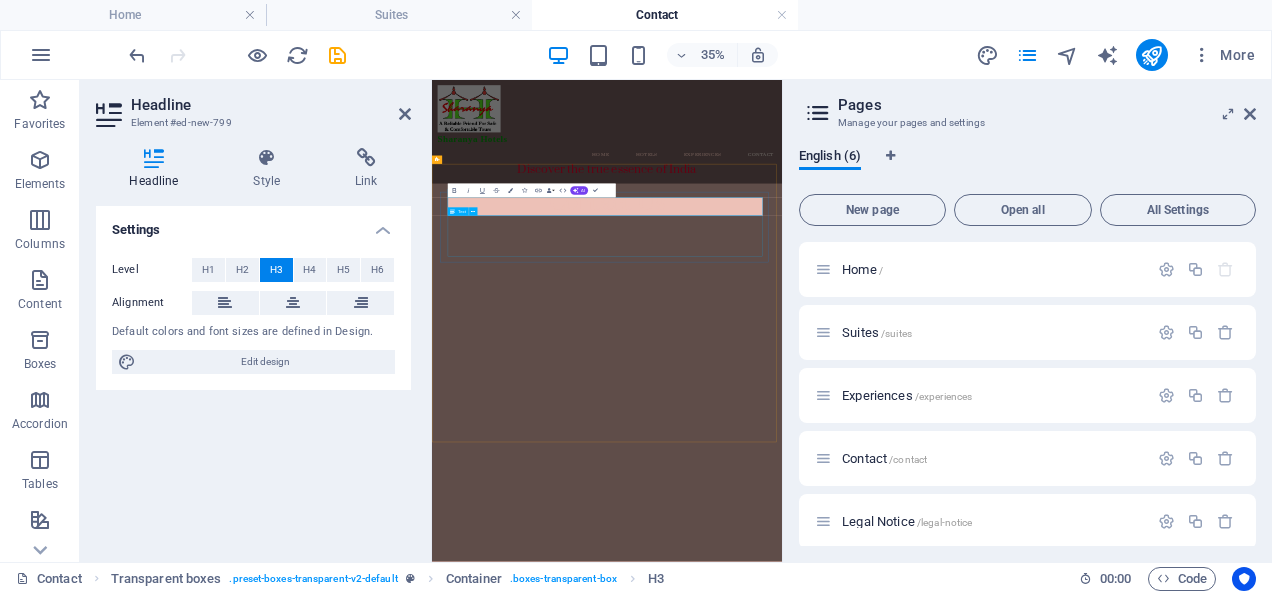 click on "Lorem ipsum dolor sit amet, consectetur adipisicing elit. Pariatur, minima, vel quisquam accusamus labore quaerat possimus neque nesciunt ab officia. Lorem ipsum dolor sit amet, consectetur adipisicing elit. Facilis, totam!" at bounding box center (934, 2862) 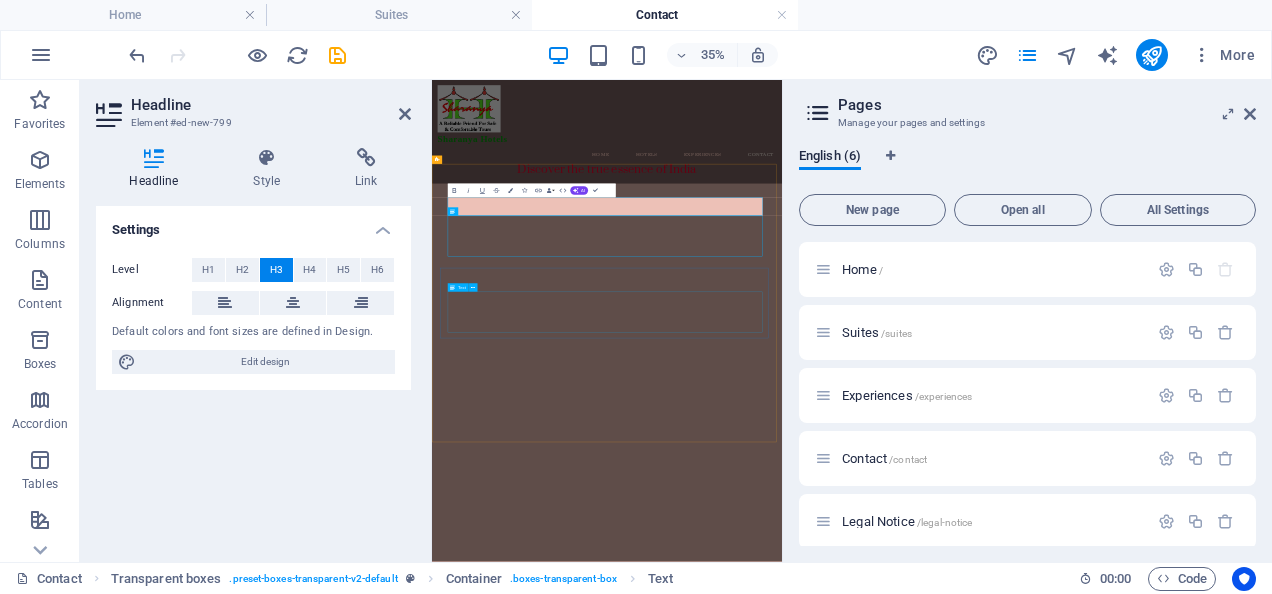 scroll, scrollTop: 873, scrollLeft: 0, axis: vertical 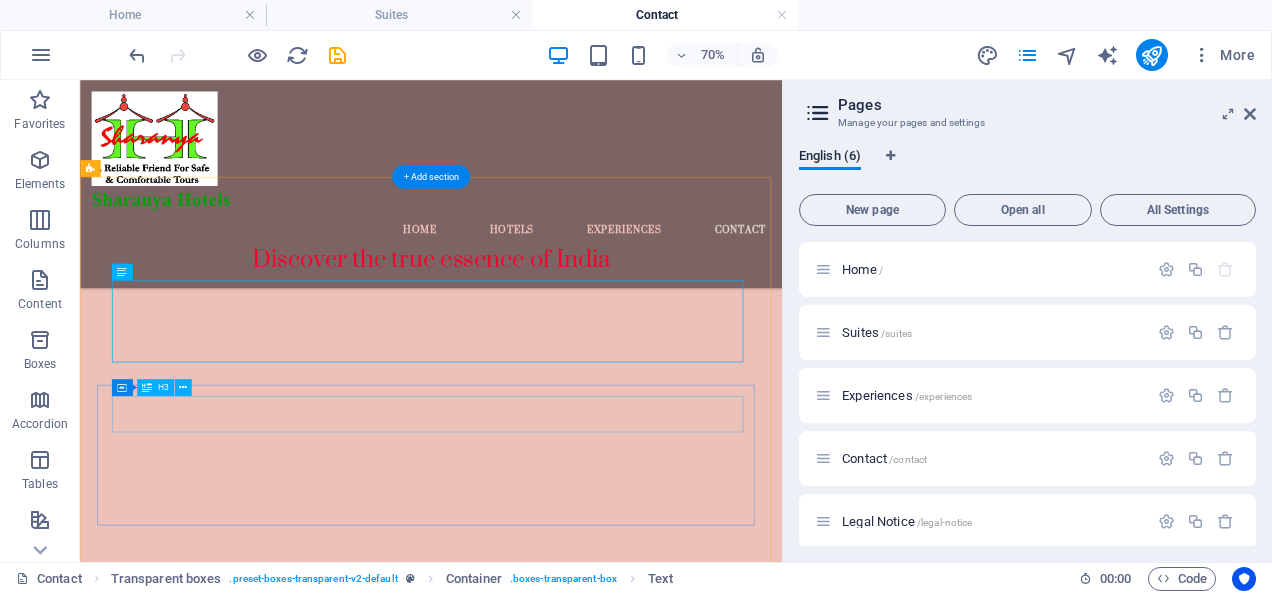 click on "[COMPANY] Tours ,[CITY]" at bounding box center [584, 2884] 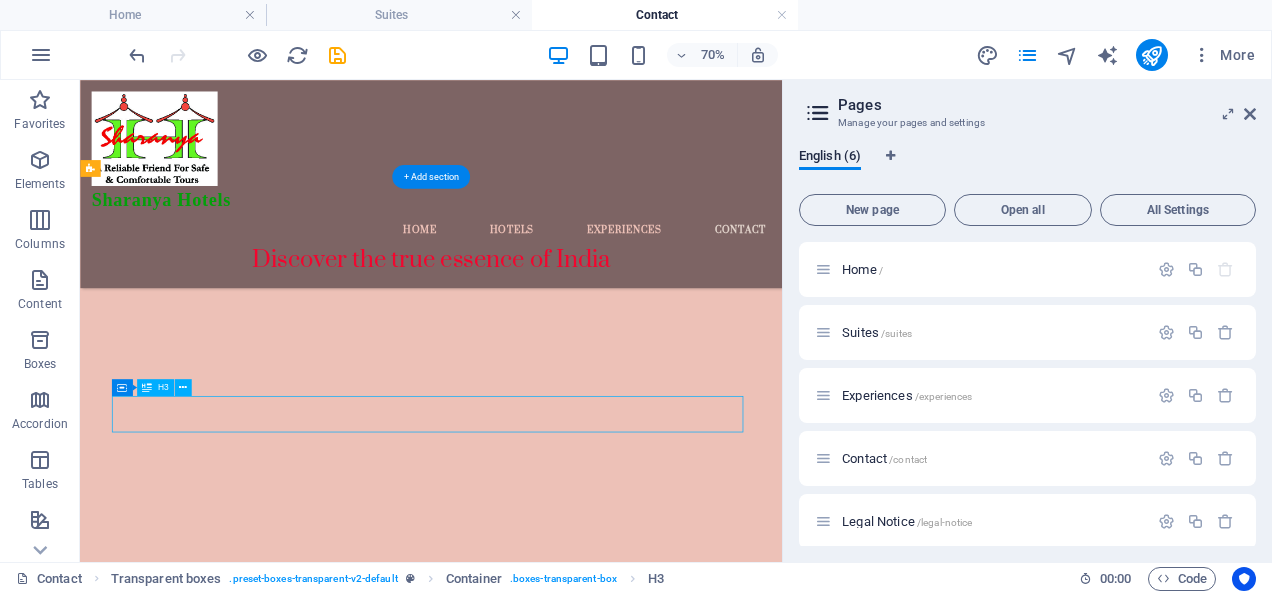 click on "[COMPANY] Tours ,[CITY]" at bounding box center (584, 2884) 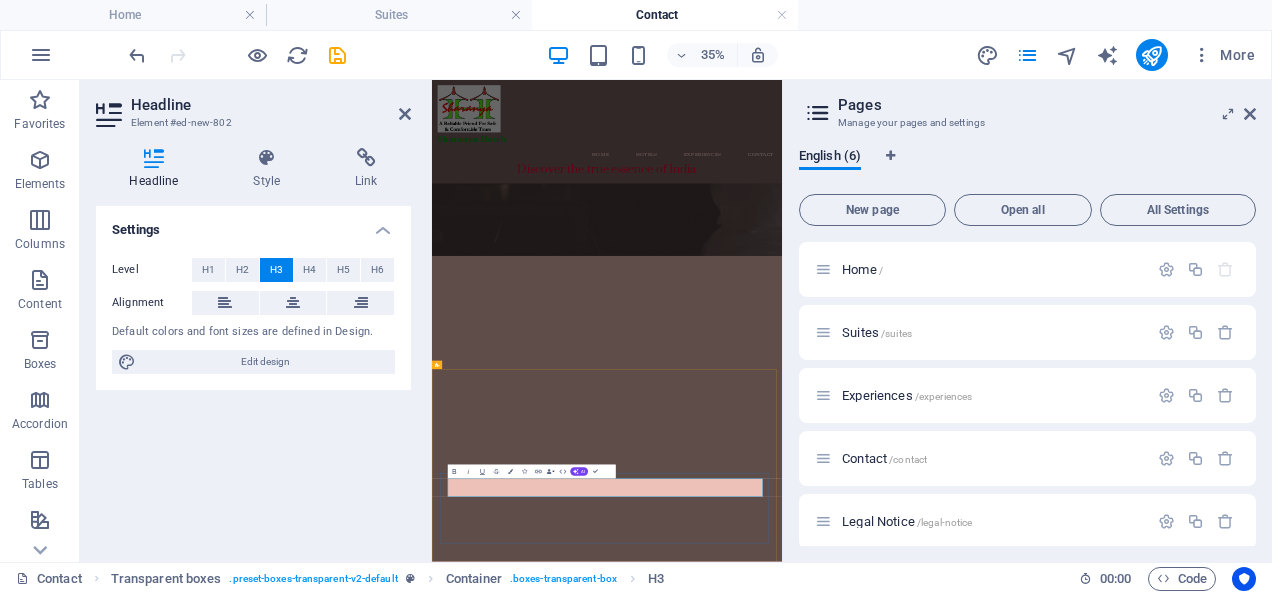 type 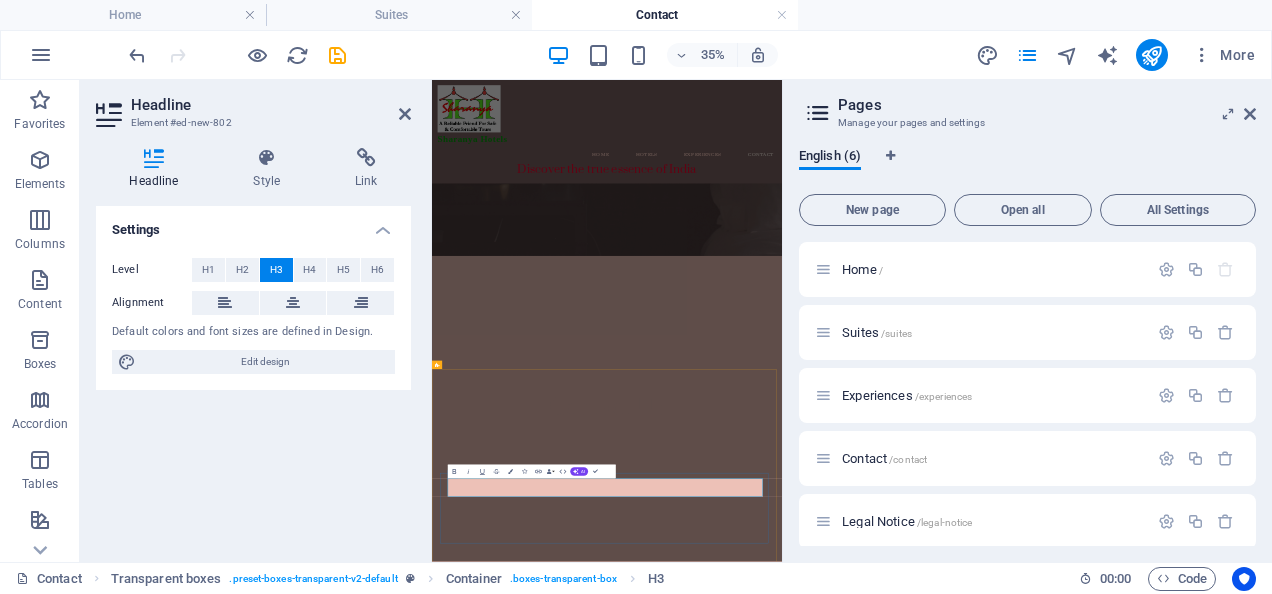 click on "[COMPANY] Tours , [CITY]" at bounding box center [934, 3572] 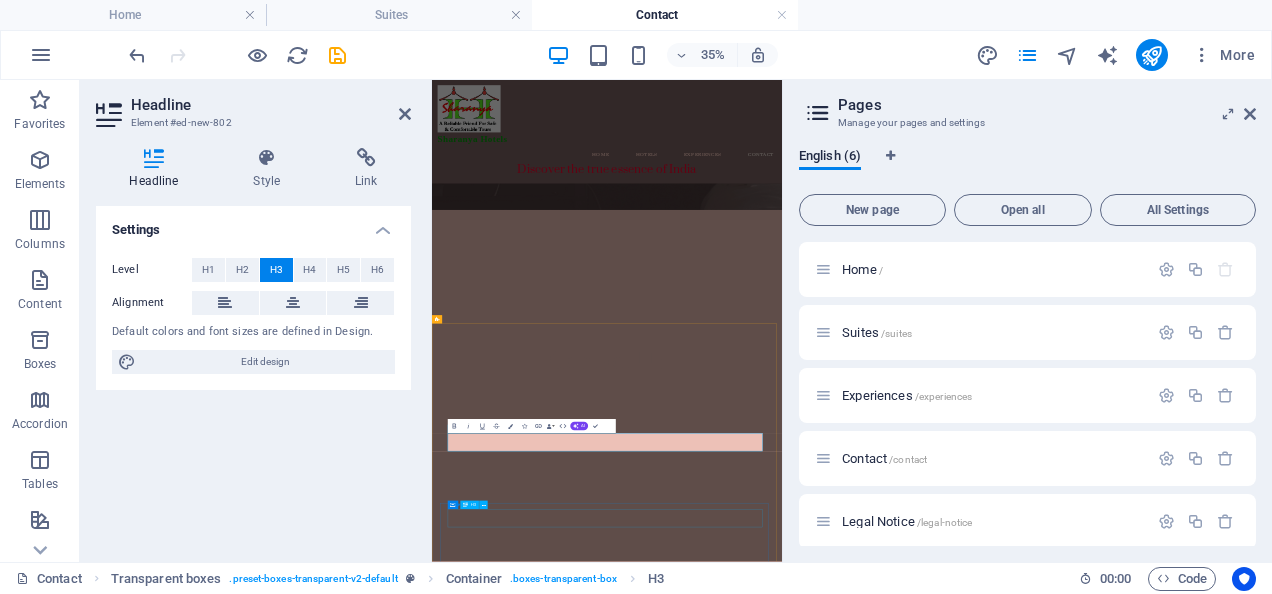 scroll, scrollTop: 1006, scrollLeft: 0, axis: vertical 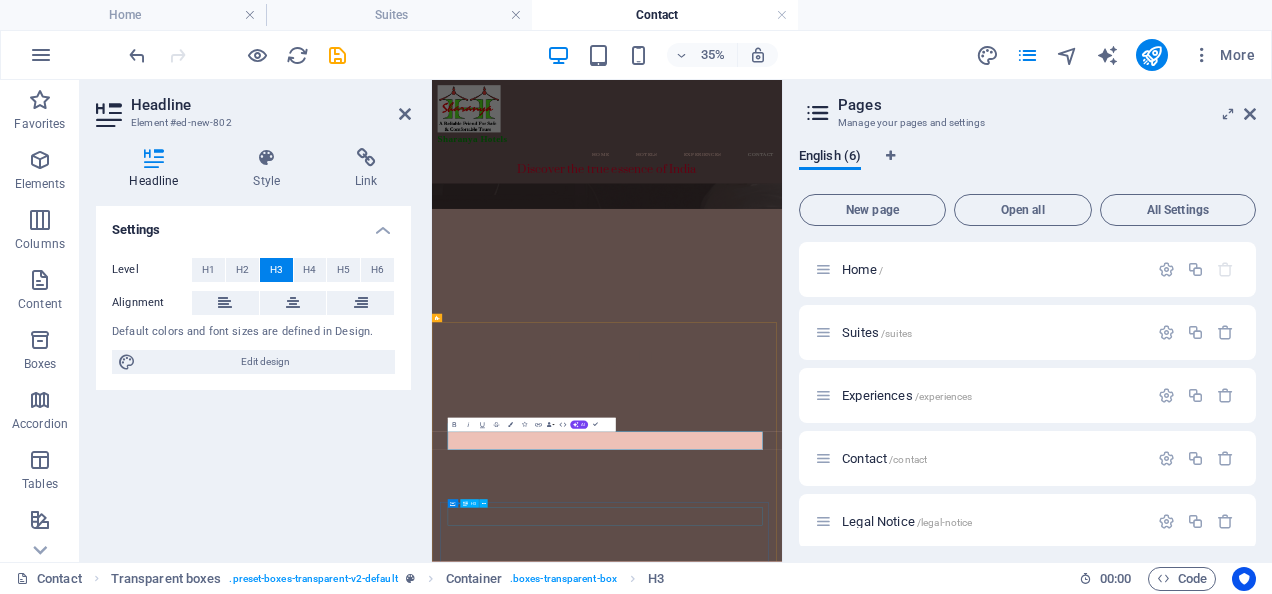 click on "[COMPANY] Tours, [CITY] [CITY]" at bounding box center [934, 3648] 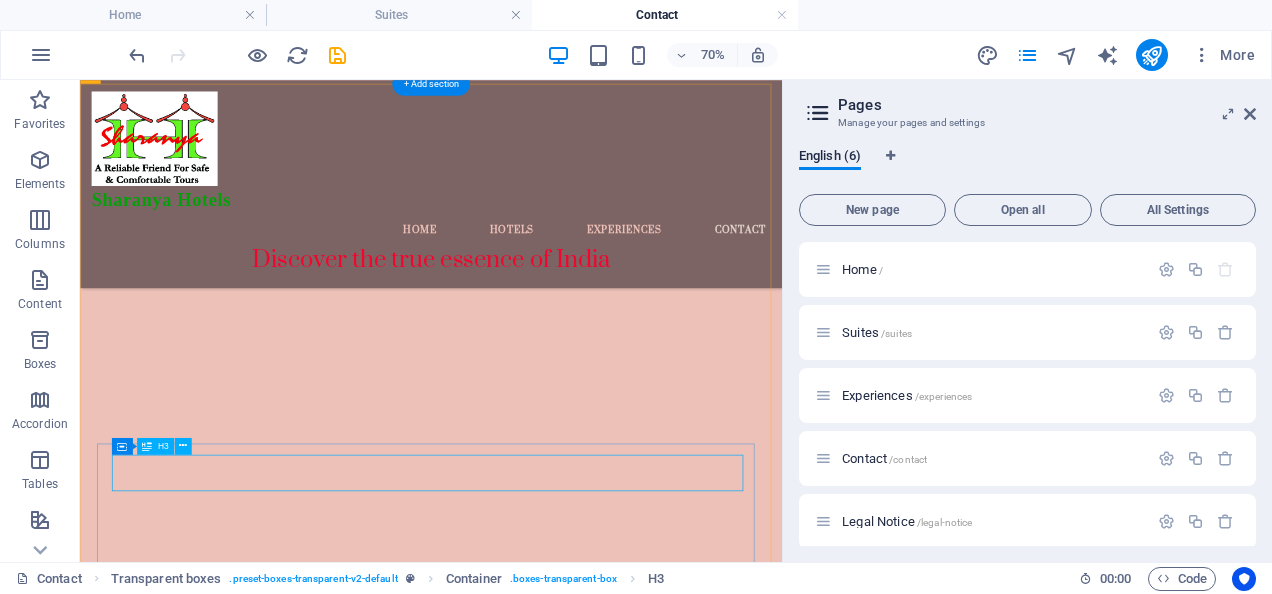 click on "[COMPANY] Tours, [CITY] [CITY]" at bounding box center [584, 2960] 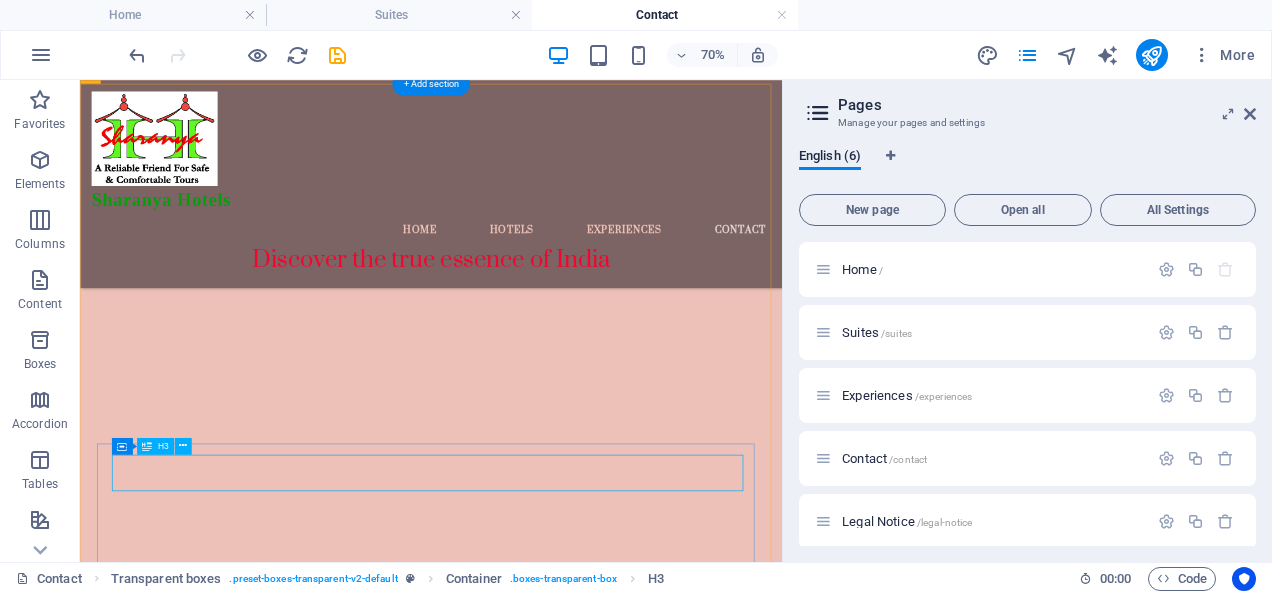 click on "[COMPANY] Tours, [CITY] [CITY]" at bounding box center [584, 2960] 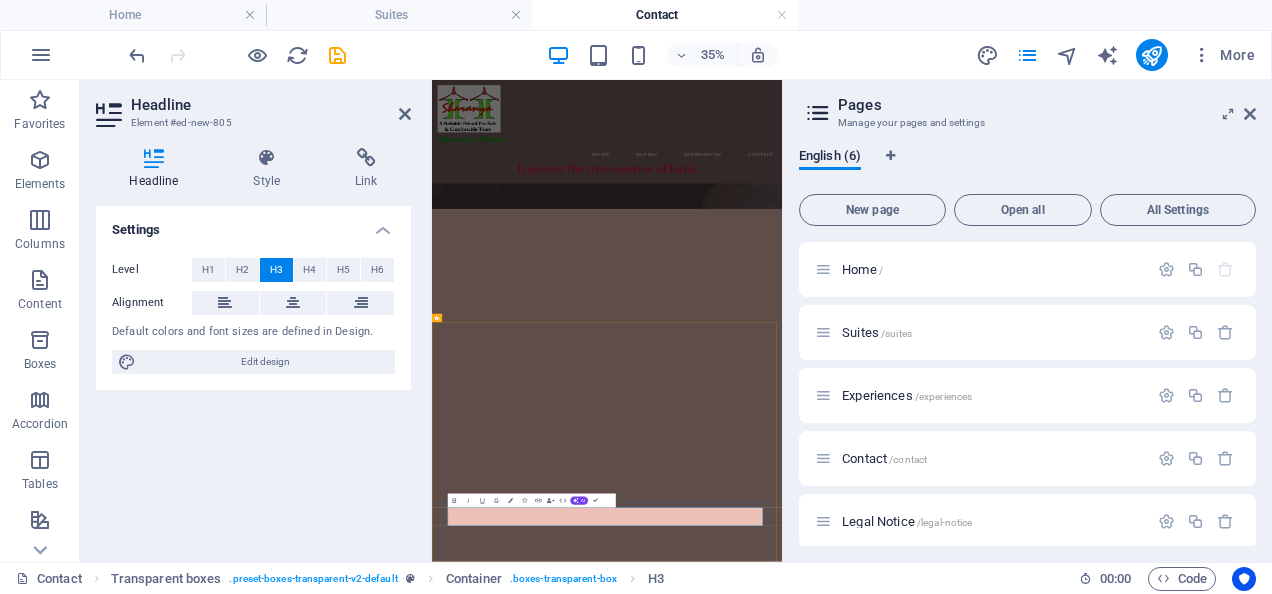 click on "[COMPANY] Tours, [CITY] [CITY]" at bounding box center (934, 3087) 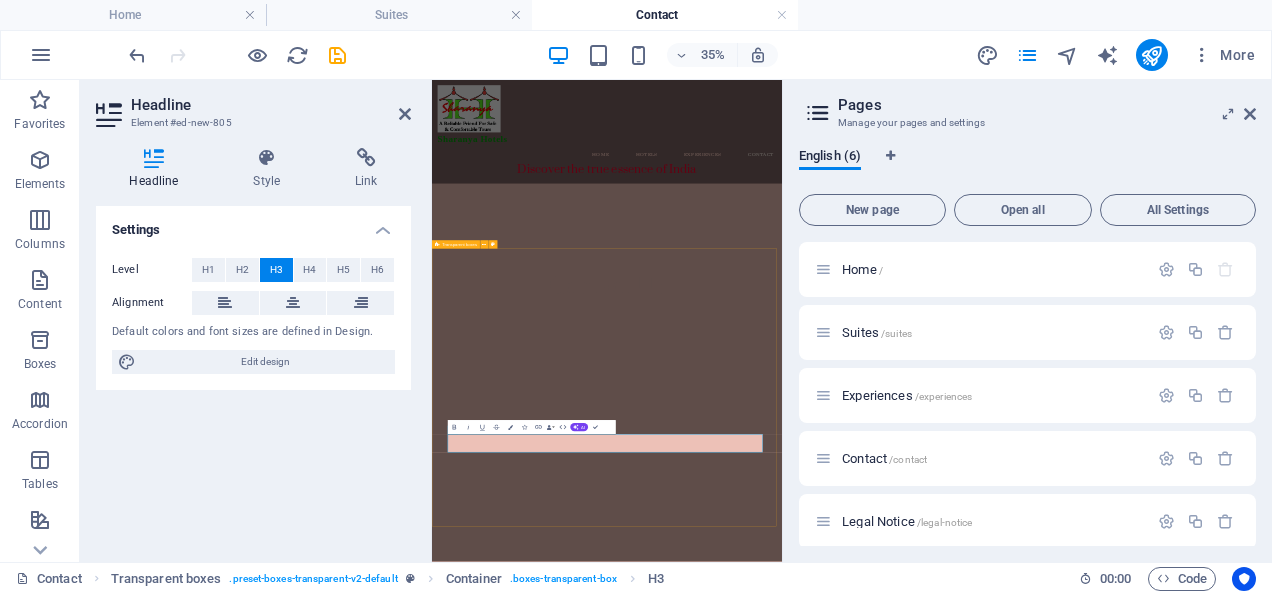 scroll, scrollTop: 1225, scrollLeft: 0, axis: vertical 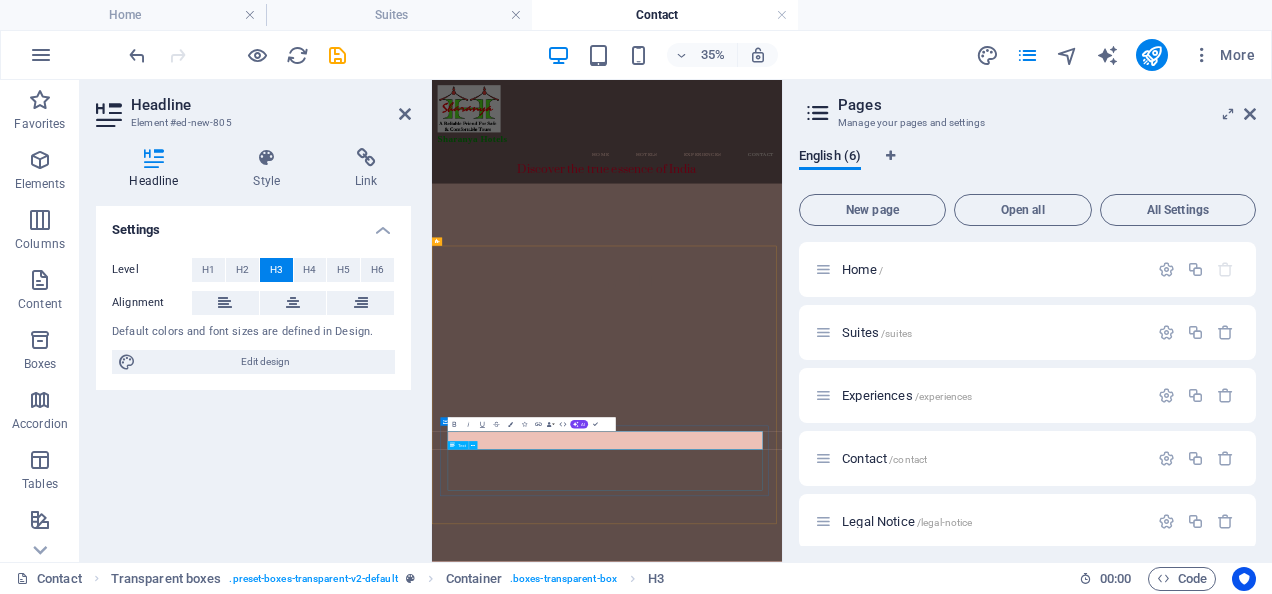 click on "Lorem ipsum dolor sit amet, consectetur adipisicing elit. Pariatur, minima, vel quisquam accusamus labore quaerat possimus neque nesciunt ab officia. Lorem ipsum dolor sit amet, consectetur adipisicing elit. Facilis, totam!" at bounding box center (934, 3513) 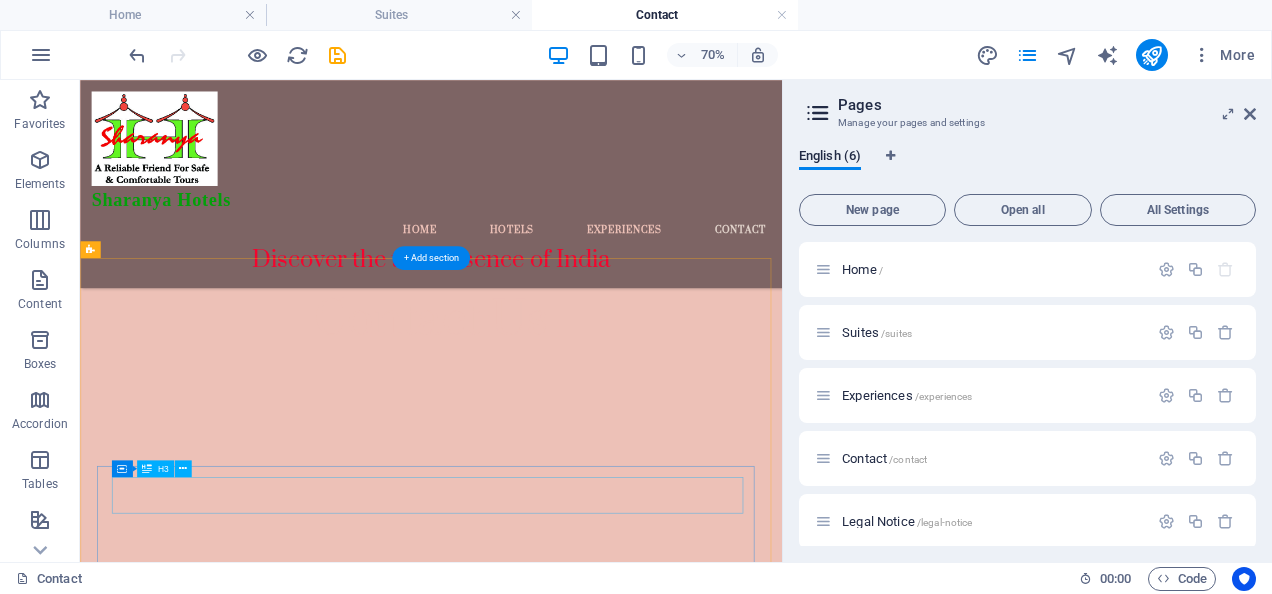 scroll, scrollTop: 781, scrollLeft: 0, axis: vertical 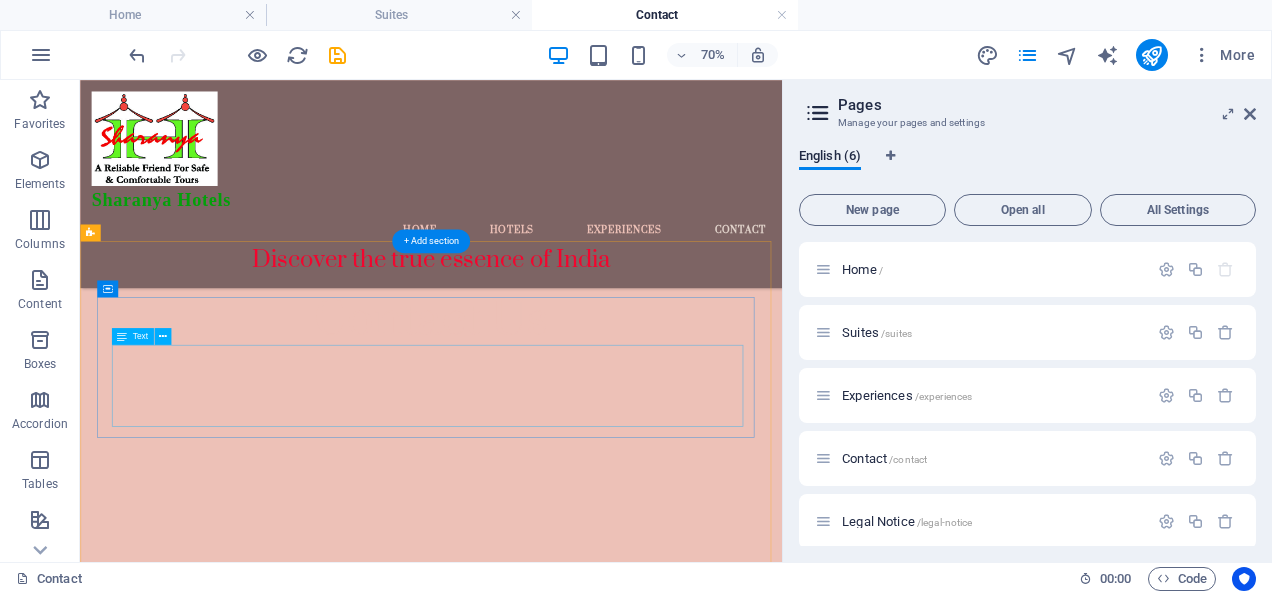 click on "Lorem ipsum dolor sit amet, consectetur adipisicing elit. Pariatur, minima, vel quisquam accusamus labore quaerat possimus neque nesciunt ab officia. Lorem ipsum dolor sit amet, consectetur adipisicing elit. Facilis, totam!" at bounding box center (584, 2851) 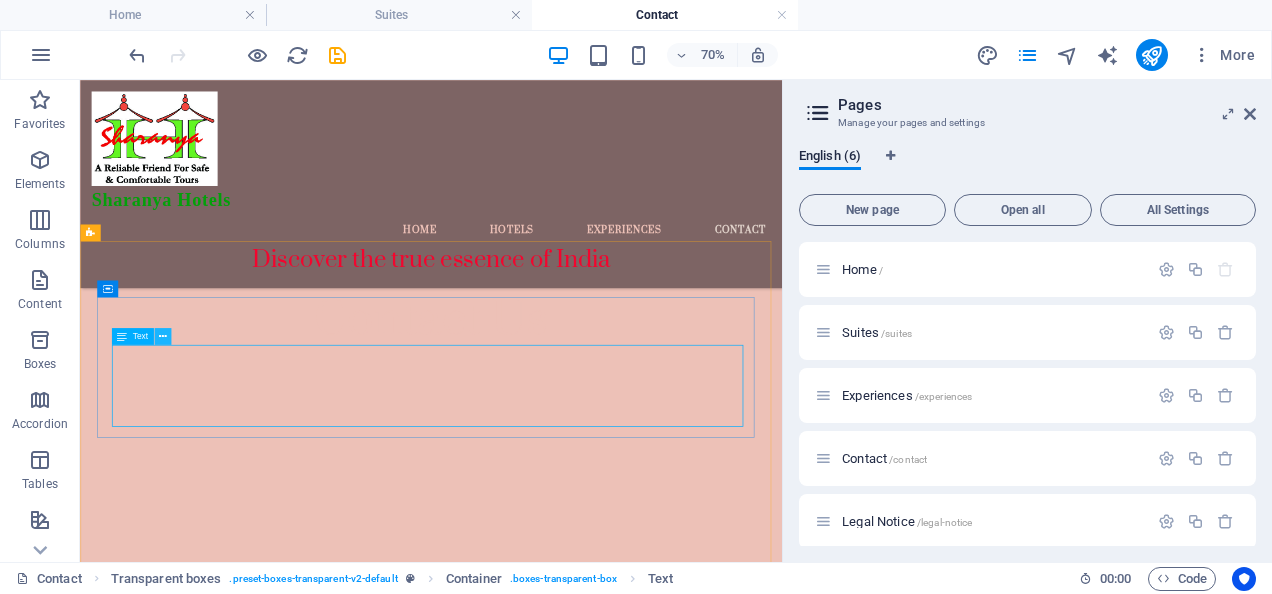 click at bounding box center (163, 336) 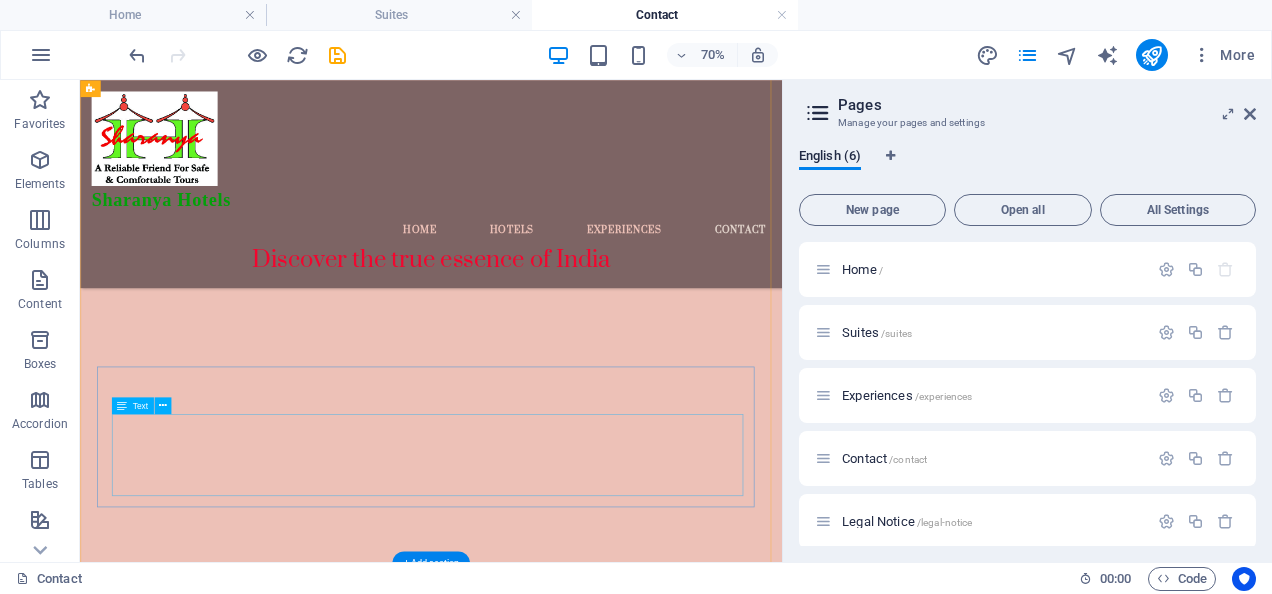scroll, scrollTop: 1188, scrollLeft: 0, axis: vertical 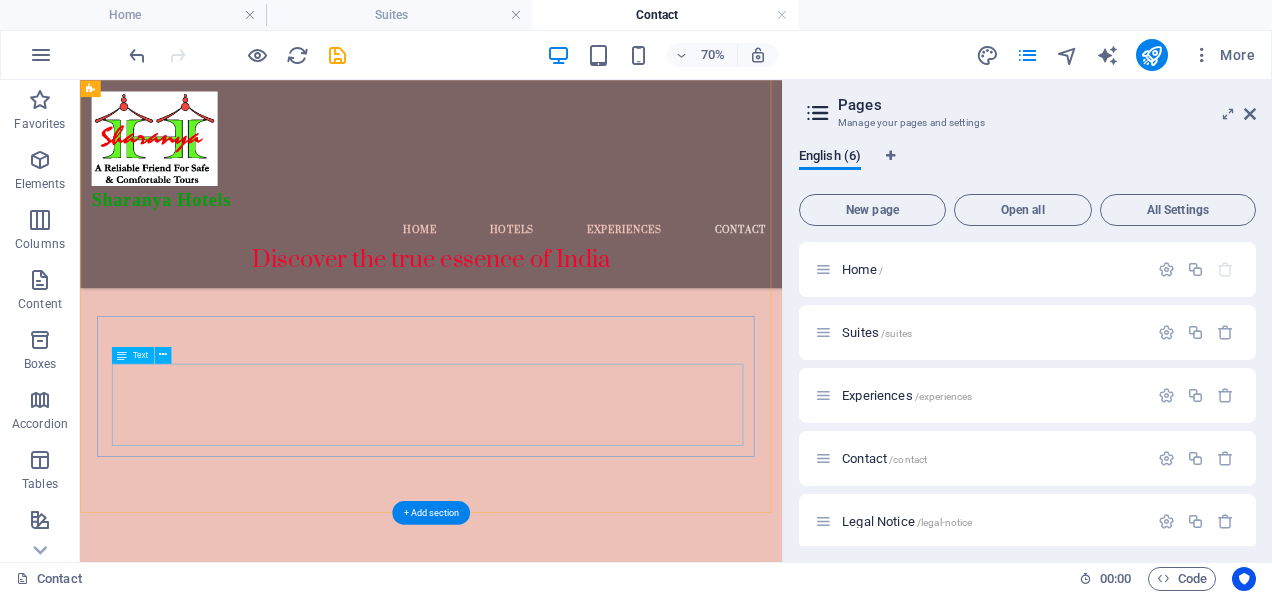 click on "Lorem ipsum dolor sit amet, consectetur adipisicing elit. Pariatur, minima, vel quisquam accusamus labore quaerat possimus neque nesciunt ab officia. Lorem ipsum dolor sit amet, consectetur adipisicing elit. Facilis, totam!" at bounding box center (584, 2862) 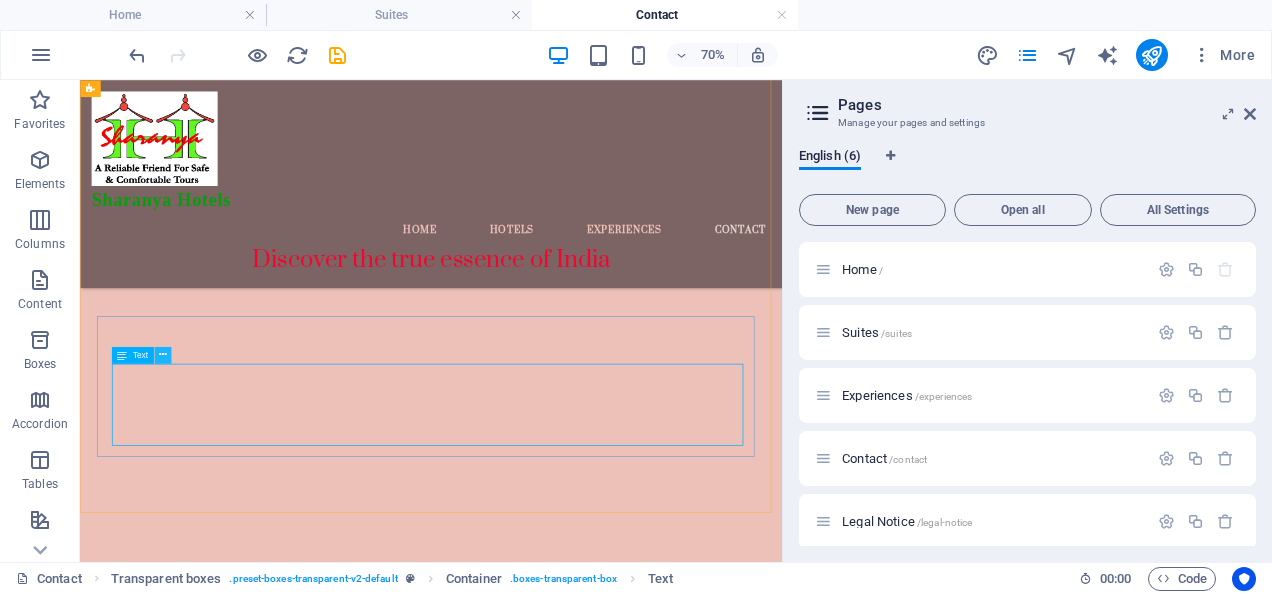 click at bounding box center (163, 355) 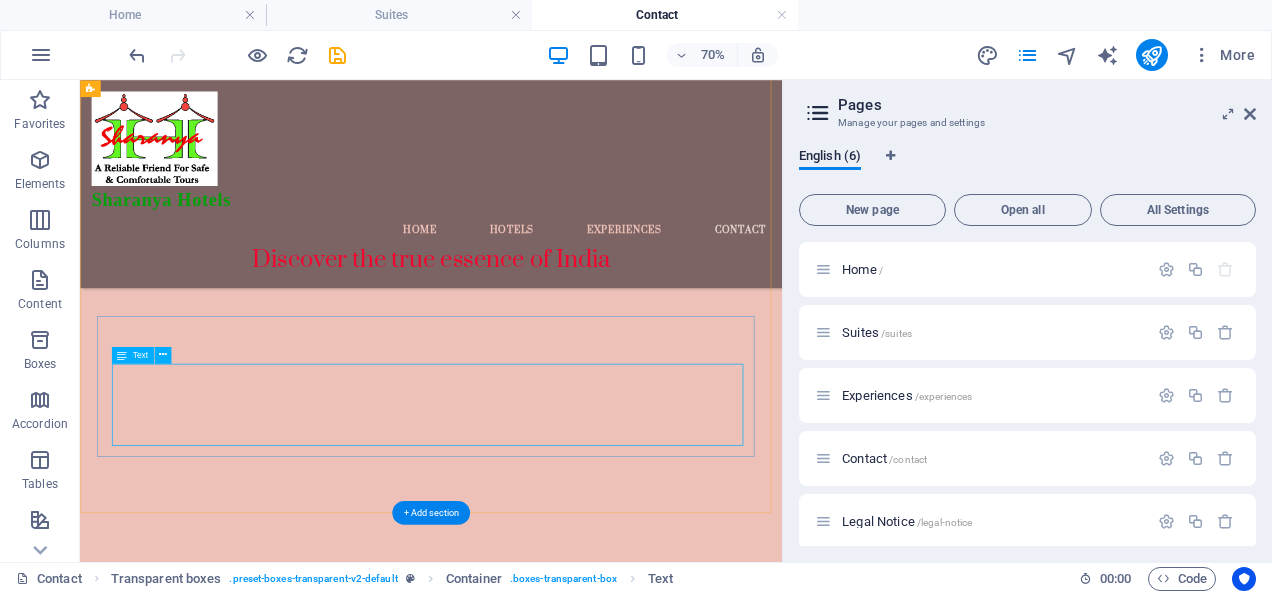 click on "Lorem ipsum dolor sit amet, consectetur adipisicing elit. Pariatur, minima, vel quisquam accusamus labore quaerat possimus neque nesciunt ab officia. Lorem ipsum dolor sit amet, consectetur adipisicing elit. Facilis, totam!" at bounding box center [584, 2862] 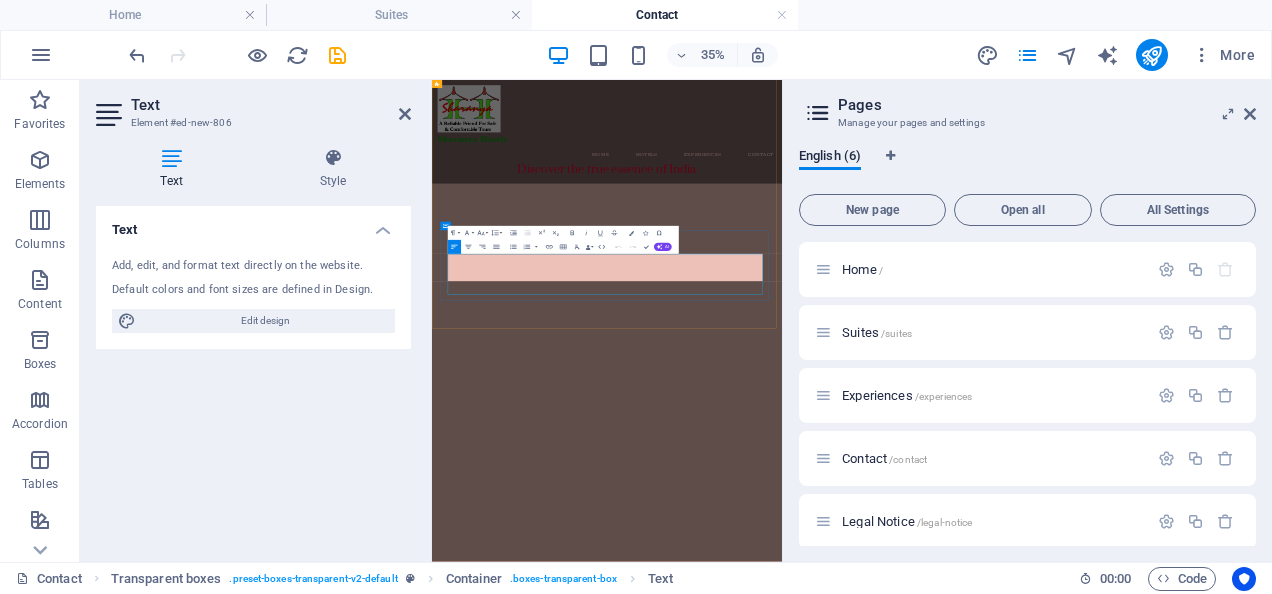 scroll, scrollTop: 1745, scrollLeft: 0, axis: vertical 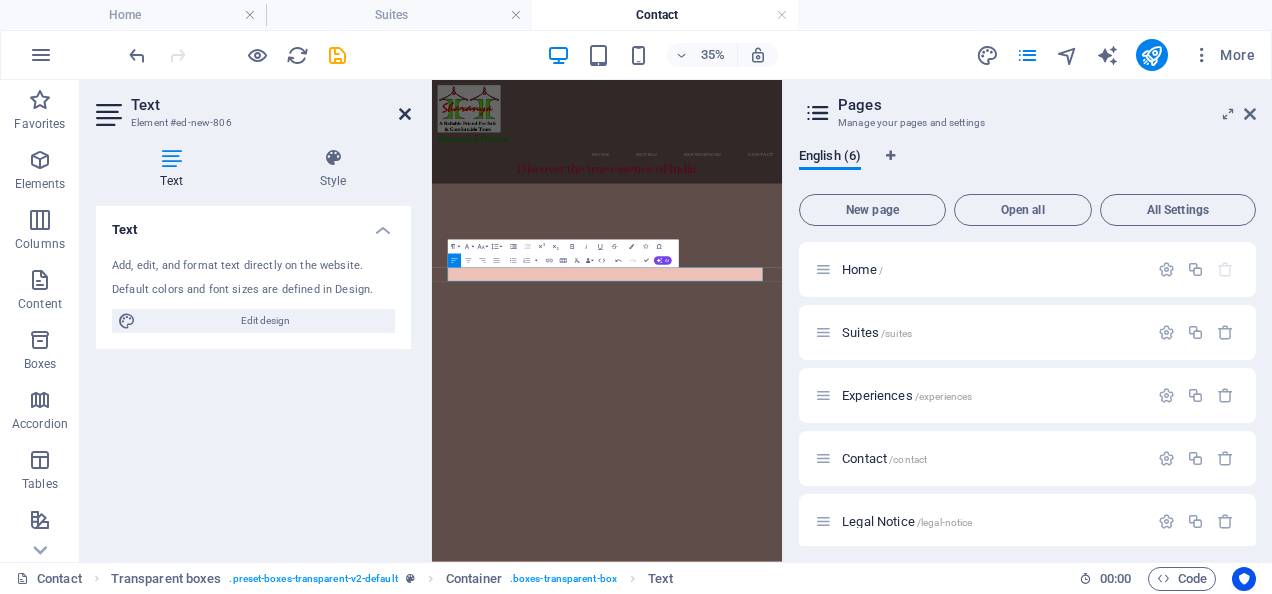click at bounding box center (405, 114) 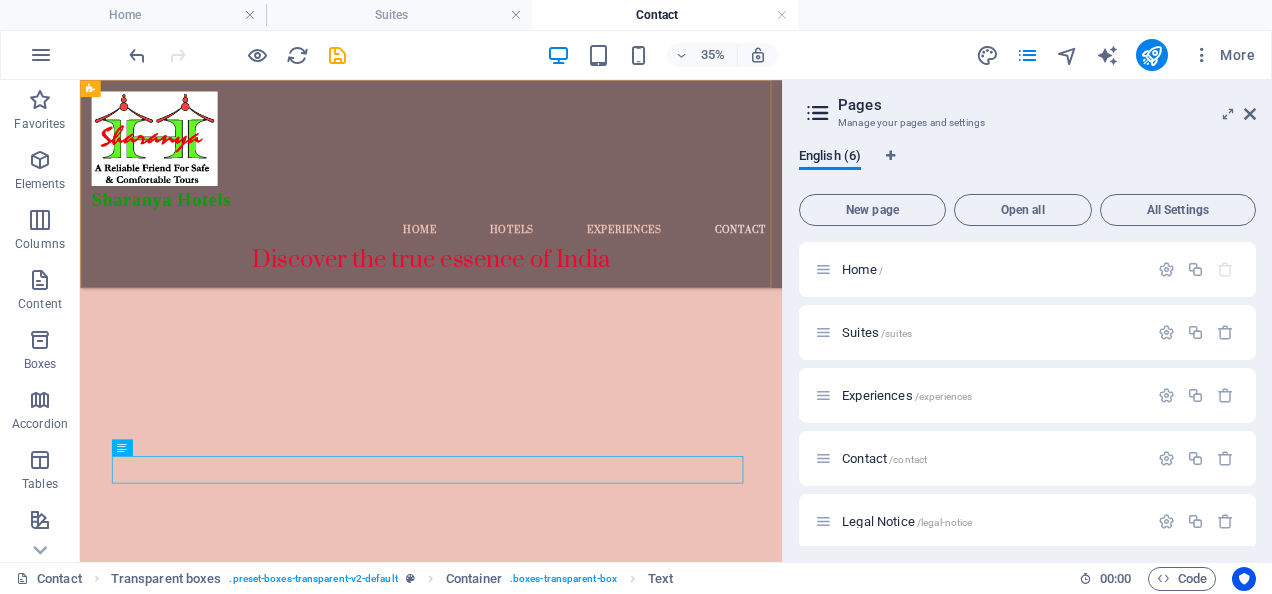 scroll, scrollTop: 1056, scrollLeft: 0, axis: vertical 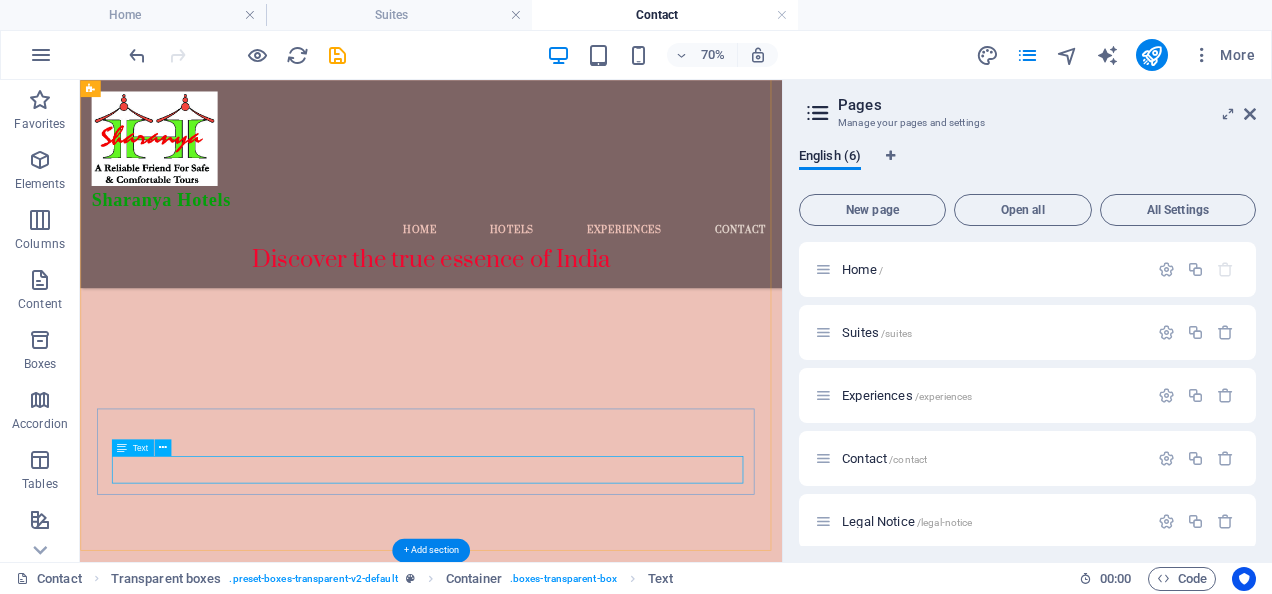 click on "!" at bounding box center (584, 2955) 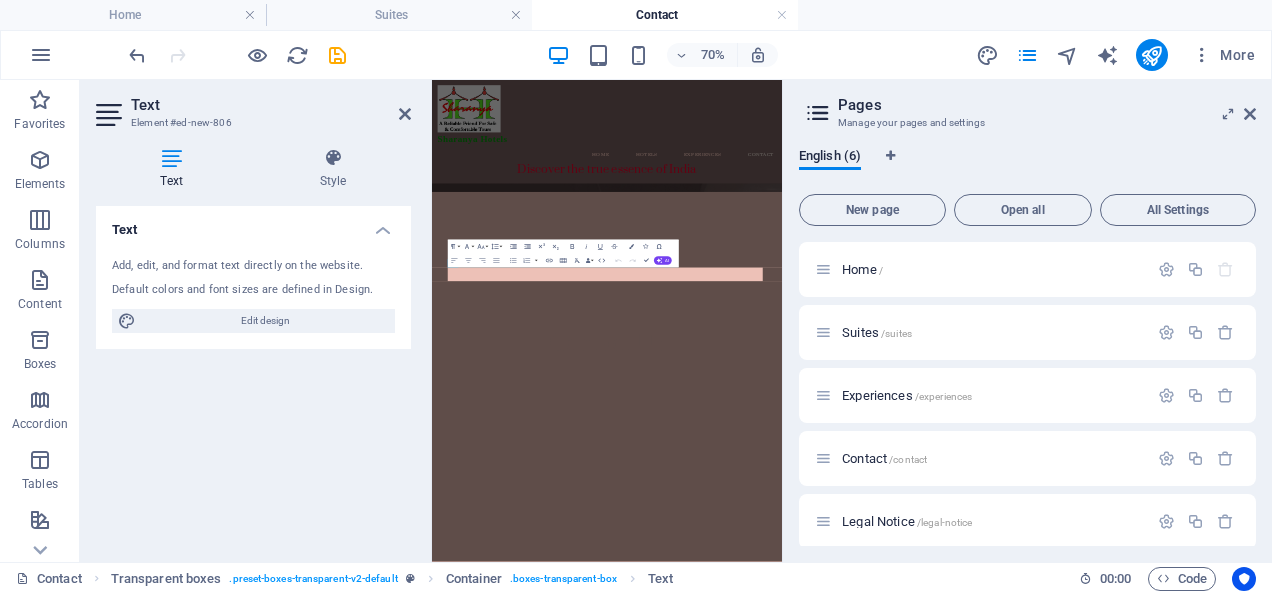 scroll, scrollTop: 1745, scrollLeft: 0, axis: vertical 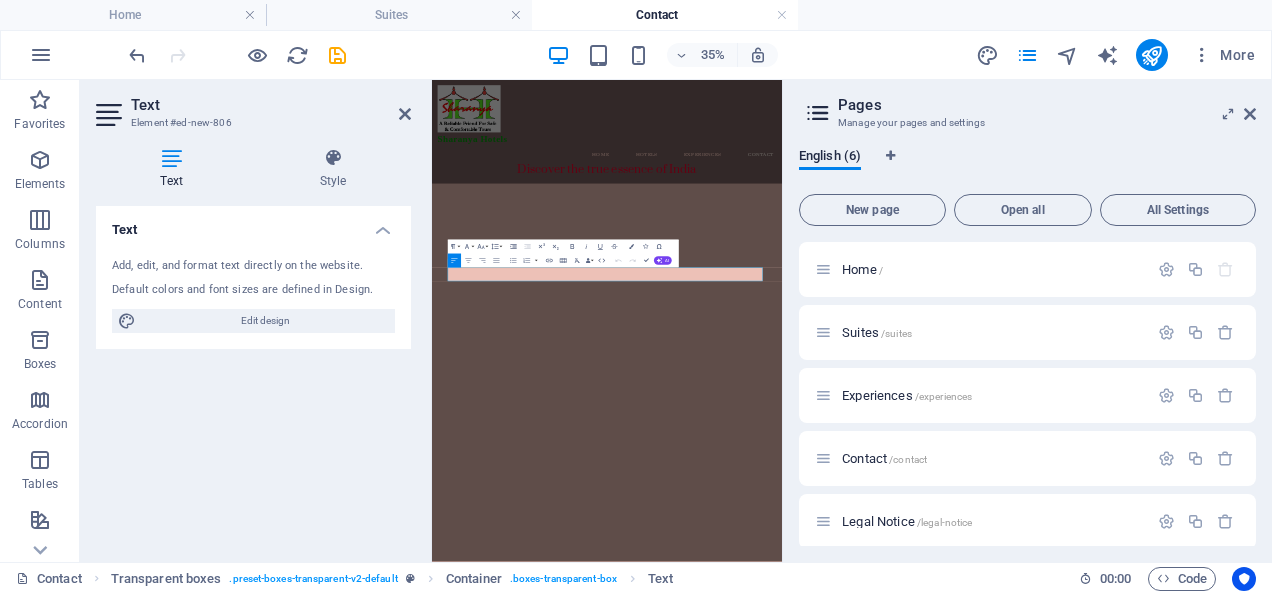 type 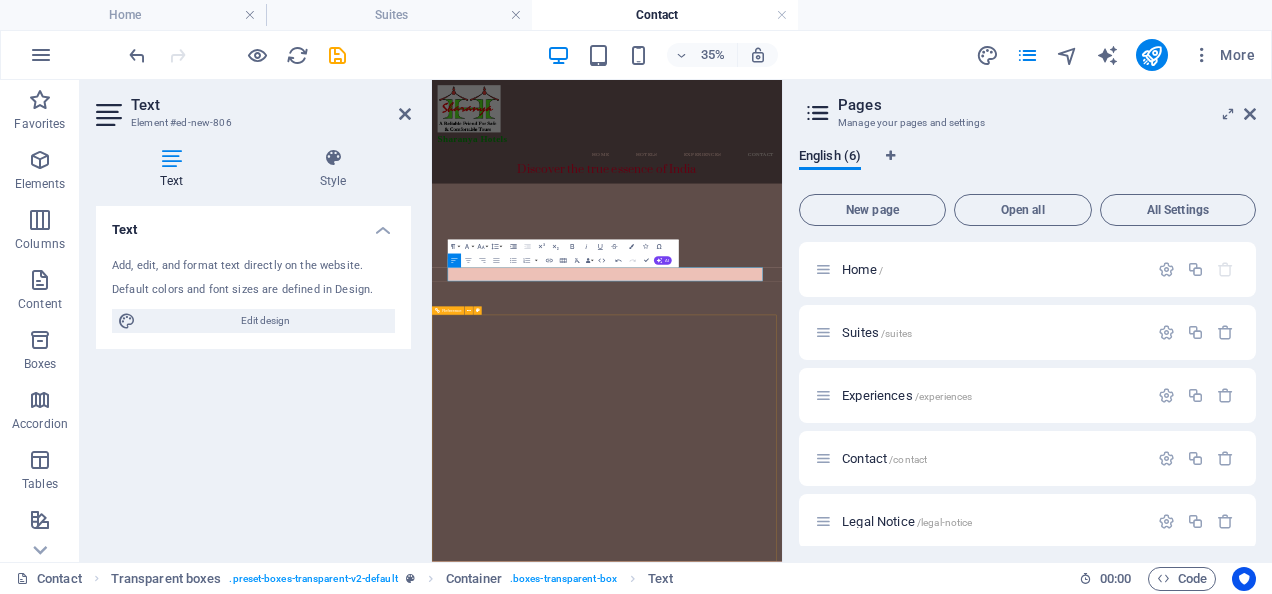 click at bounding box center (932, 211456) 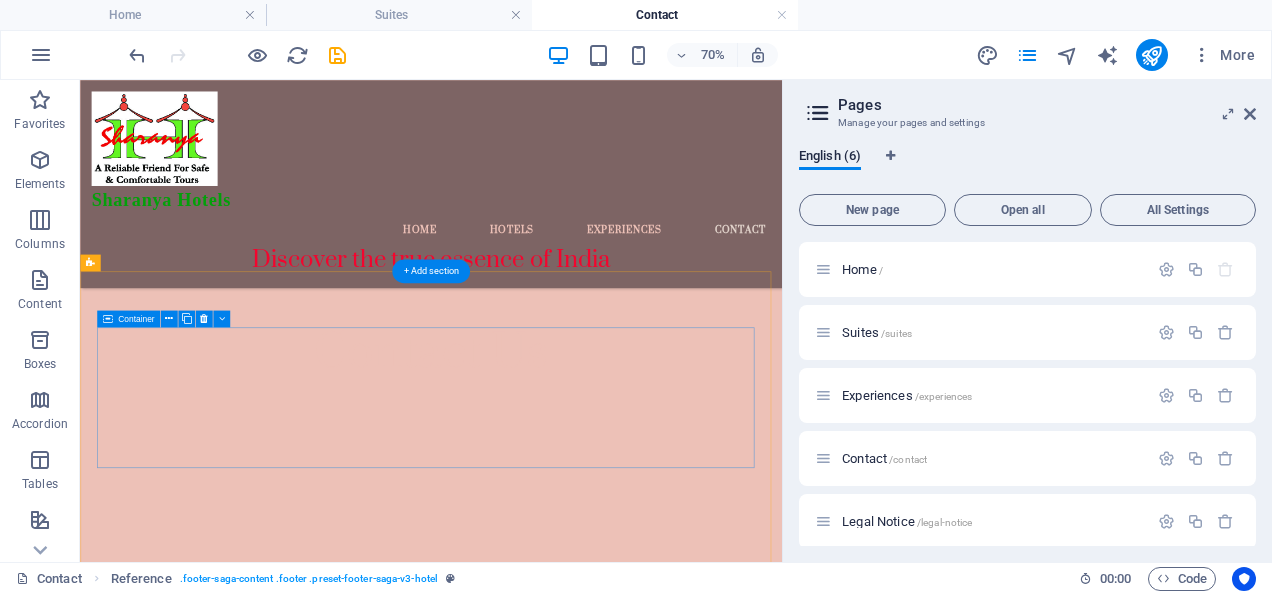 scroll, scrollTop: 732, scrollLeft: 0, axis: vertical 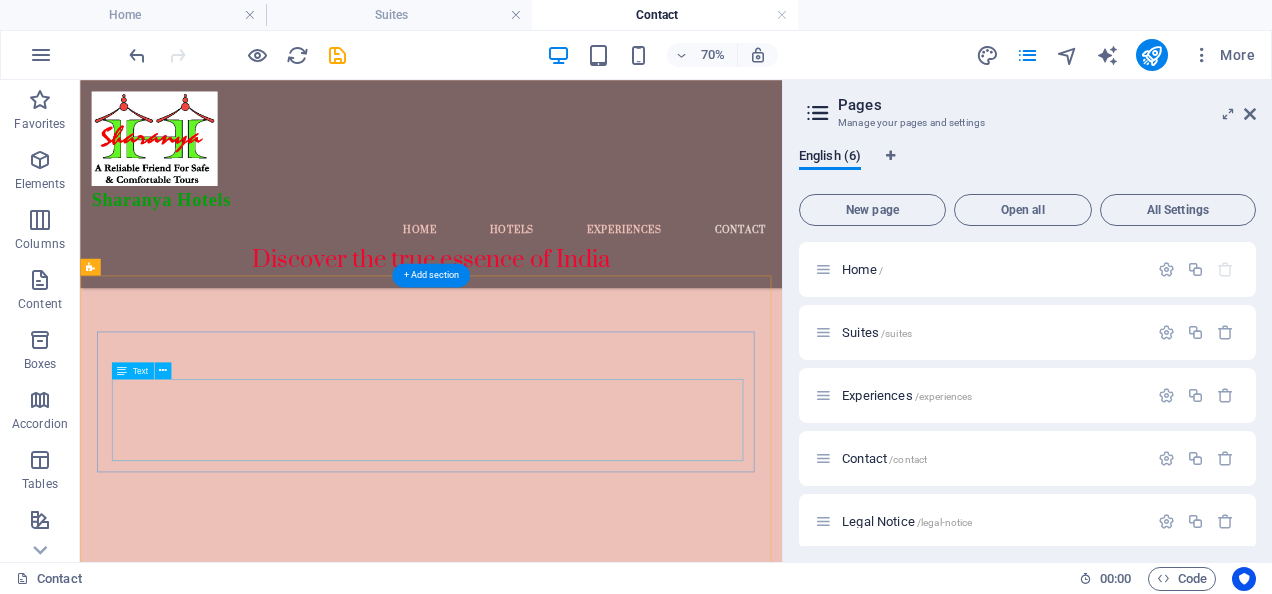 click on "Lorem ipsum dolor sit amet, consectetur adipisicing elit. Pariatur, minima, vel quisquam accusamus labore quaerat possimus neque nesciunt ab officia. Lorem ipsum dolor sit amet, consectetur adipisicing elit. Facilis, totam!" at bounding box center [584, 2900] 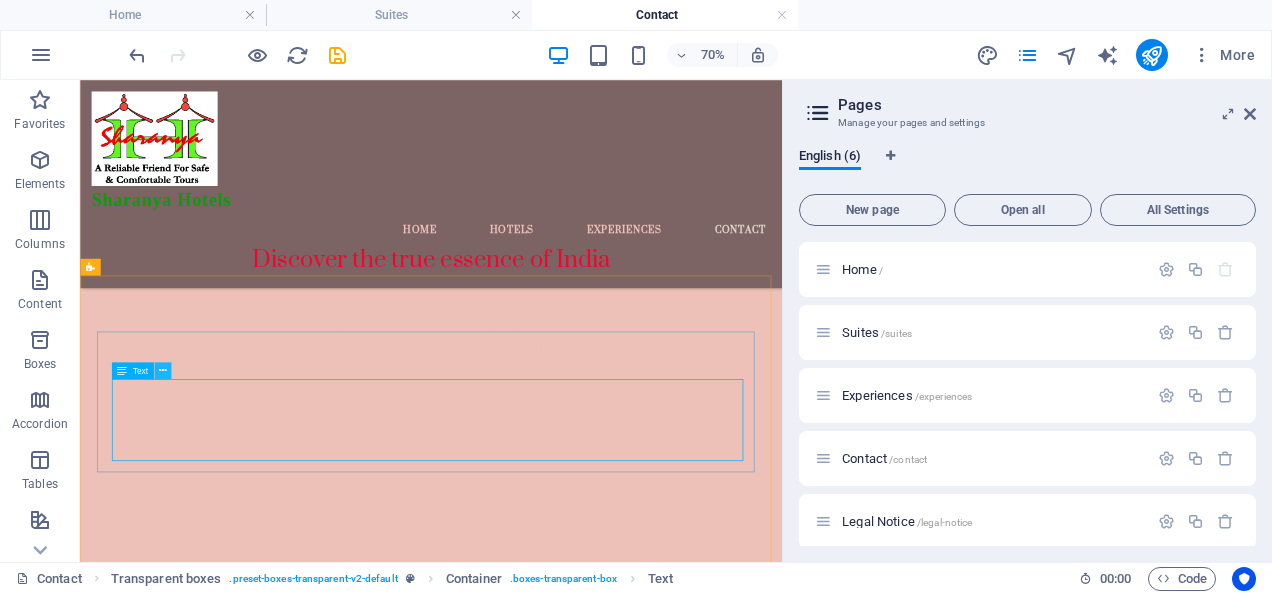 click at bounding box center [163, 370] 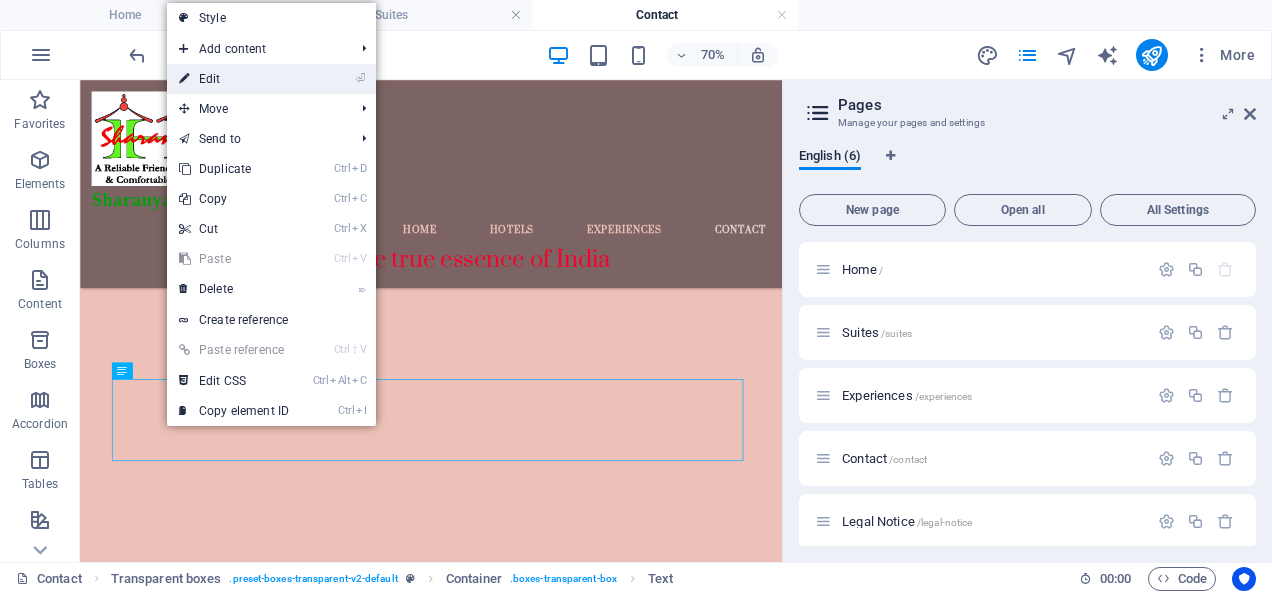 click on "⏎  Edit" at bounding box center [234, 79] 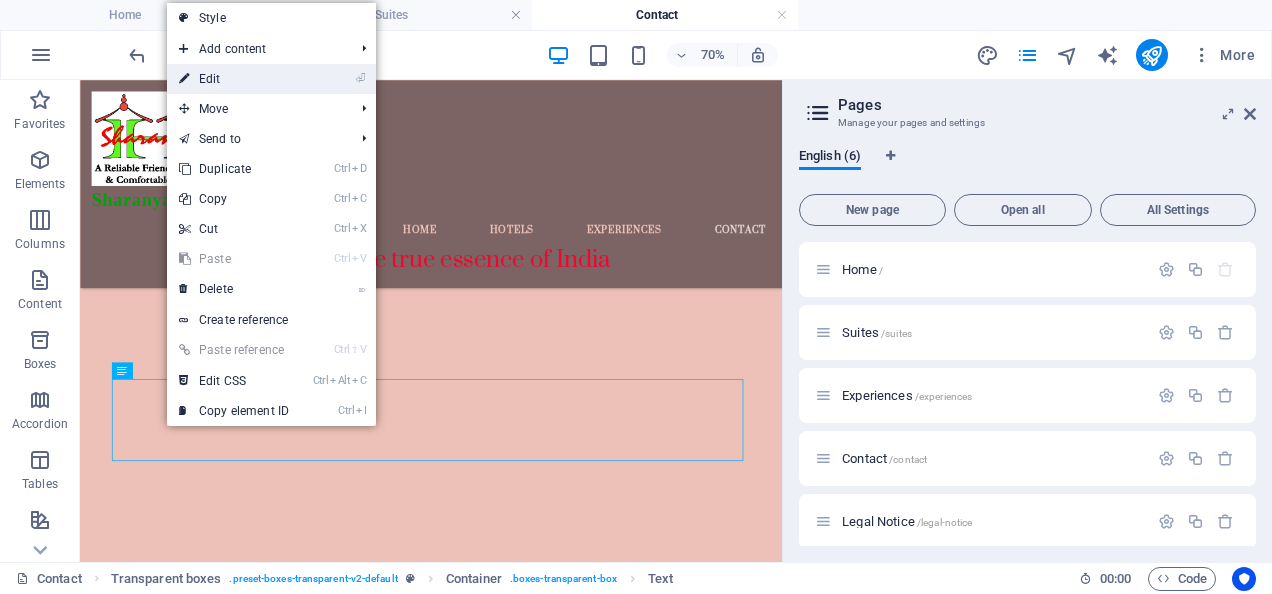scroll, scrollTop: 1421, scrollLeft: 0, axis: vertical 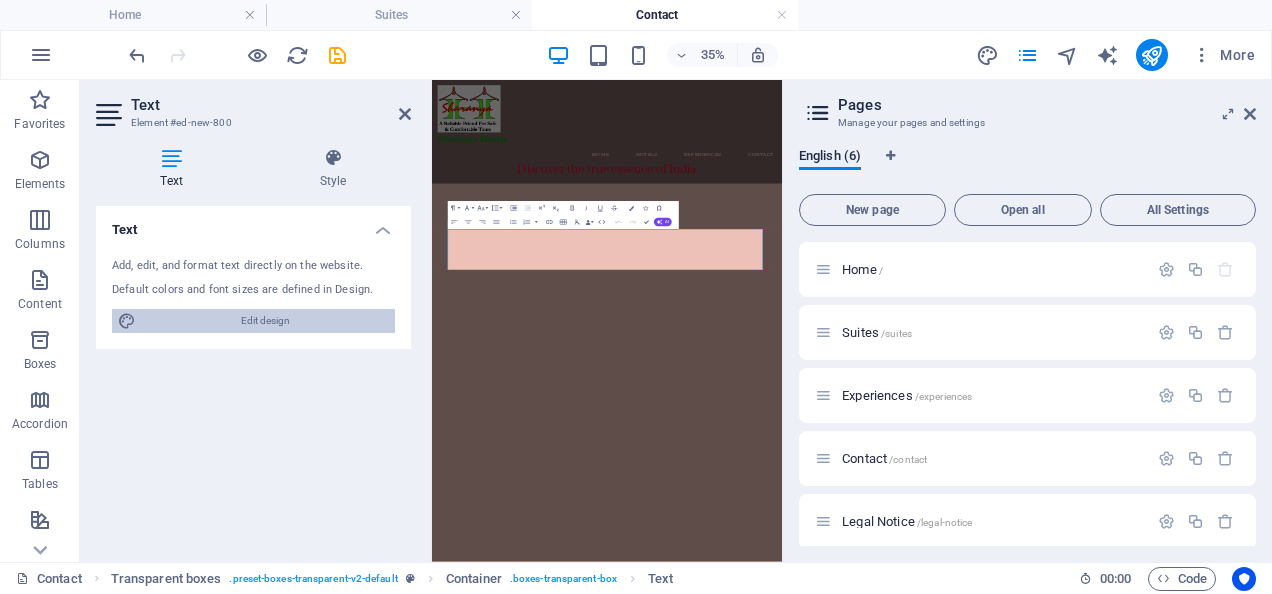 drag, startPoint x: 262, startPoint y: 322, endPoint x: 497, endPoint y: 767, distance: 503.2395 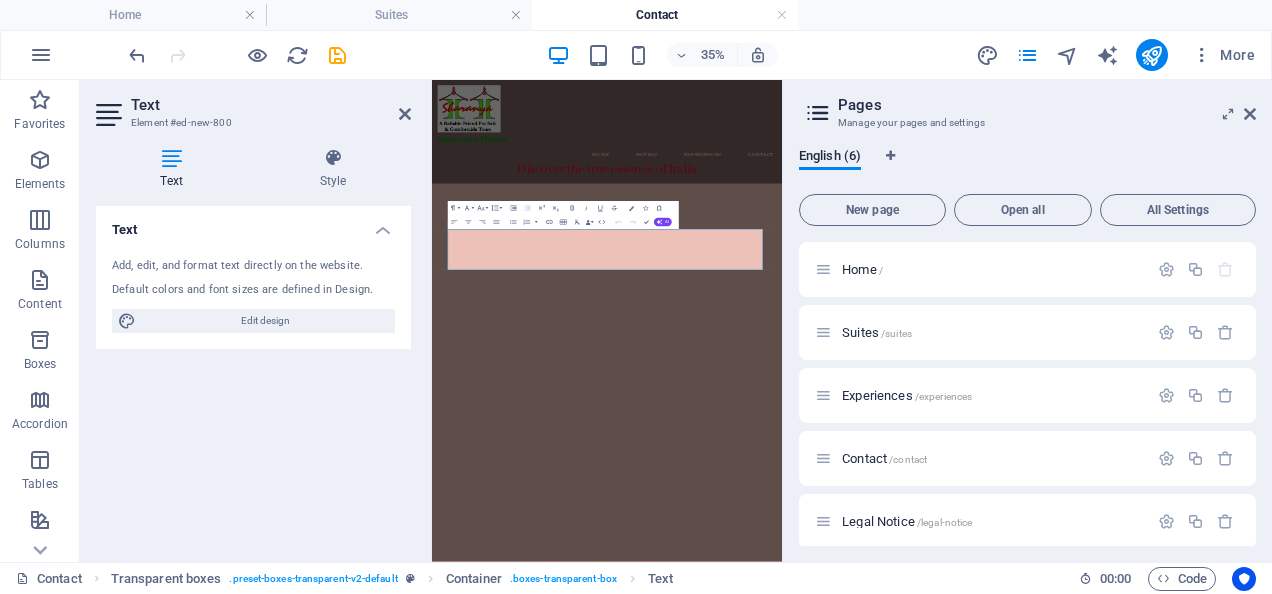 select on "px" 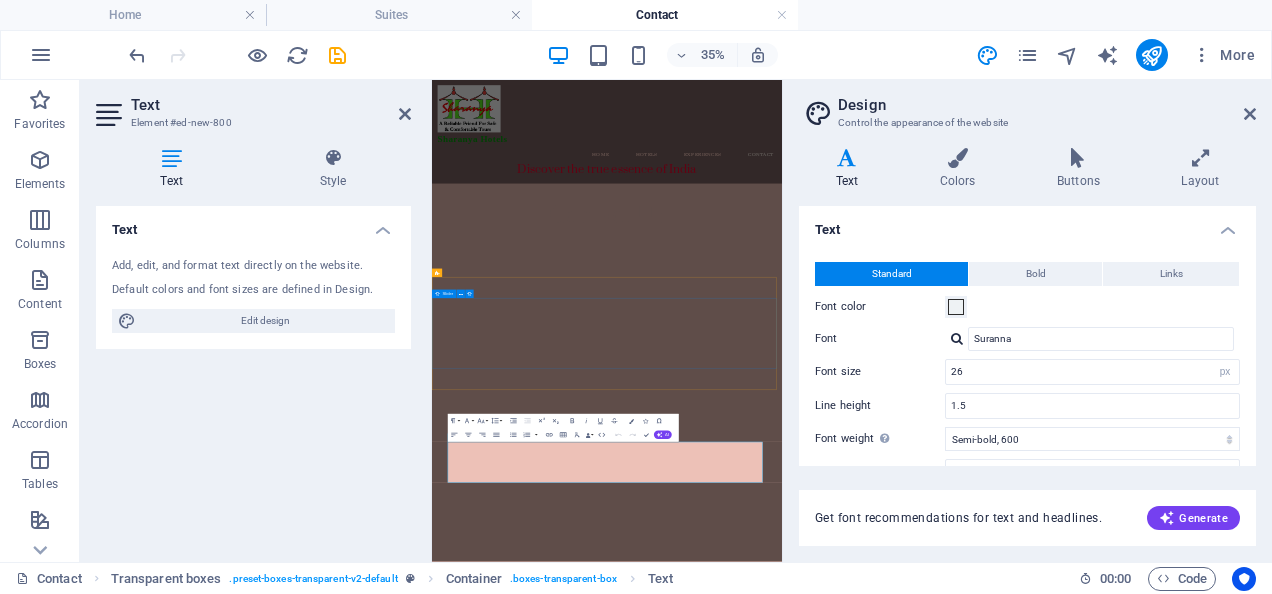 scroll, scrollTop: 813, scrollLeft: 0, axis: vertical 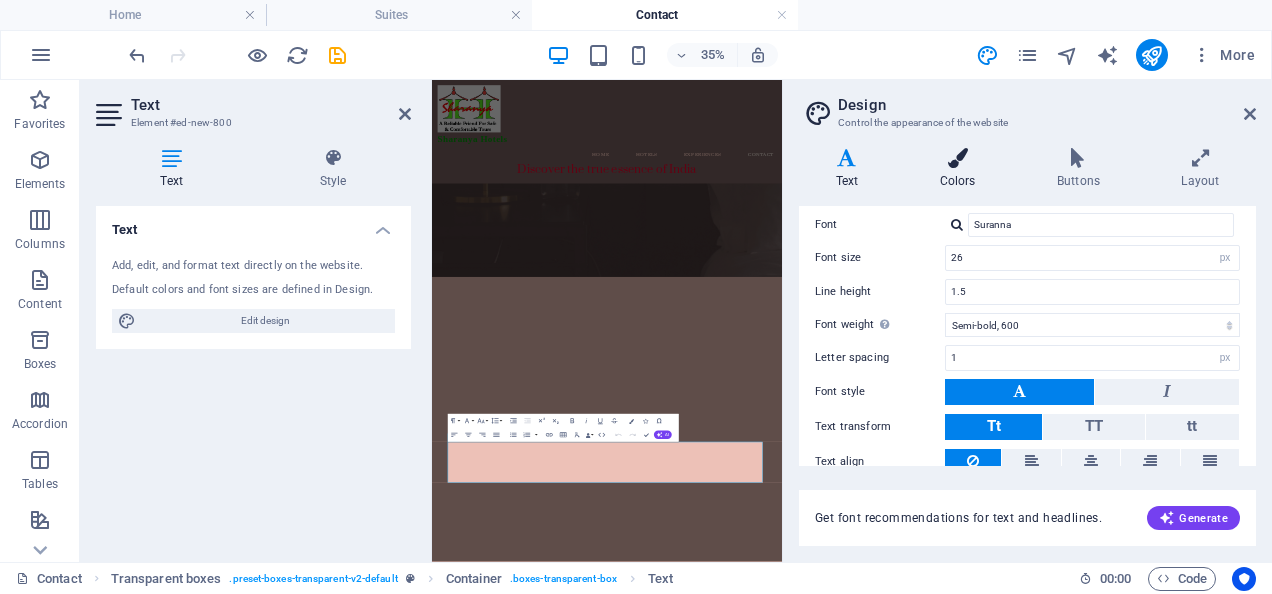 click on "Colors" at bounding box center (961, 169) 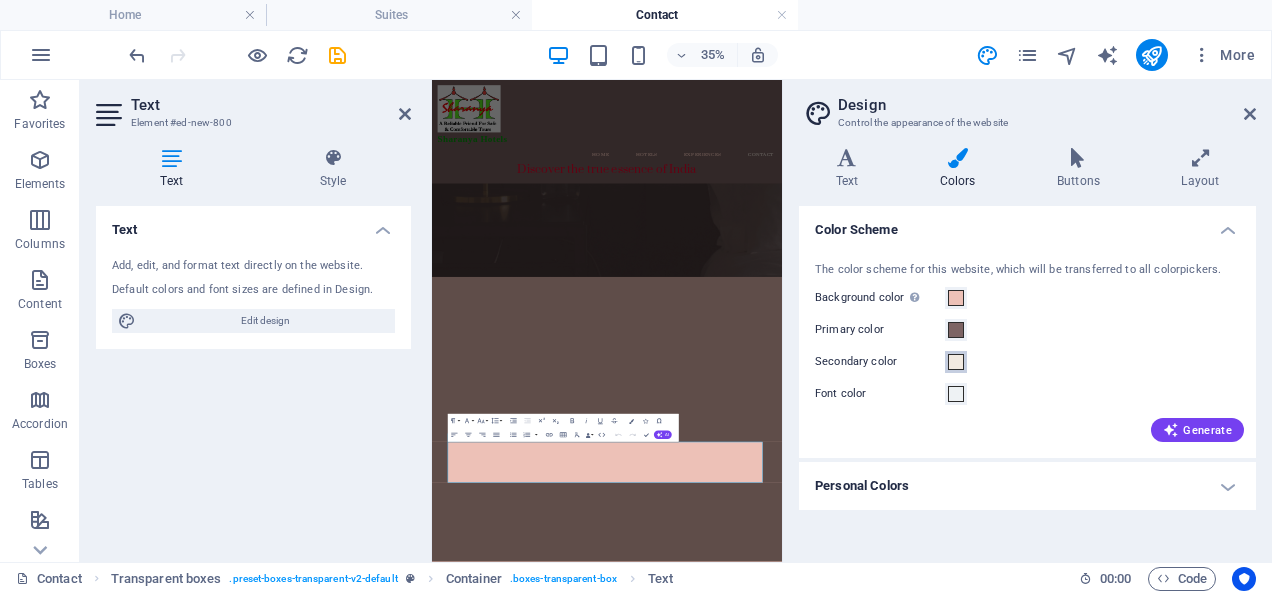 click at bounding box center (956, 362) 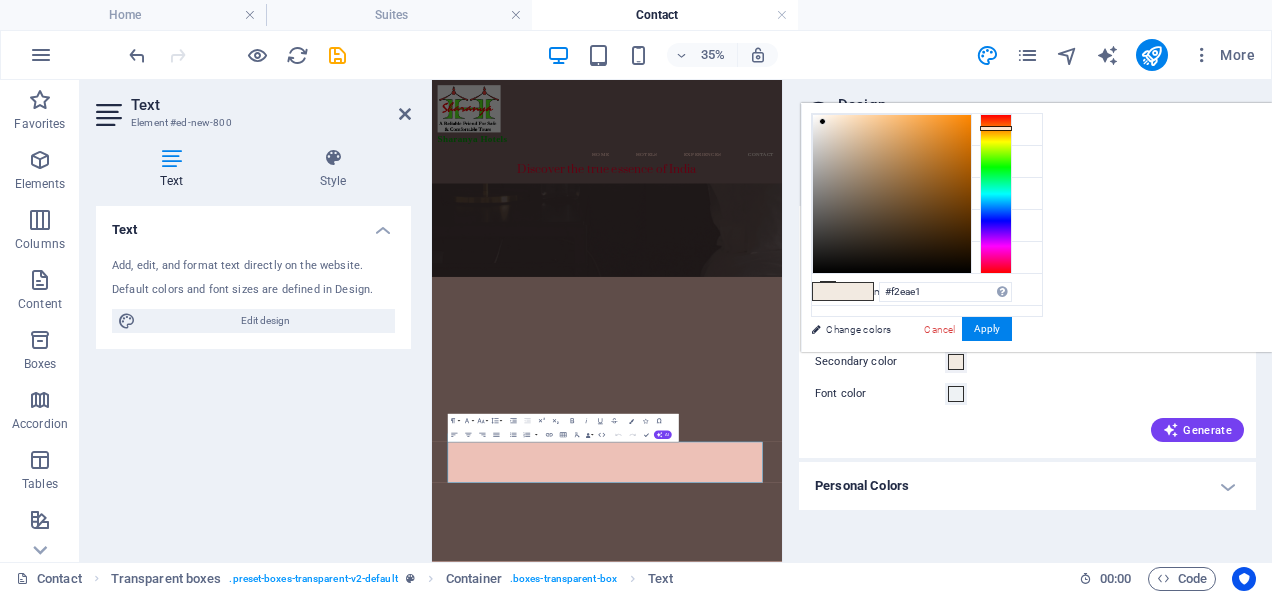 click on "The color scheme for this website, which will be transferred to all colorpickers. Background color Only visible if it is not covered by other backgrounds. Primary color Secondary color Font color Generate" at bounding box center [1027, 350] 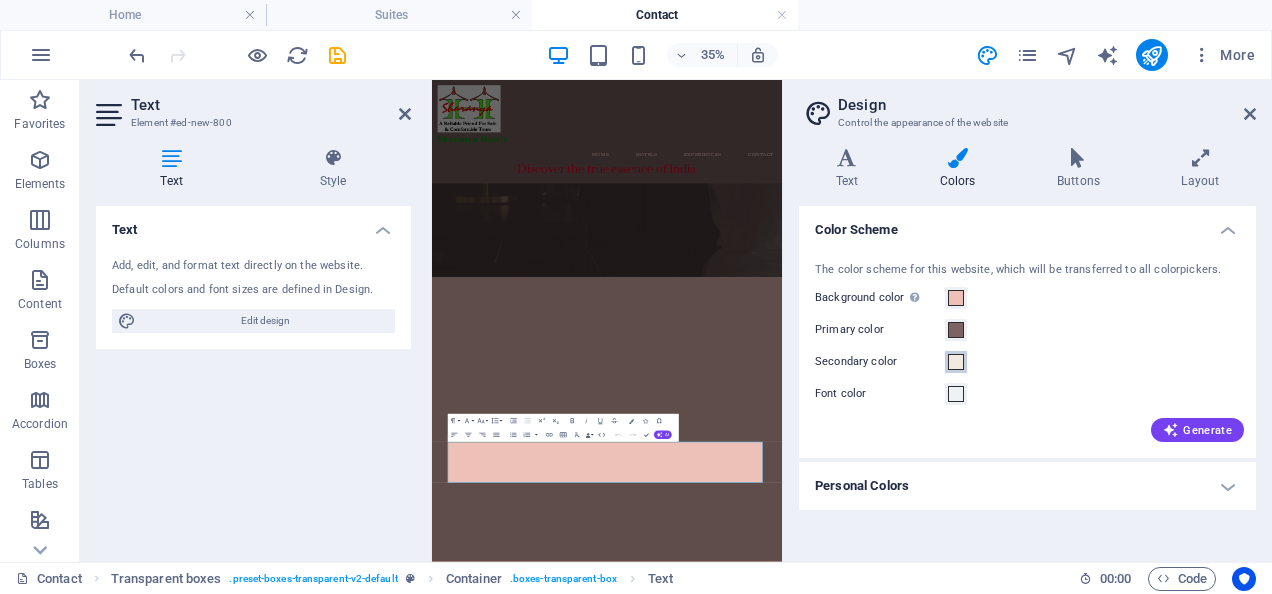 click at bounding box center [956, 362] 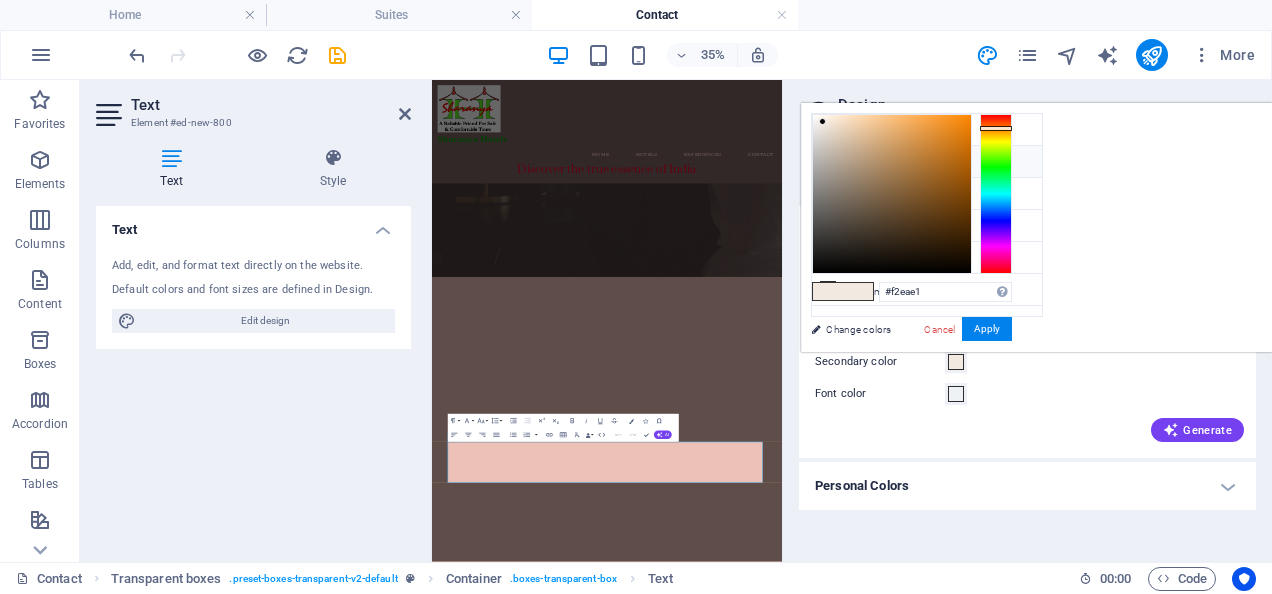 click on "Primary color
#7d6464" at bounding box center (927, 162) 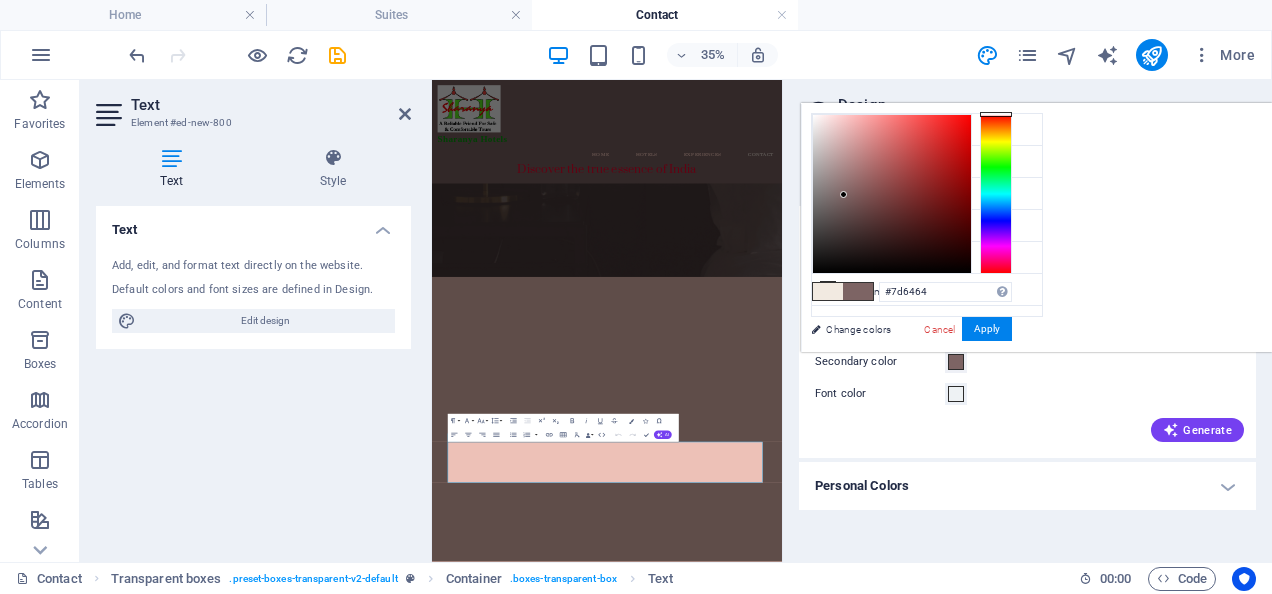 click on "The color scheme for this website, which will be transferred to all colorpickers. Background color Only visible if it is not covered by other backgrounds. Primary color Secondary color Font color Generate" at bounding box center [1027, 350] 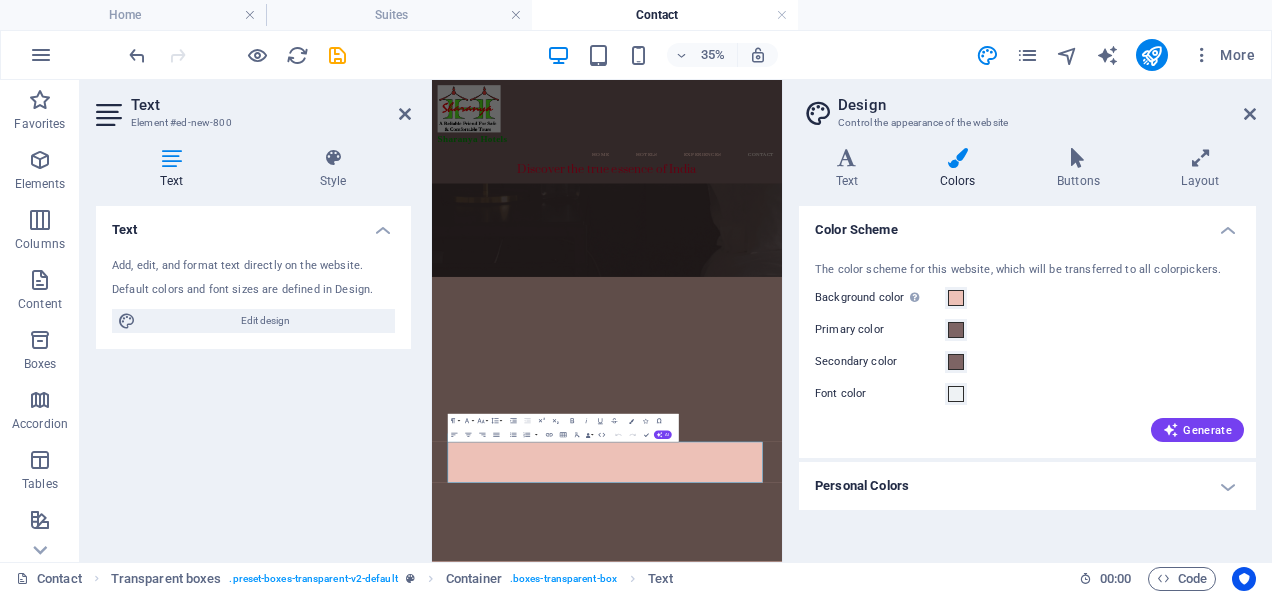 click on "Personal Colors" at bounding box center [1027, 486] 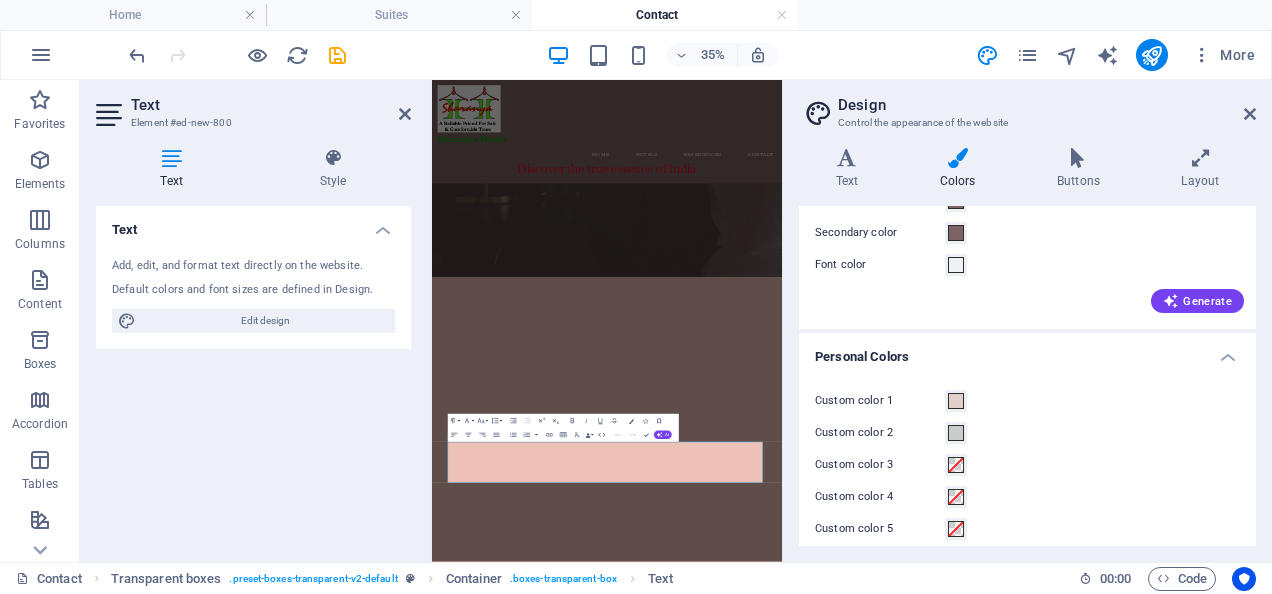 scroll, scrollTop: 144, scrollLeft: 0, axis: vertical 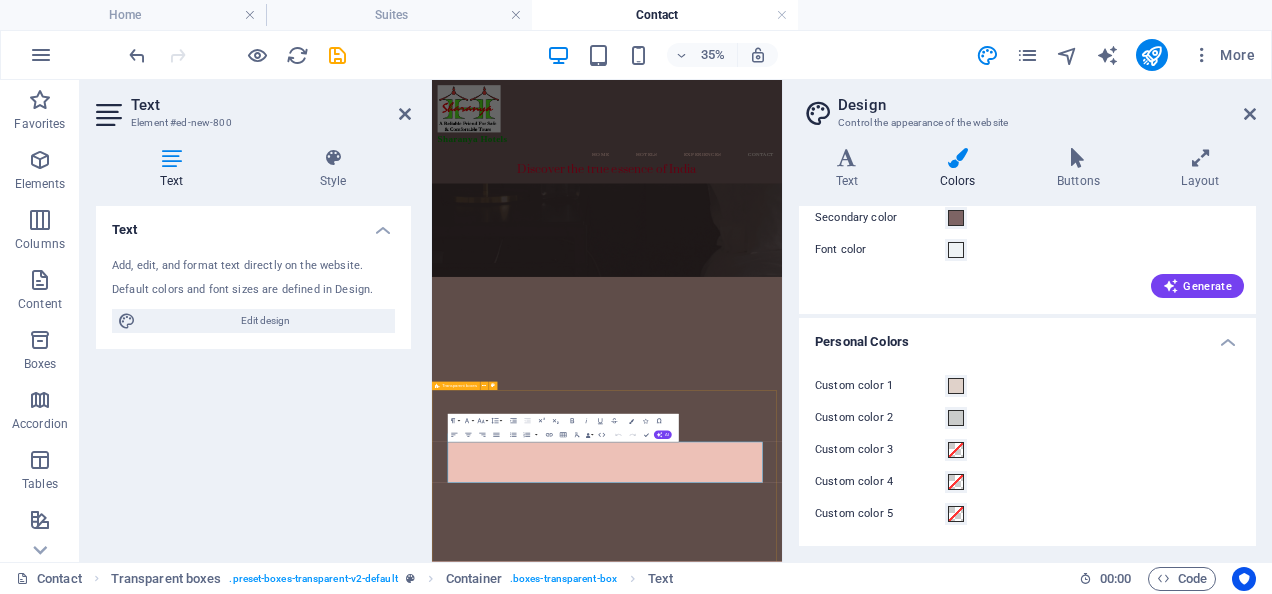 click on "UP COUNTRY LODGE , [CITY] , [STATE] Lorem ipsum dolor sit amet, consectetur adipisicing elit. Pariatur, minima, vel quisquam accusamus labore quaerat possimus neque nesciunt ab officia. Lorem ipsum dolor sit amet, consectetur adipisicing elit. Facilis, totam! [COMPANY] Tours , [CITY] , West Bengal Lorem ipsum dolor sit amet, consectetur adipisicing elit. Pariatur, minima, vel quisquam accusamus labore quaerat possimus neque nesciunt ab officia. Lorem ipsum dolor sit amet, consectetur adipisicing elit. Facilis, totam! [COMPANY] Tours, [CITY] [CITY] , West Bengal !" at bounding box center [932, 3651] 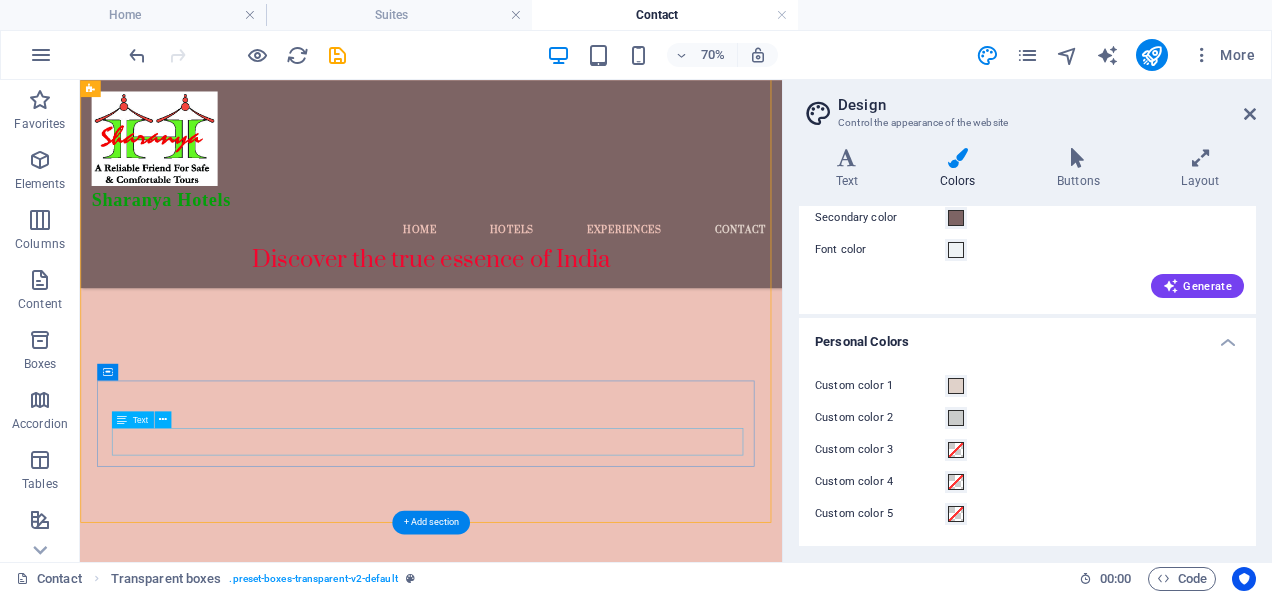 scroll, scrollTop: 1095, scrollLeft: 0, axis: vertical 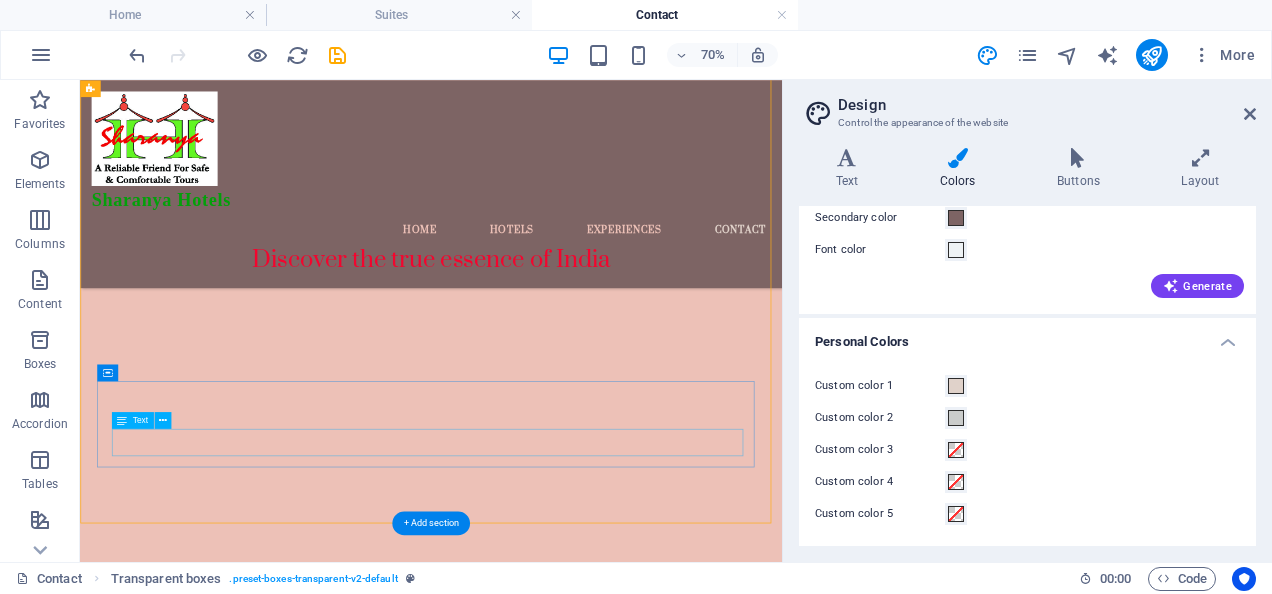 click on "!" at bounding box center (584, 2916) 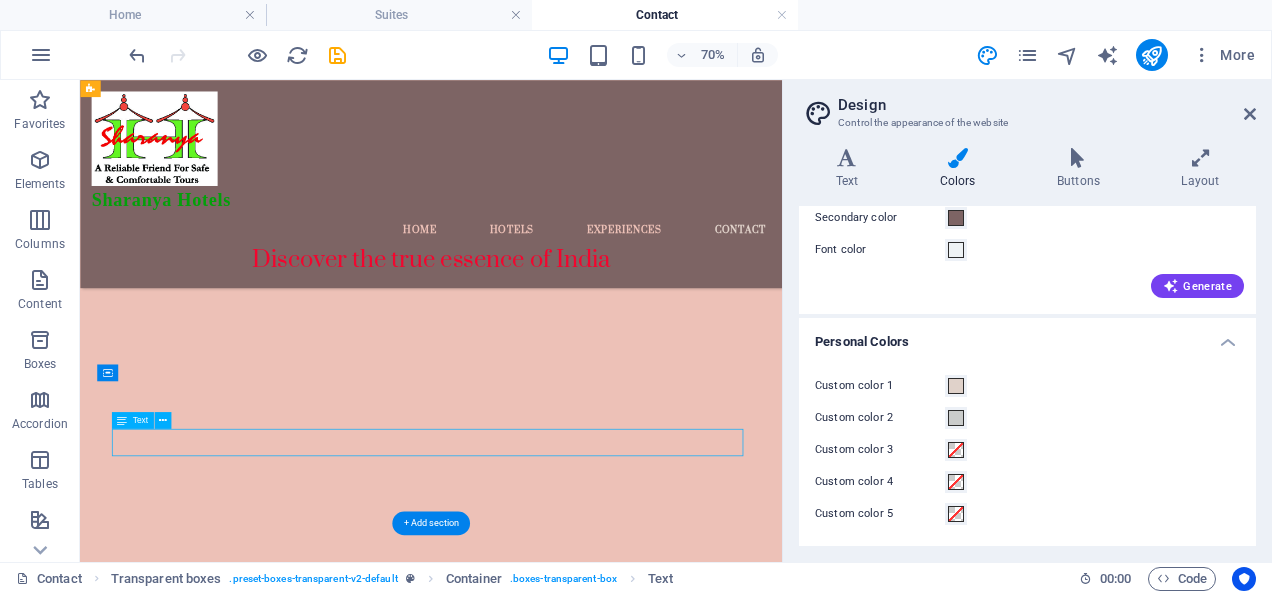 click on "!" at bounding box center (584, 2916) 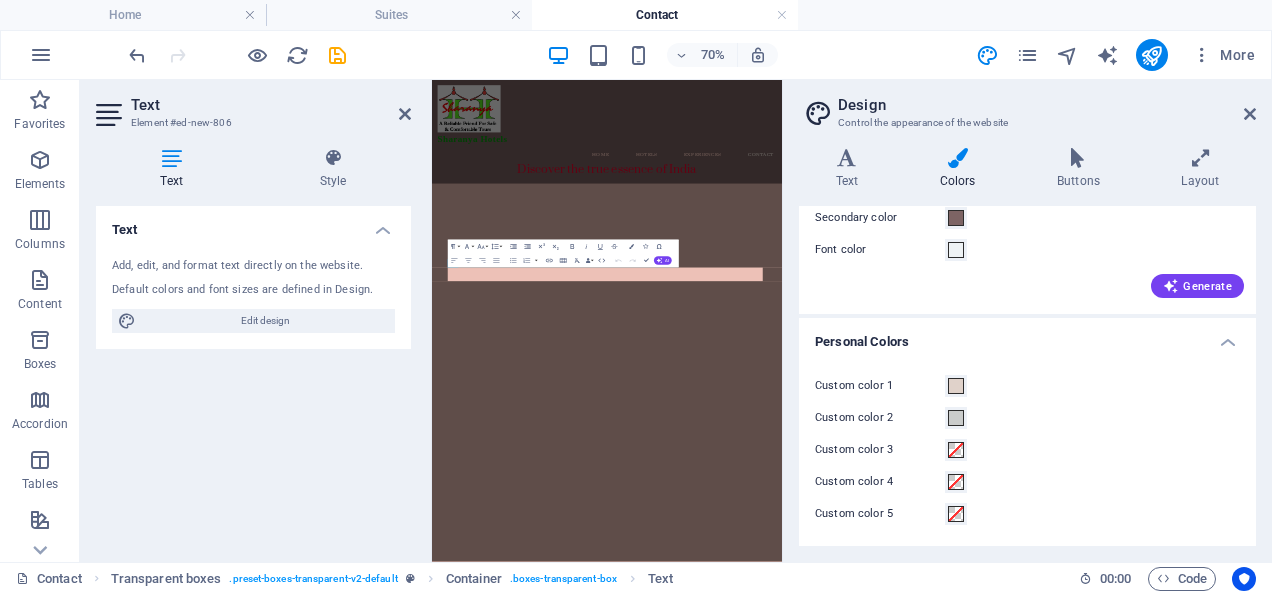 scroll, scrollTop: 1745, scrollLeft: 0, axis: vertical 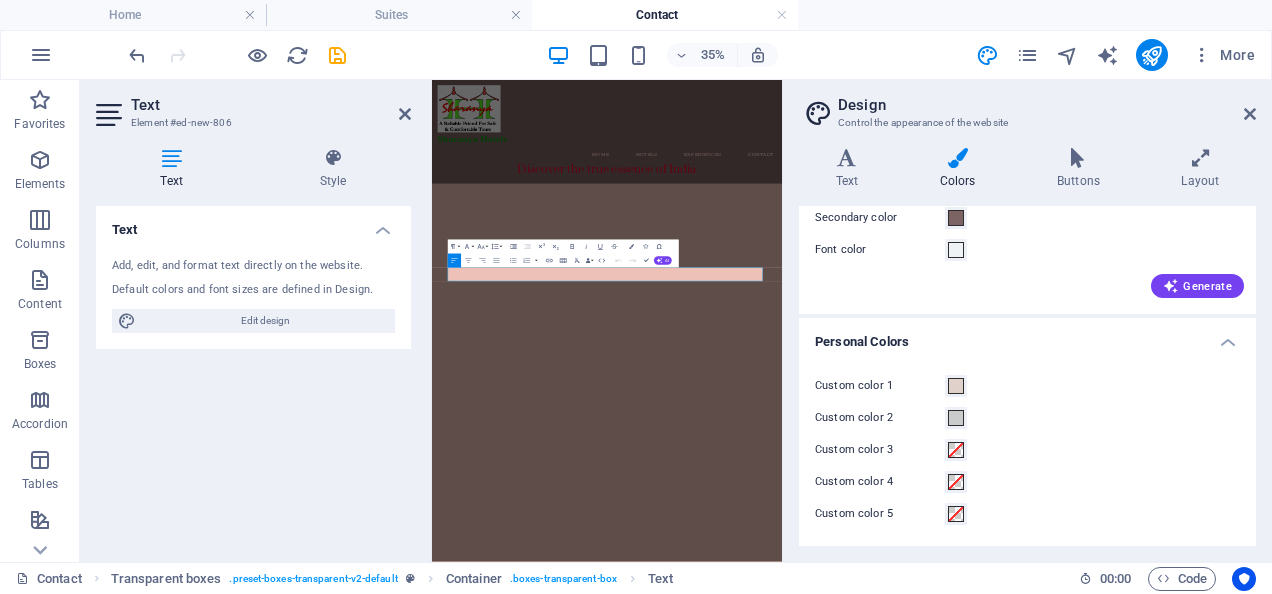 type 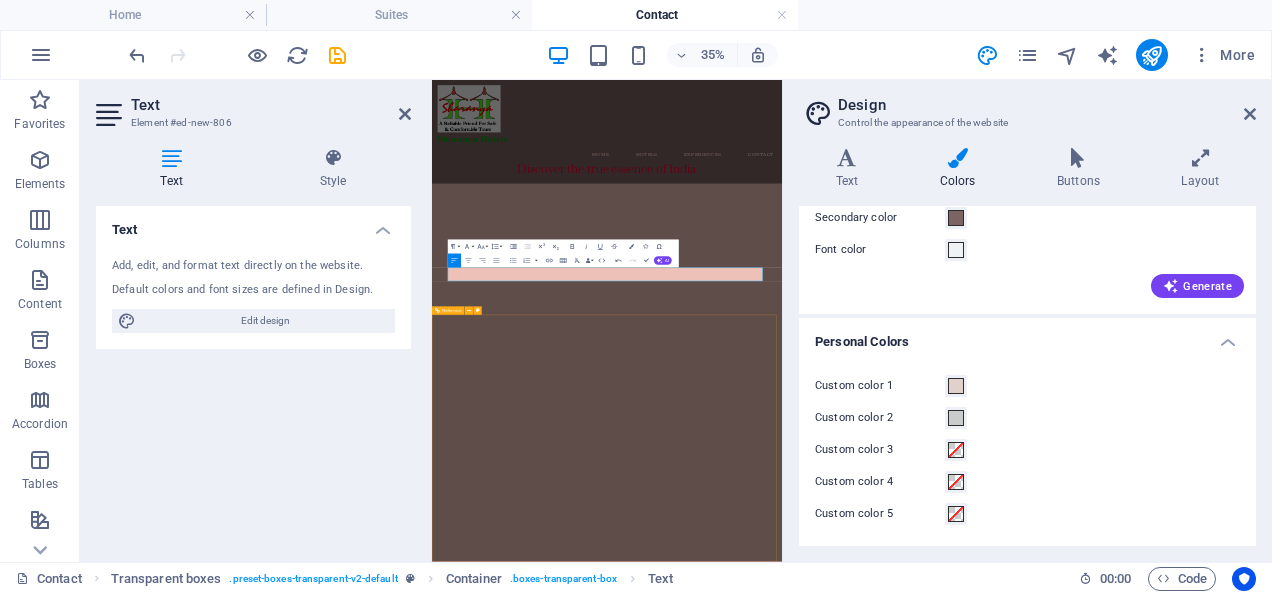click at bounding box center [932, 211456] 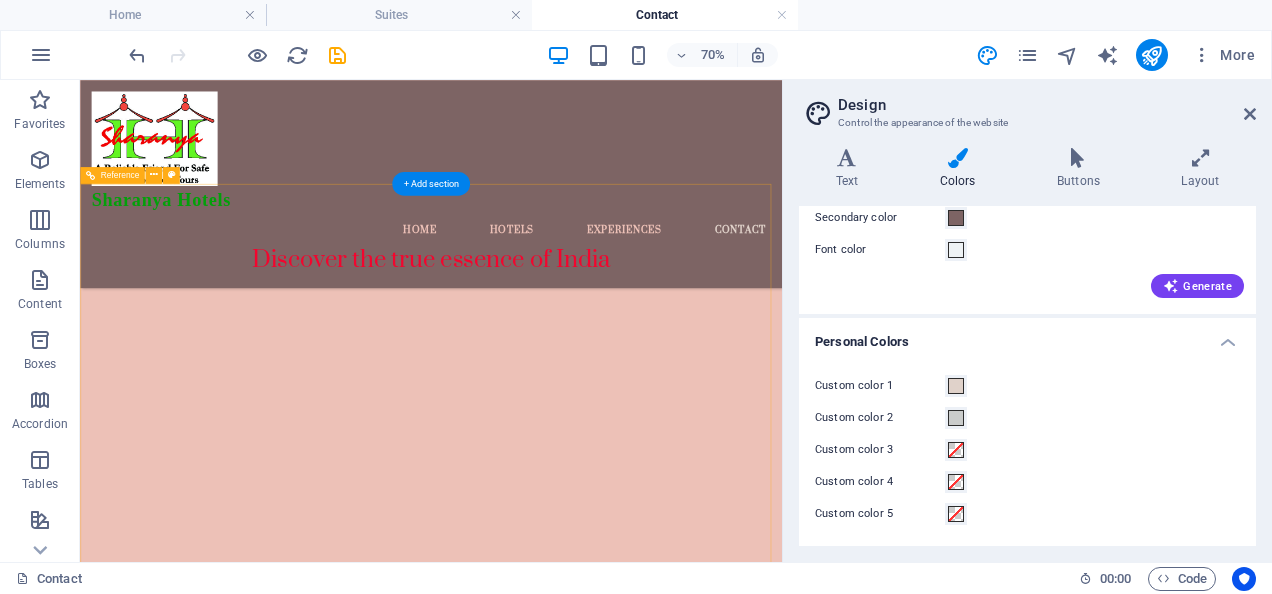 scroll, scrollTop: 1746, scrollLeft: 0, axis: vertical 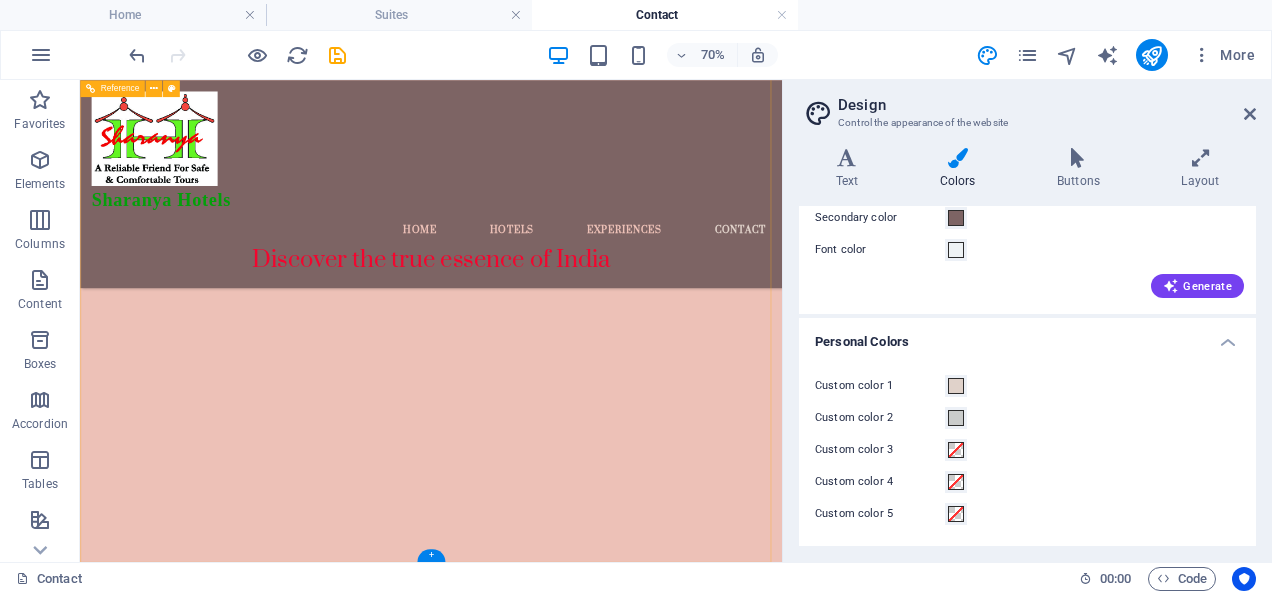 click at bounding box center [581, 418467] 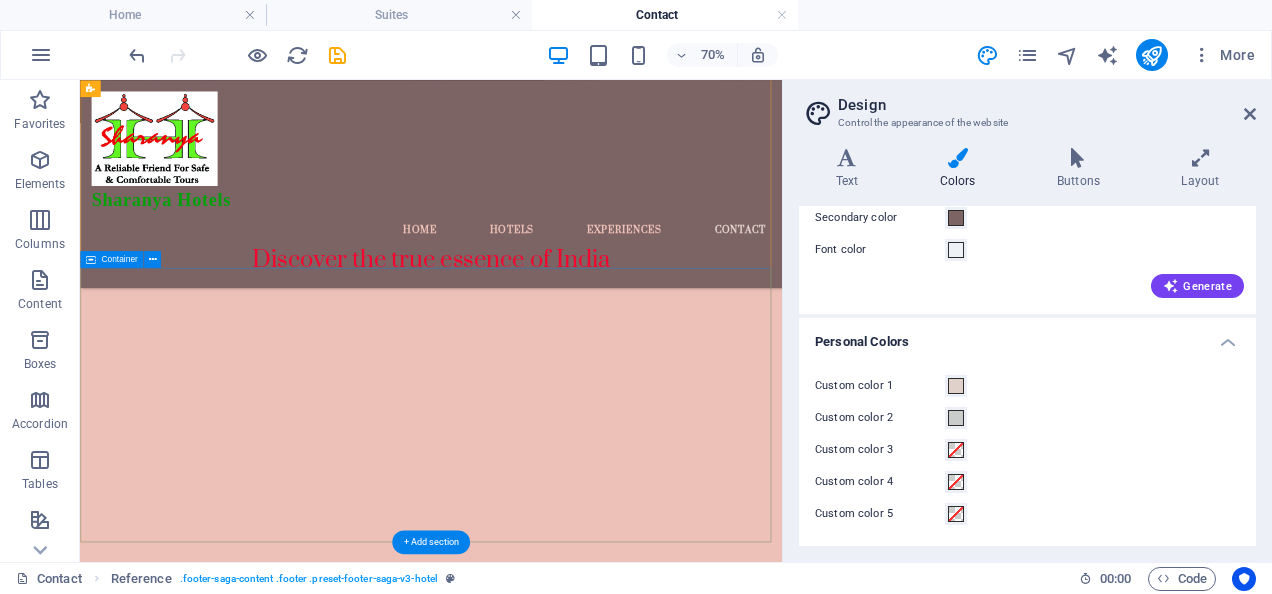scroll, scrollTop: 0, scrollLeft: 0, axis: both 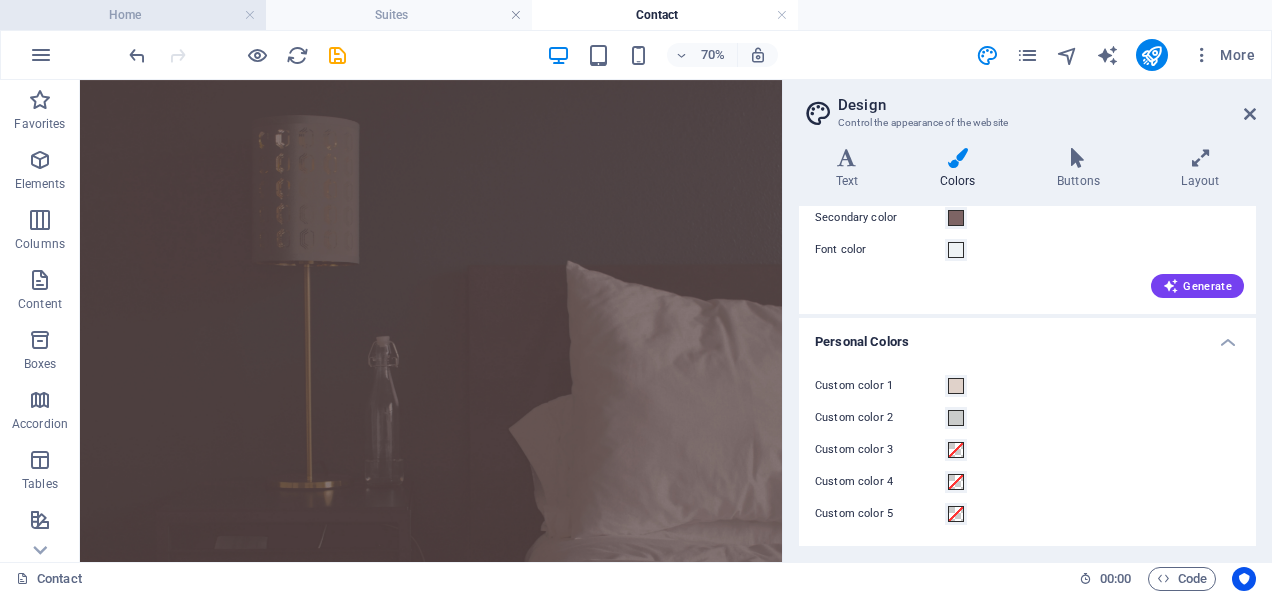 click on "Home" at bounding box center [133, 15] 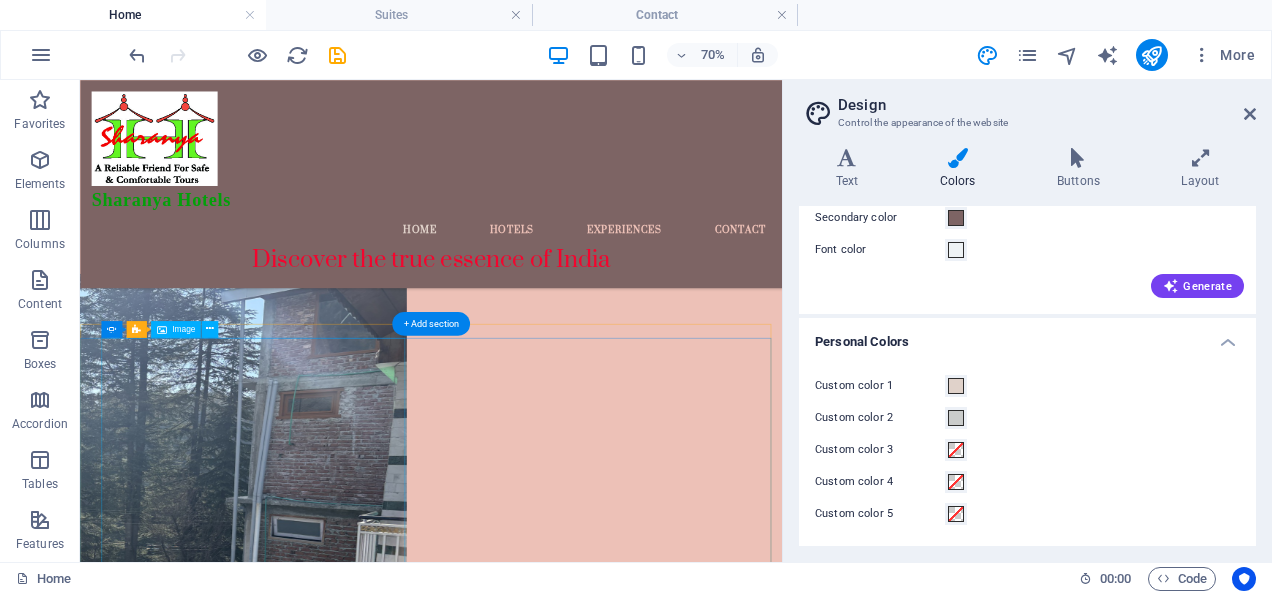 scroll, scrollTop: 2251, scrollLeft: 0, axis: vertical 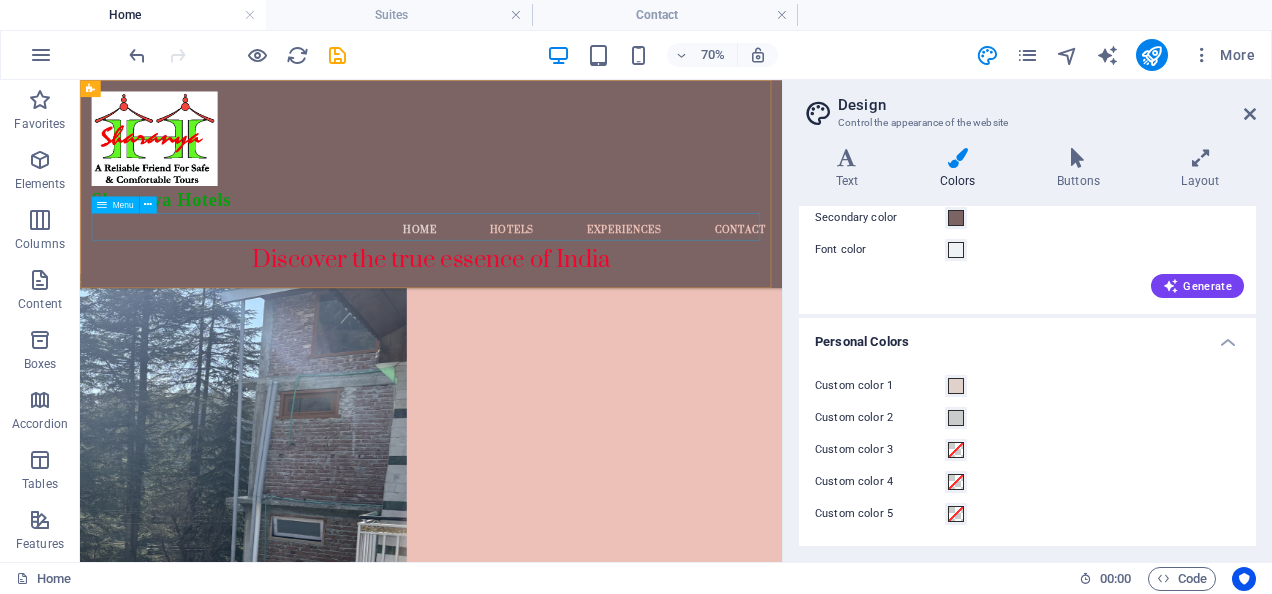 click on "Home Hotels Experiences Contact" at bounding box center [581, 289] 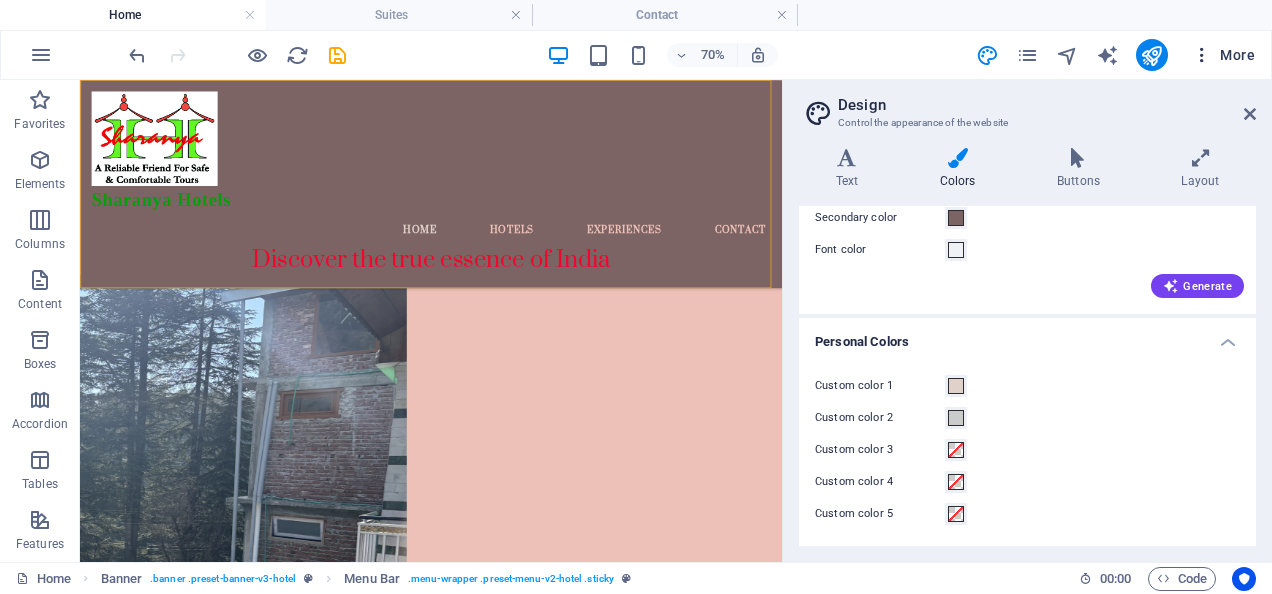 drag, startPoint x: 1238, startPoint y: 111, endPoint x: 1214, endPoint y: 52, distance: 63.694584 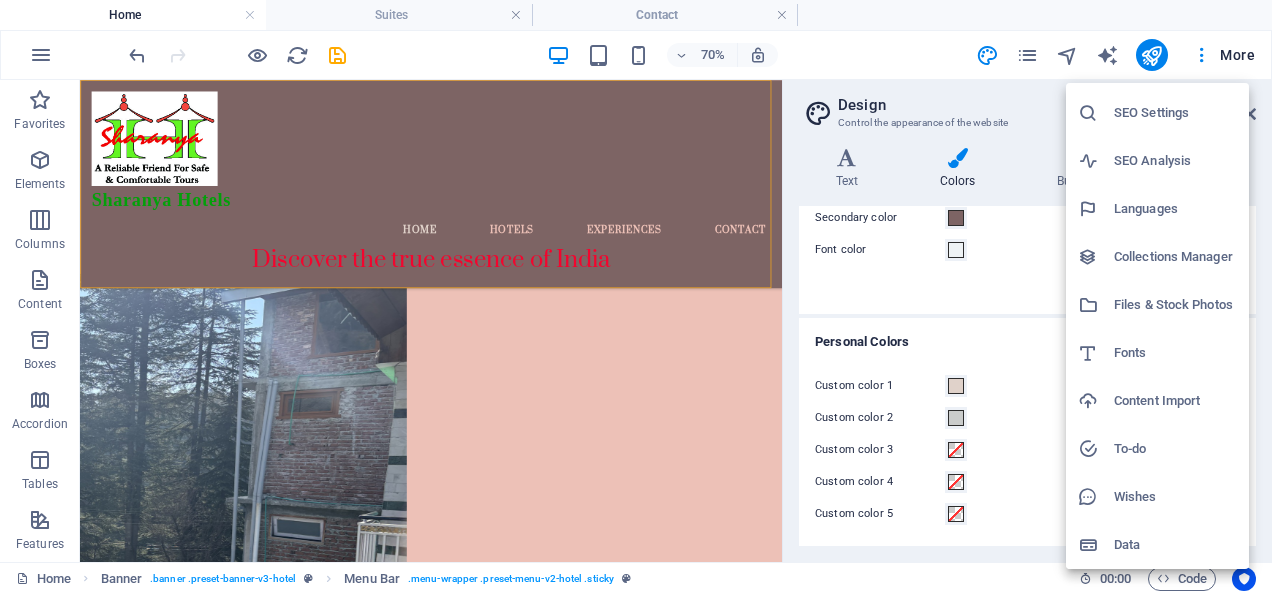 scroll, scrollTop: 0, scrollLeft: 0, axis: both 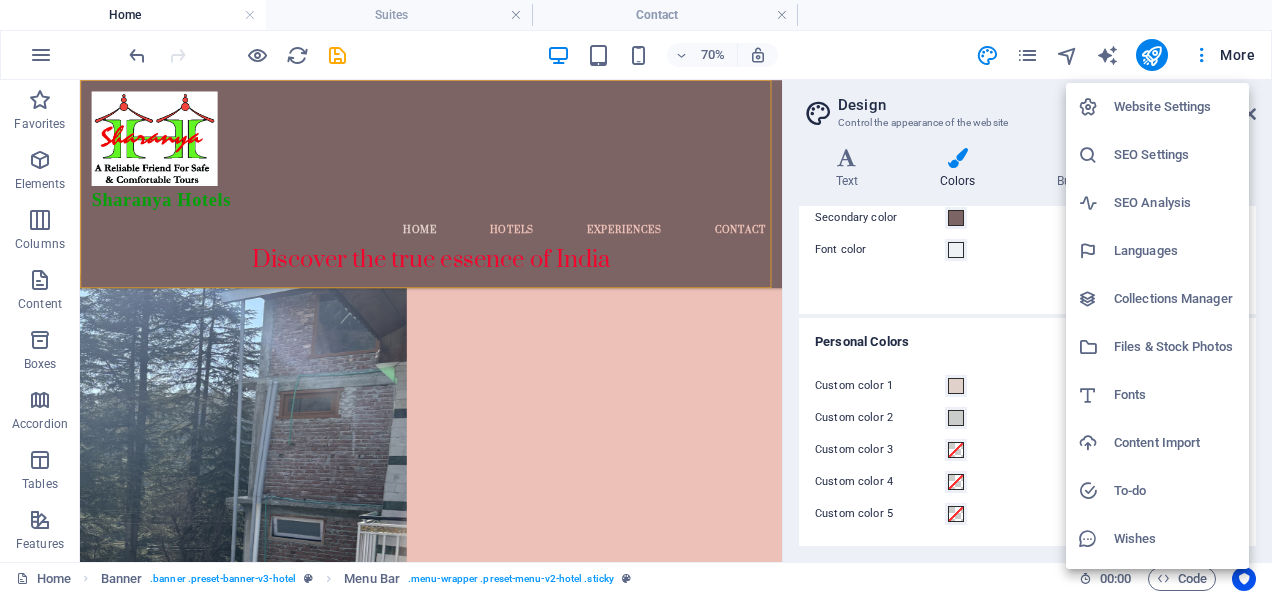 click at bounding box center [636, 297] 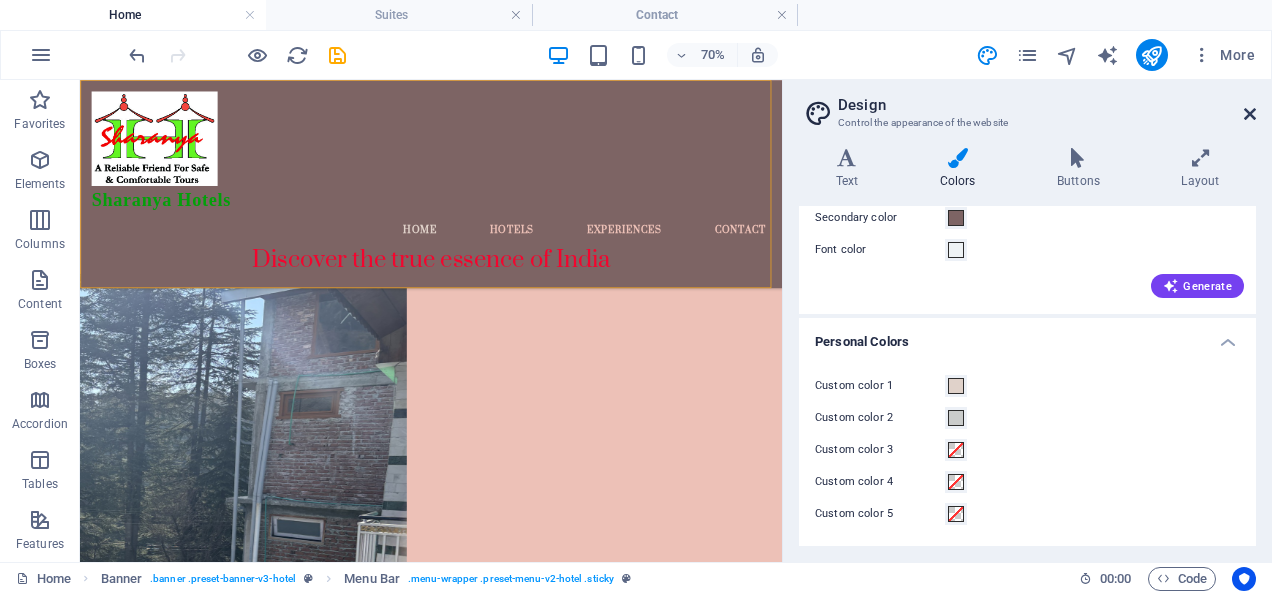 drag, startPoint x: 1241, startPoint y: 112, endPoint x: 1255, endPoint y: 114, distance: 14.142136 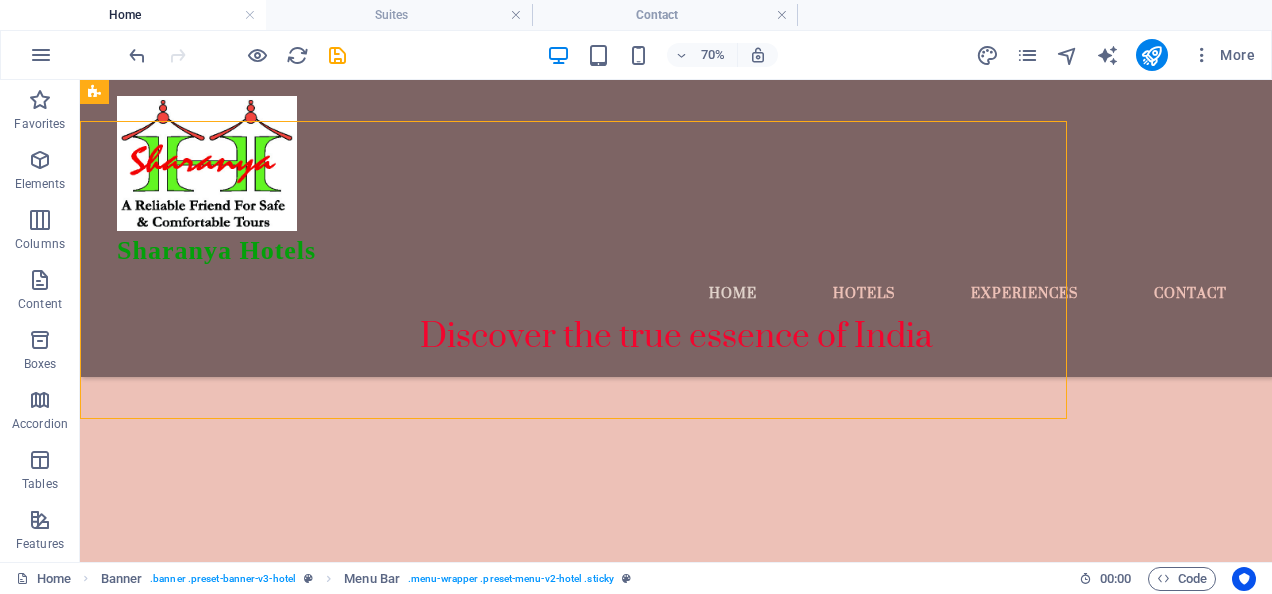 scroll, scrollTop: 2274, scrollLeft: 0, axis: vertical 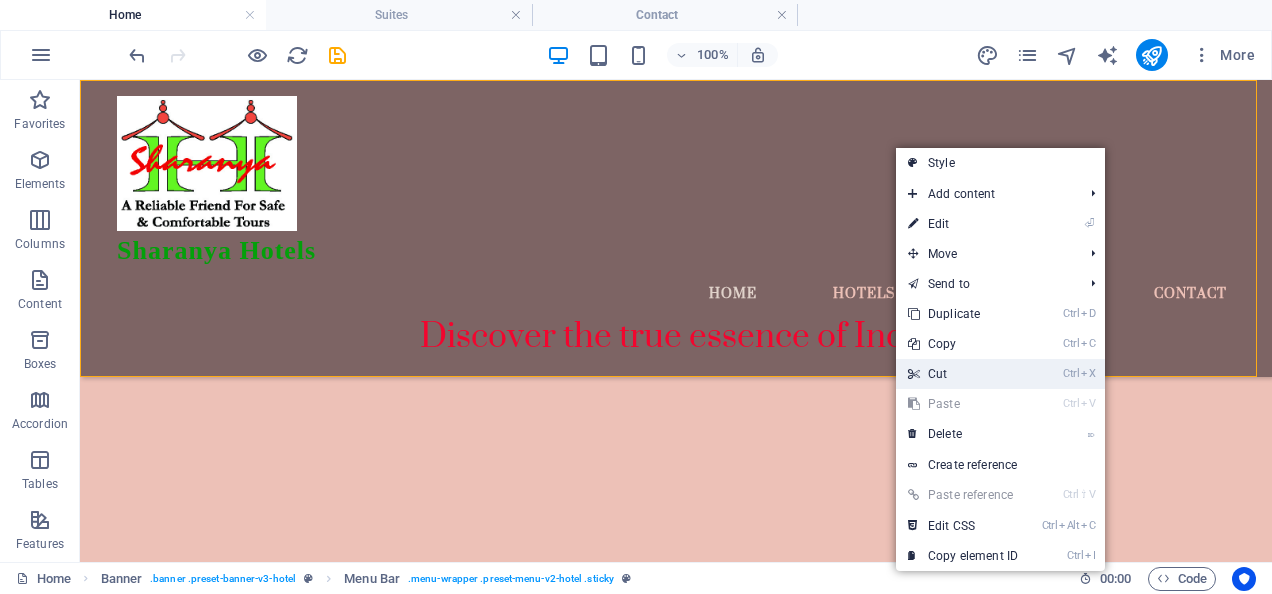 click on "Ctrl C  Copy" at bounding box center [963, 344] 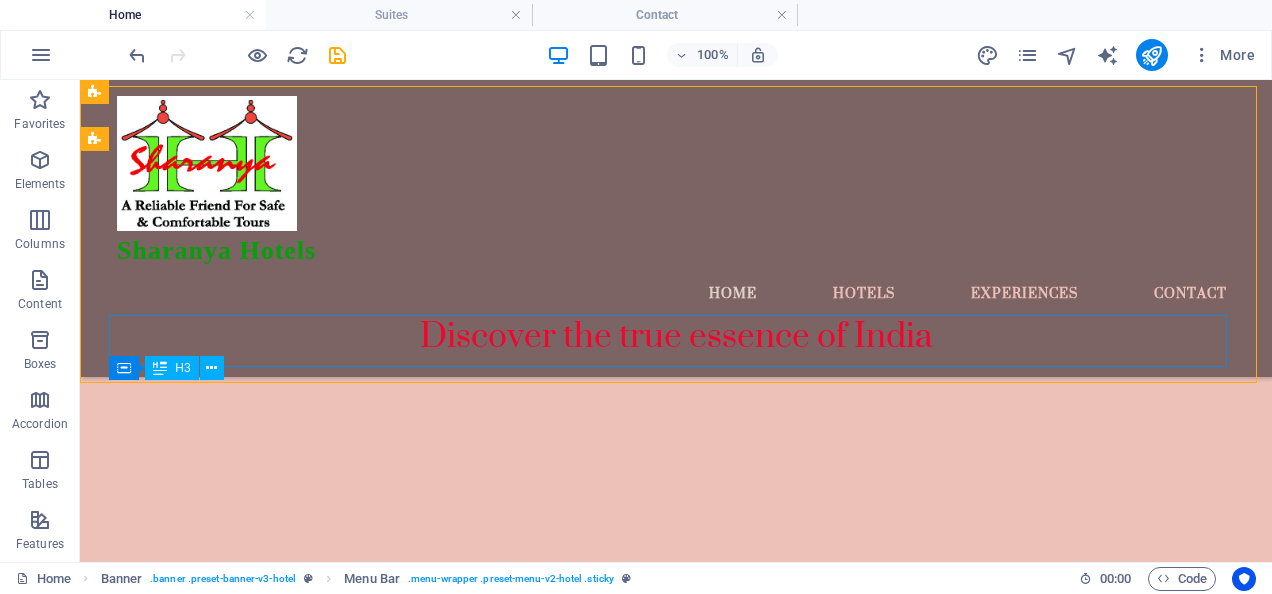 scroll, scrollTop: 2262, scrollLeft: 0, axis: vertical 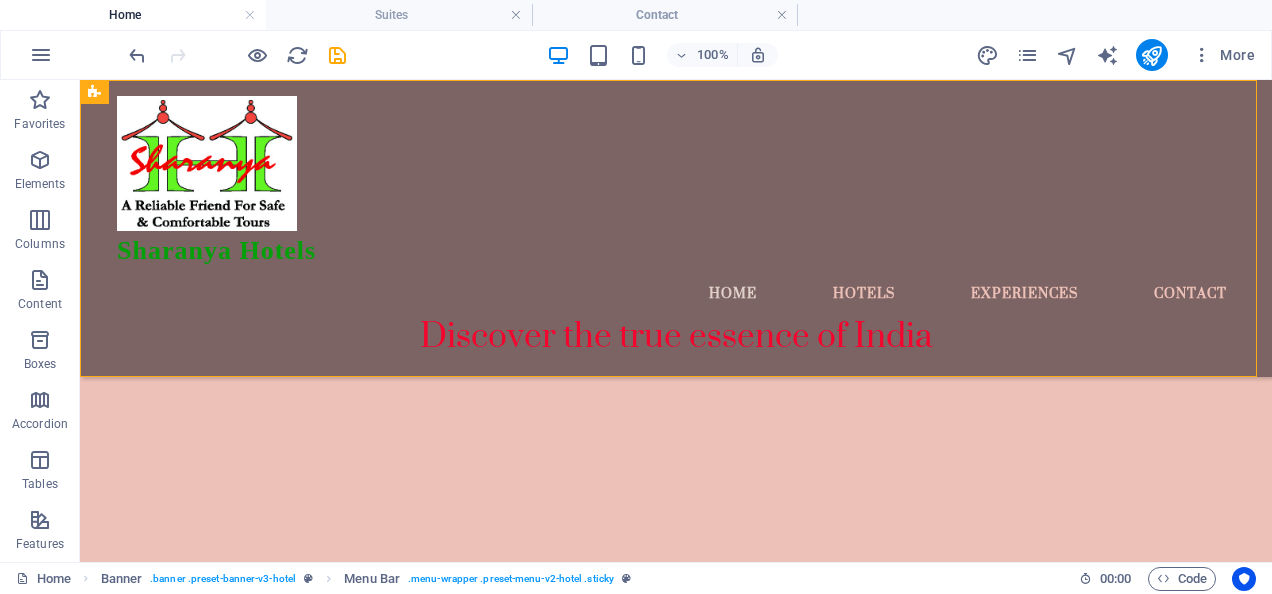 click on "[COMPANY] Hotels Home Hotels Experiences Contact Discover the true essence of India" at bounding box center [676, 228] 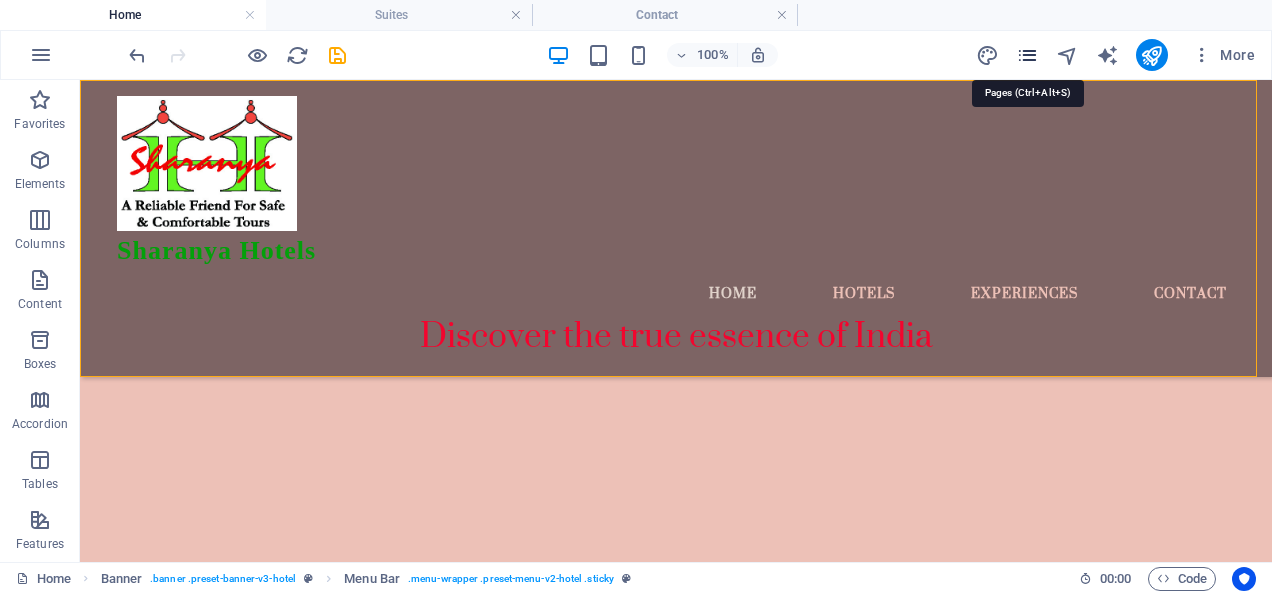 click at bounding box center [1027, 55] 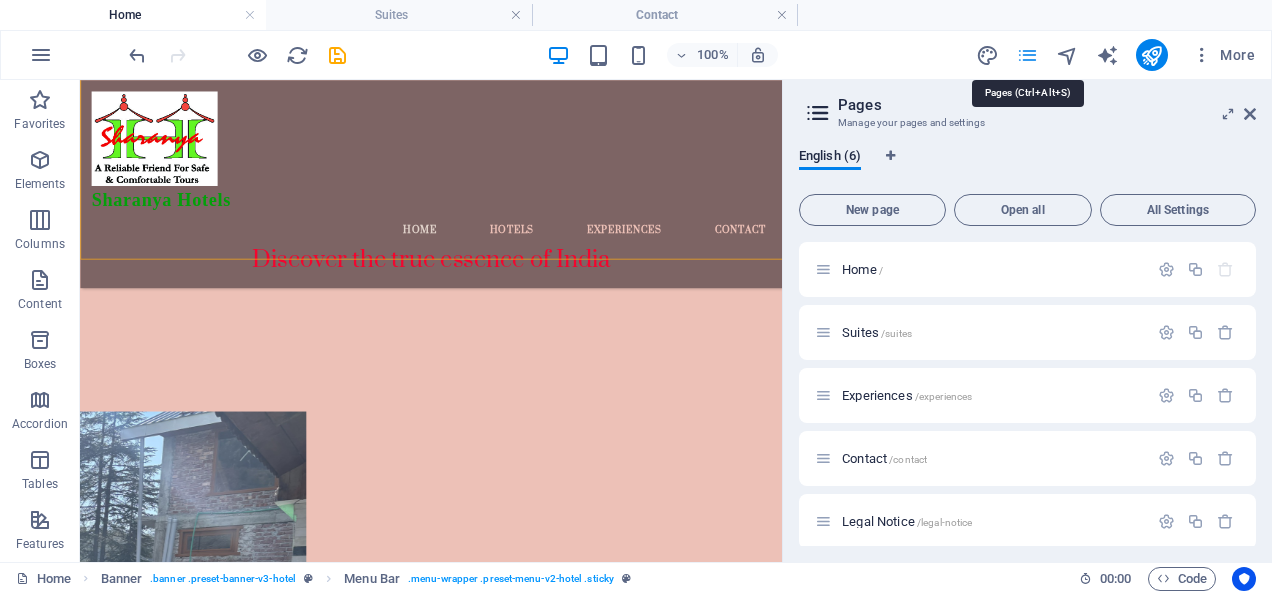 scroll, scrollTop: 2239, scrollLeft: 0, axis: vertical 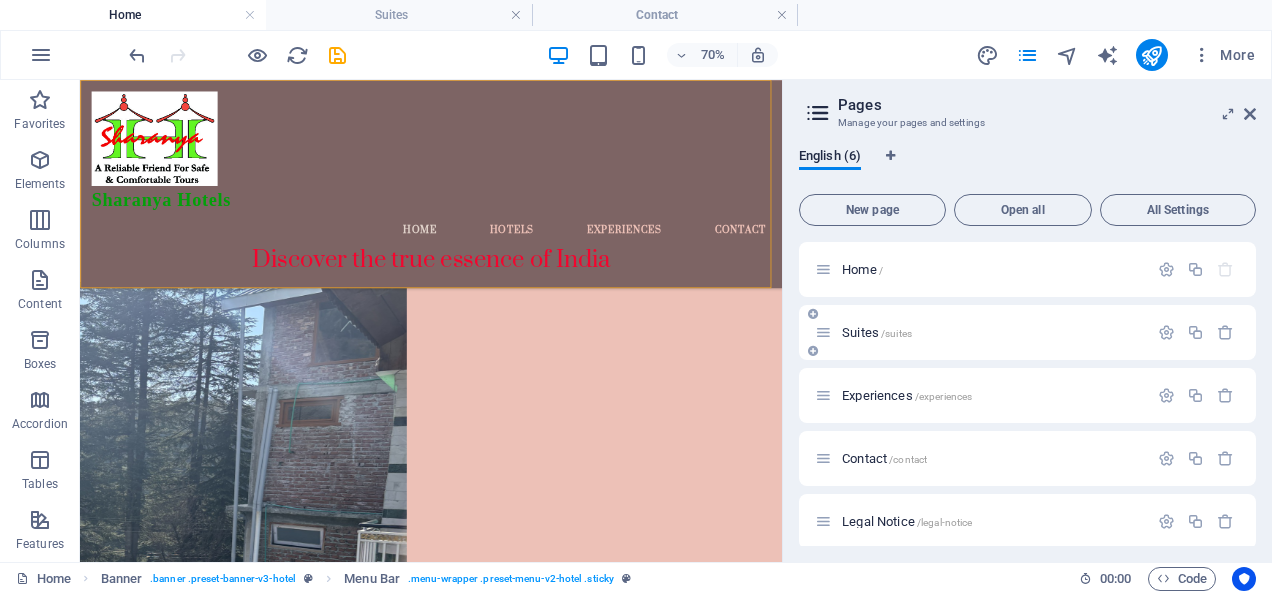 click on "Suites /suites" at bounding box center (877, 332) 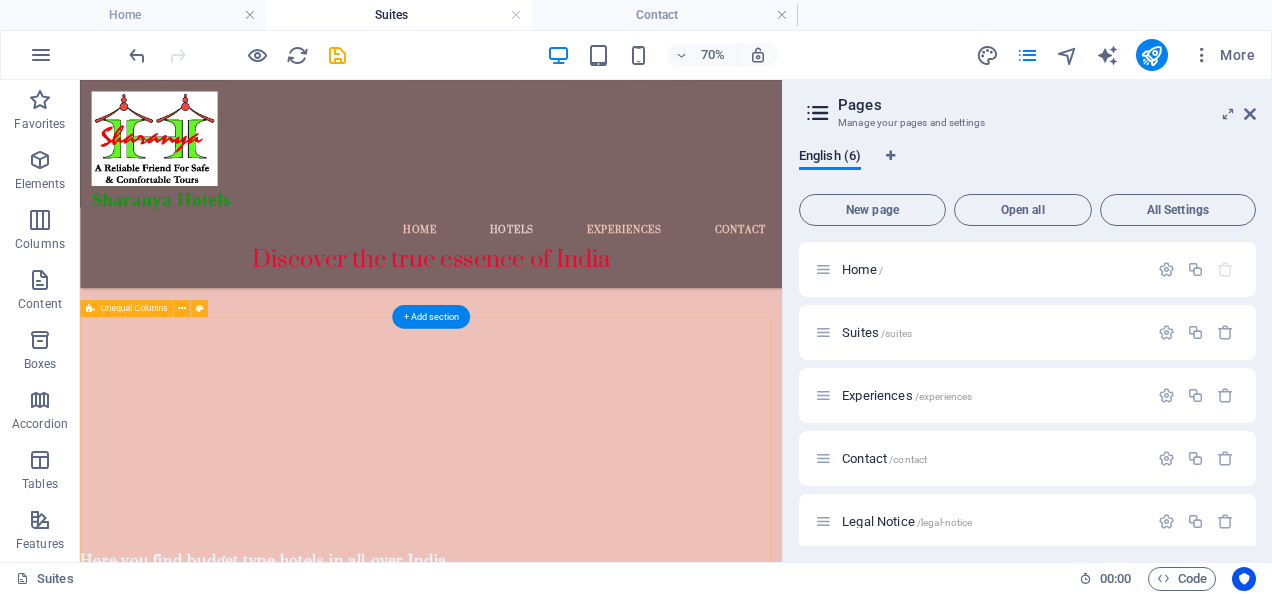 scroll, scrollTop: 508, scrollLeft: 0, axis: vertical 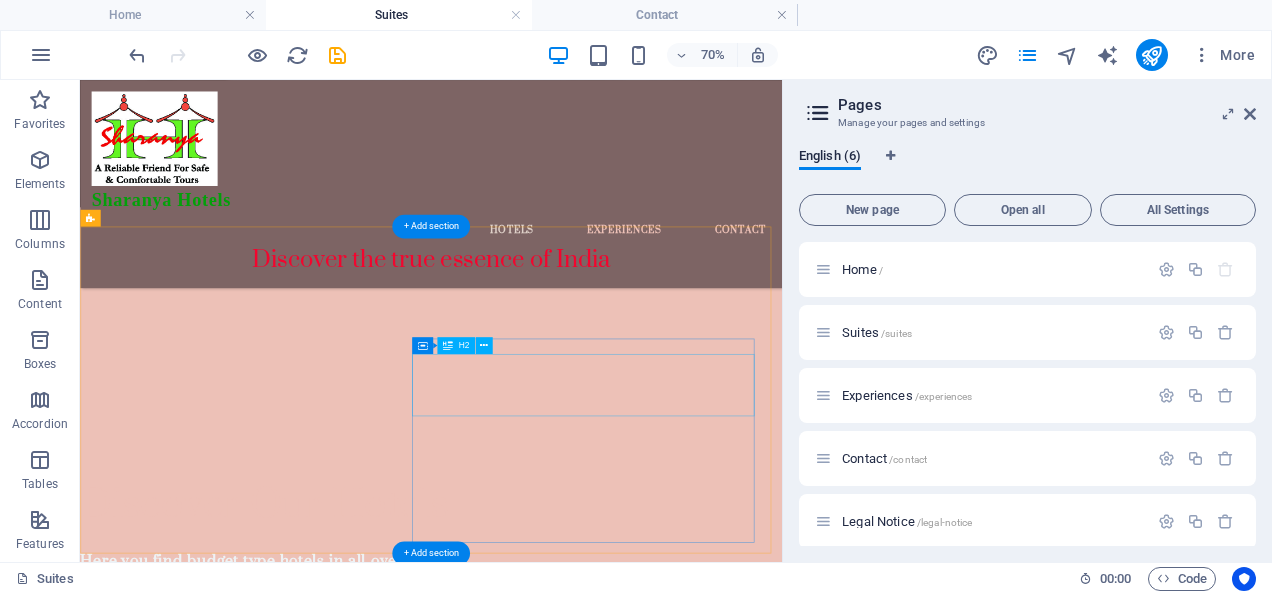 click on "Manali, HP" at bounding box center (581, 1930) 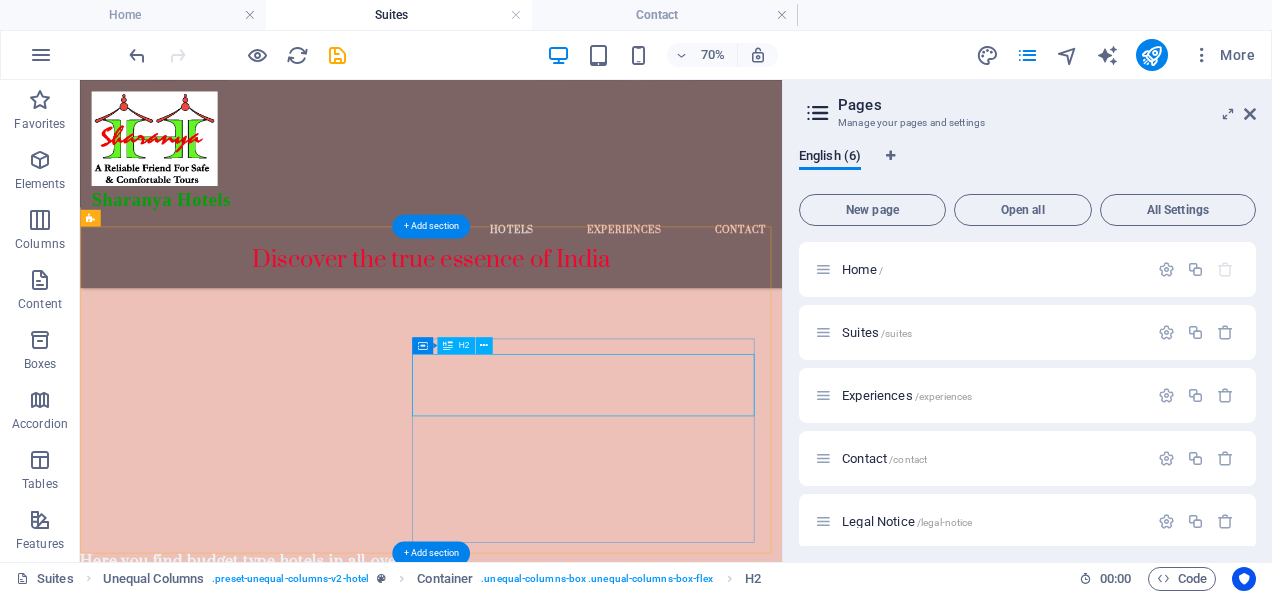 click on "Manali, HP" at bounding box center (581, 1930) 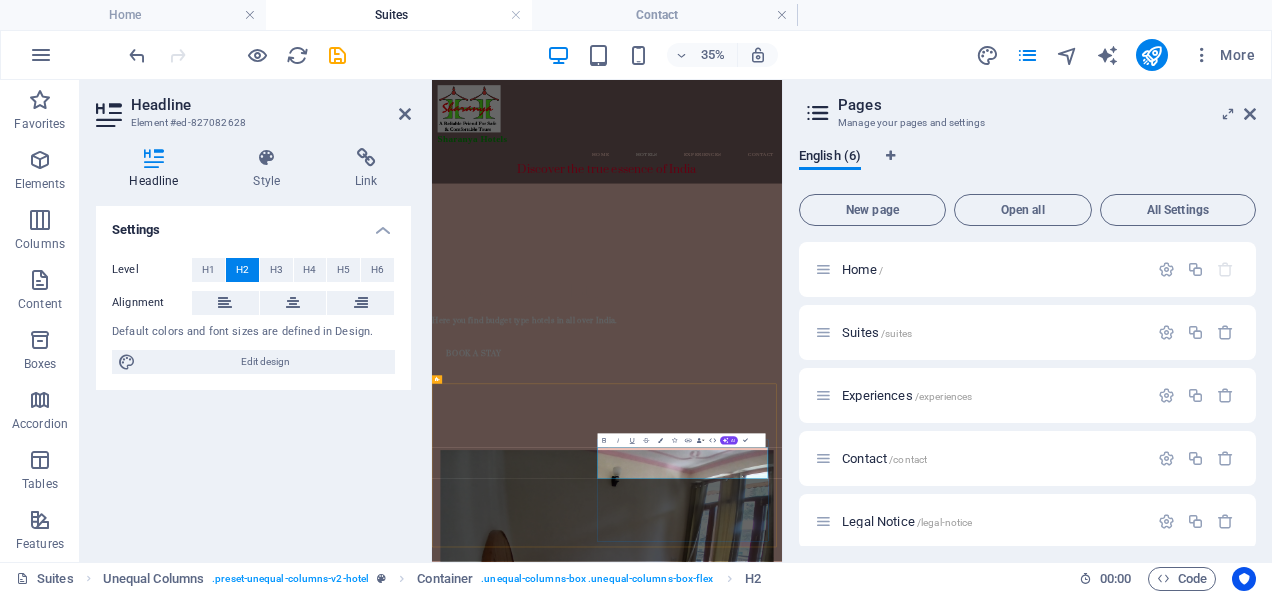 click on "Manali, HP" at bounding box center (932, 1927) 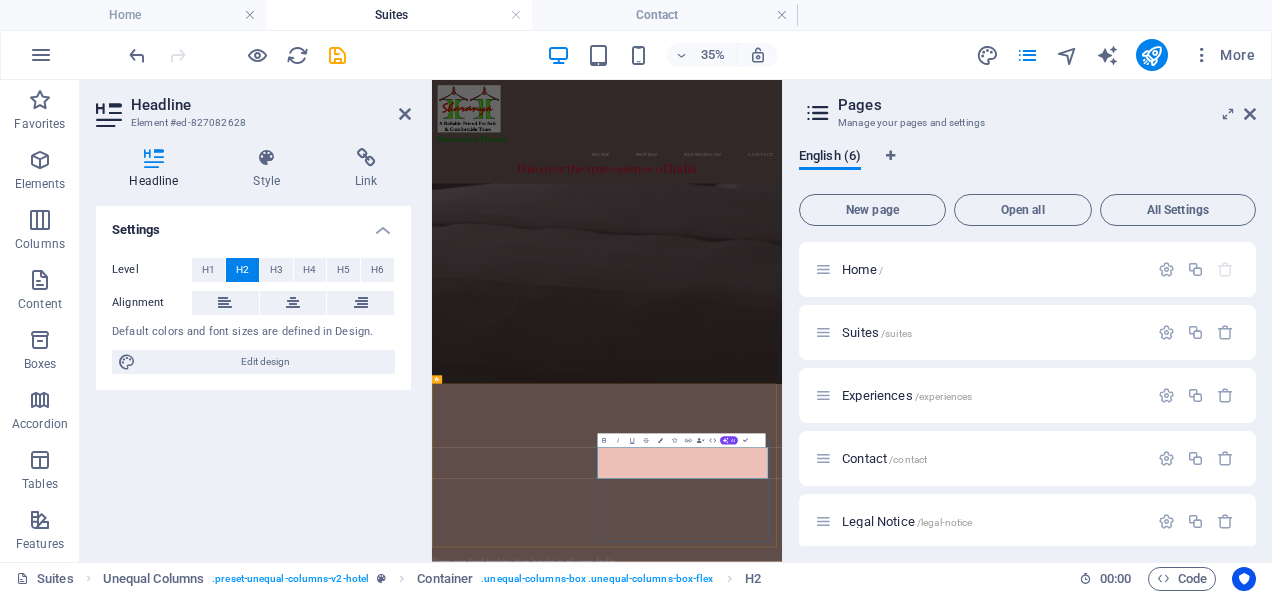 type 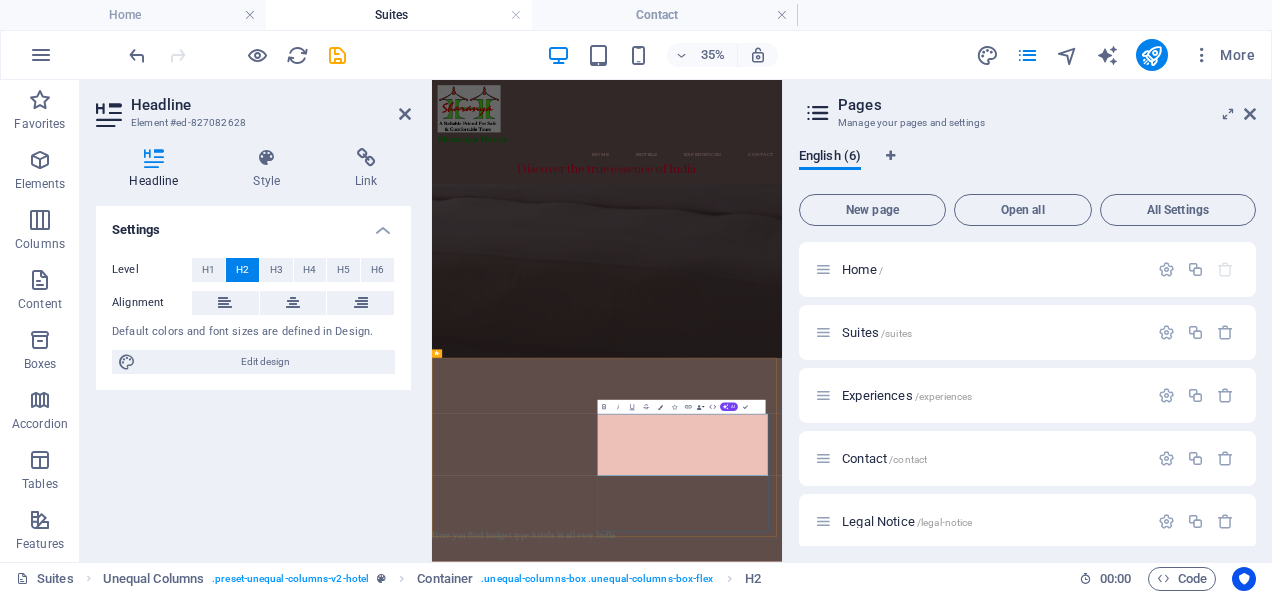 scroll, scrollTop: 583, scrollLeft: 0, axis: vertical 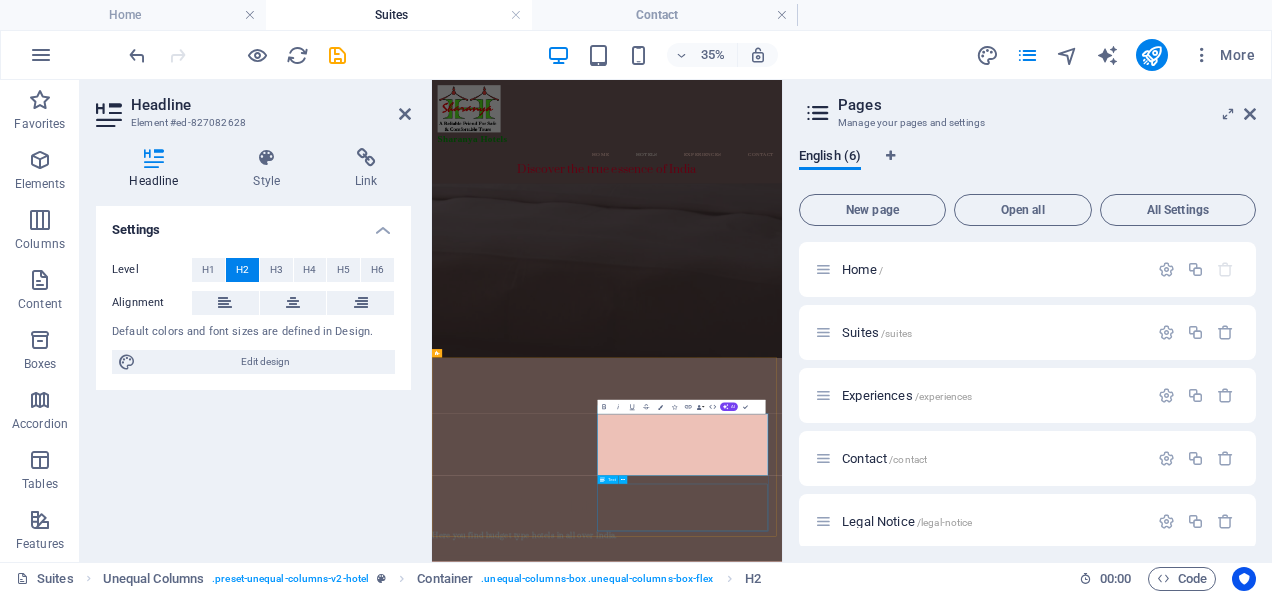 click on "Up Country Lodge, Near and Above Club House, Old [CITY], [CITY], [STATE]." at bounding box center [932, 2676] 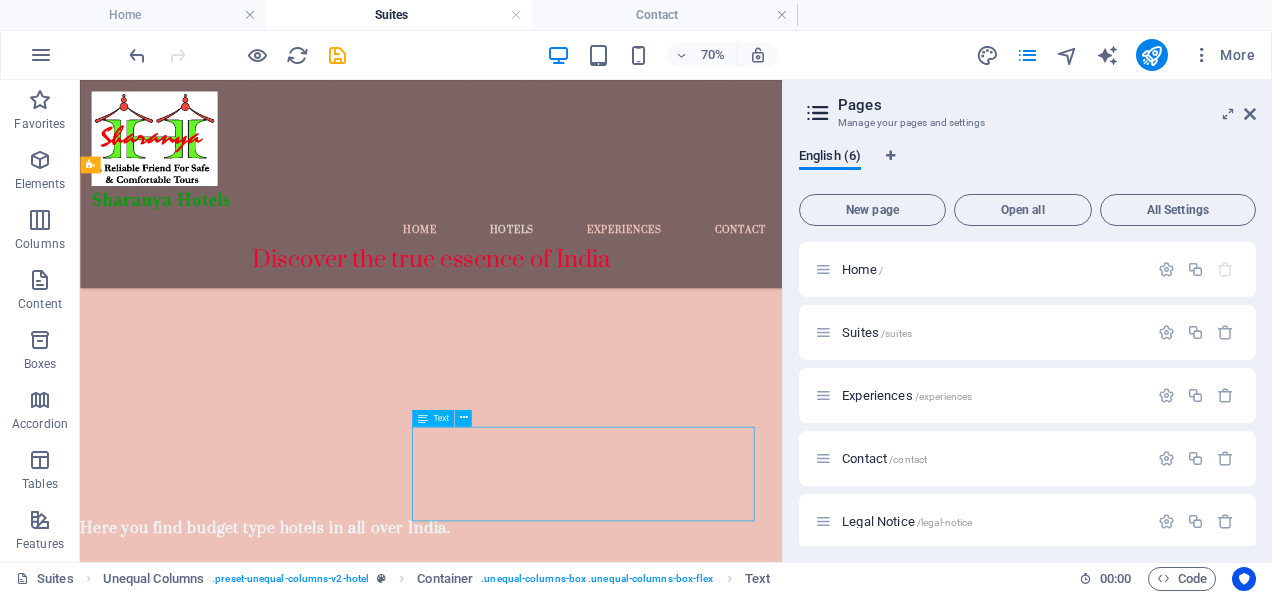 scroll, scrollTop: 626, scrollLeft: 0, axis: vertical 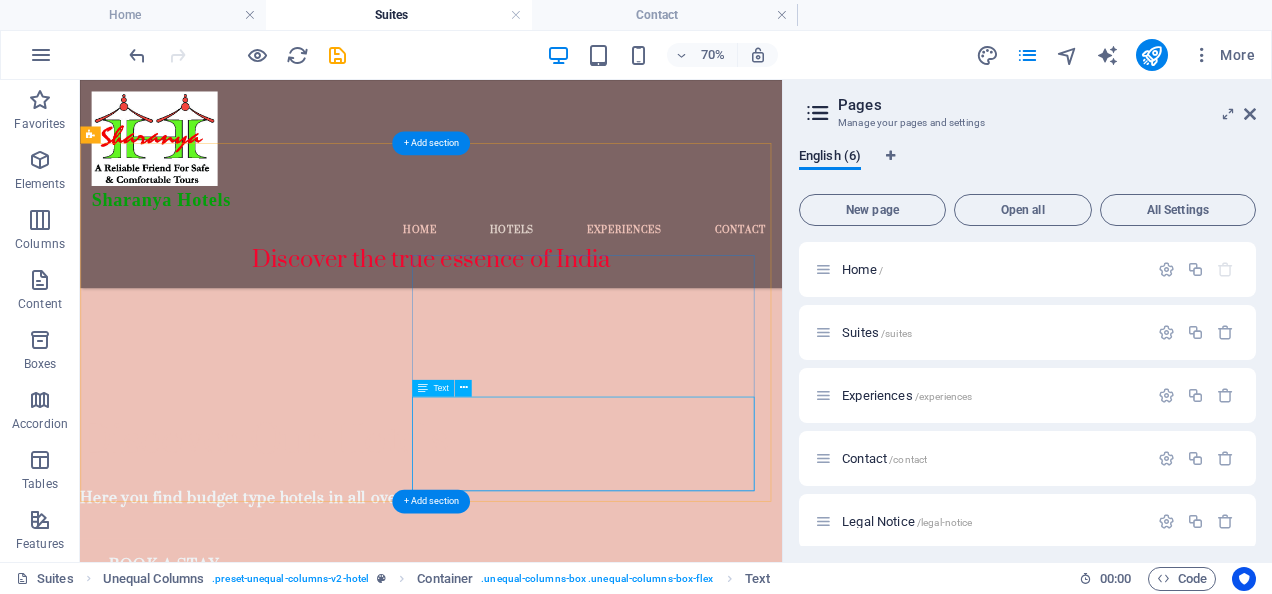 click on "Up Country Lodge, Near and Above Club House, Old [CITY], [CITY], [STATE]." at bounding box center [581, 1975] 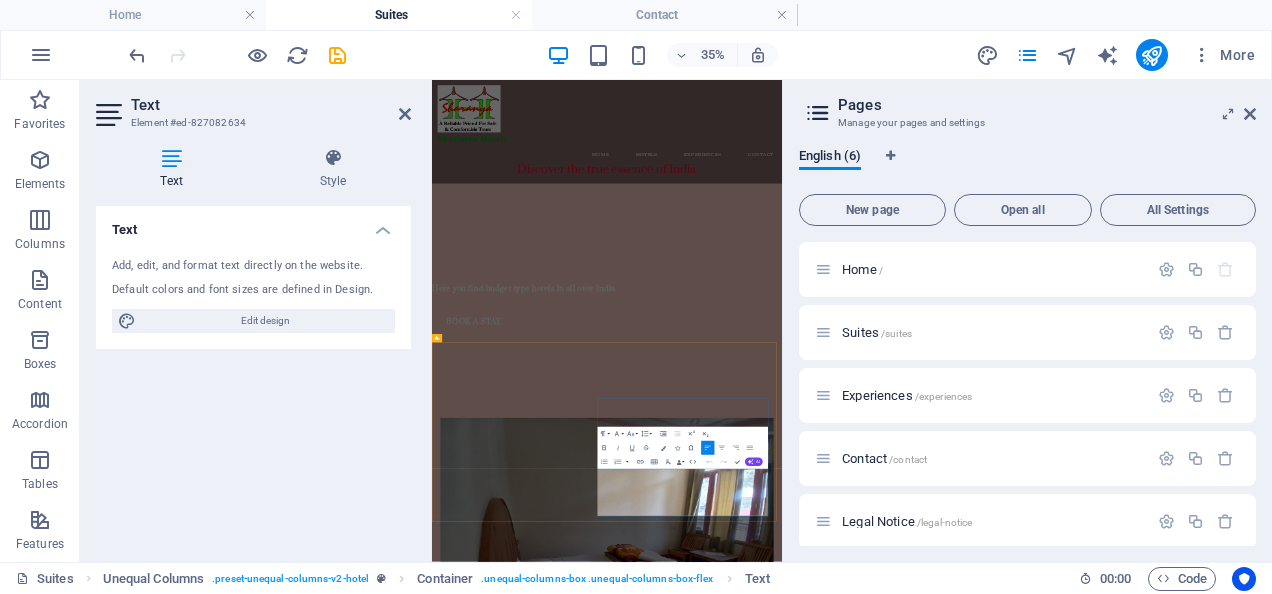 click on "Up Country Lodge," at bounding box center (932, 1928) 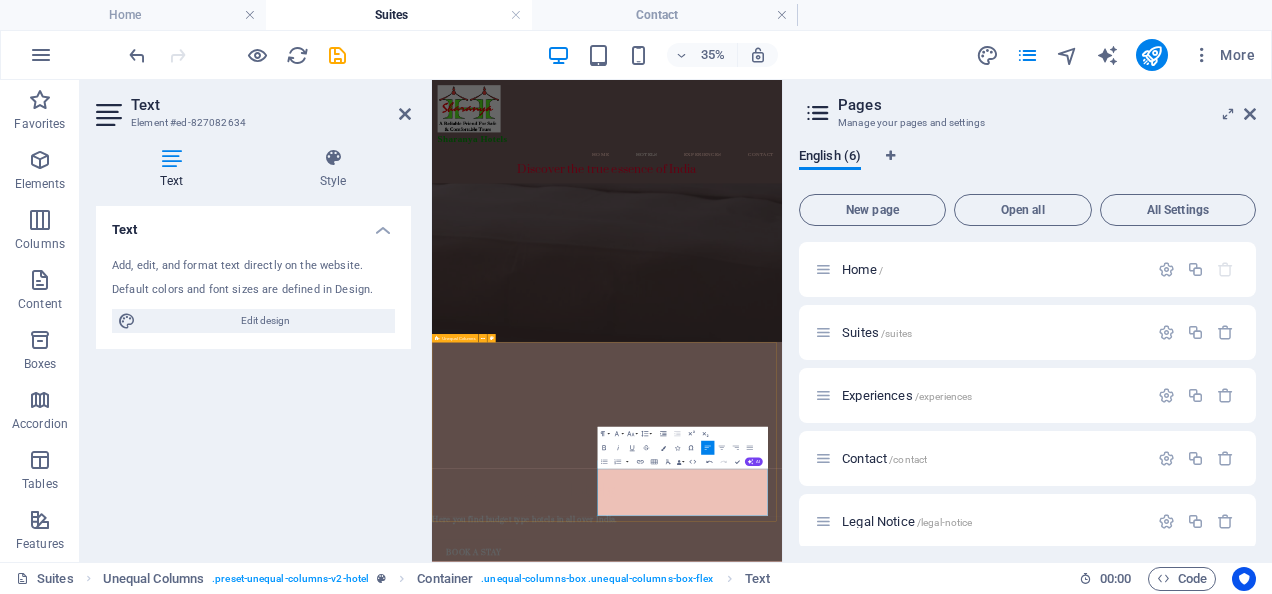 click on "Up Country Lodge, [CITY] Near and Above Club House, Old [CITY], [CITY], [STATE]." at bounding box center [932, 2132] 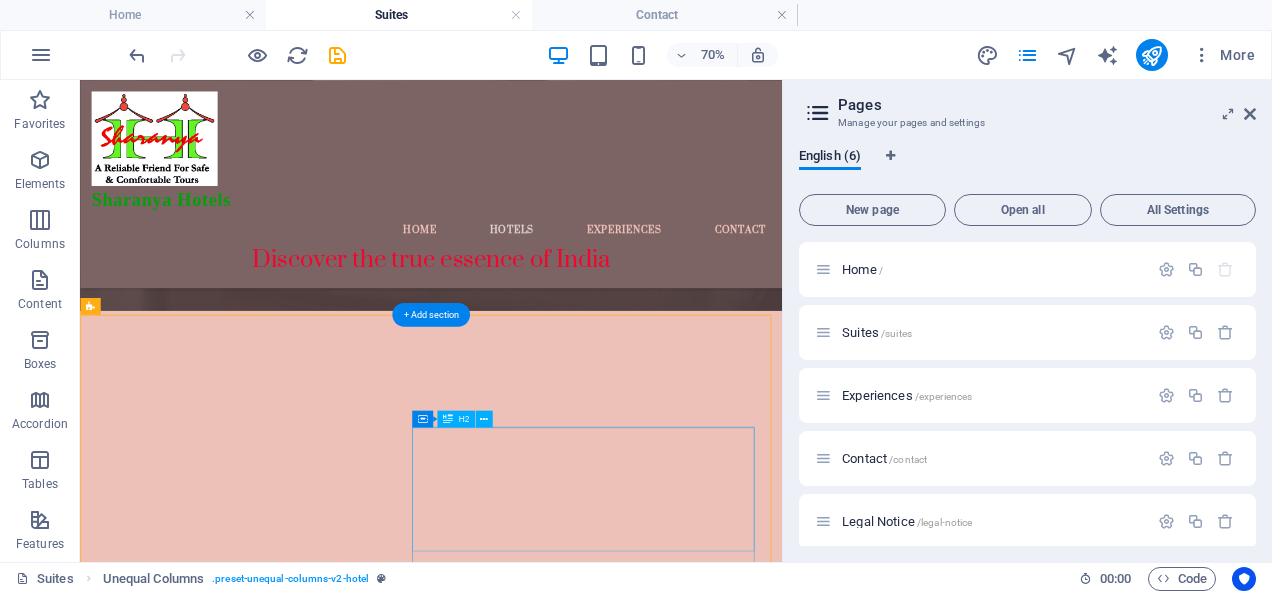 scroll, scrollTop: 408, scrollLeft: 0, axis: vertical 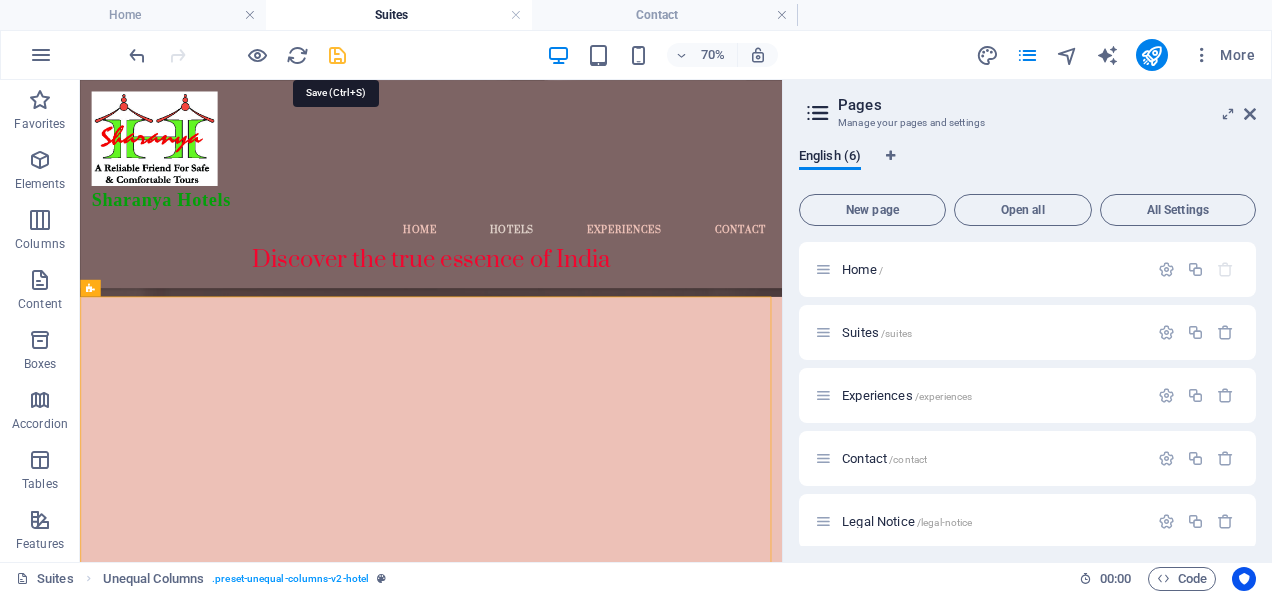 click at bounding box center (337, 55) 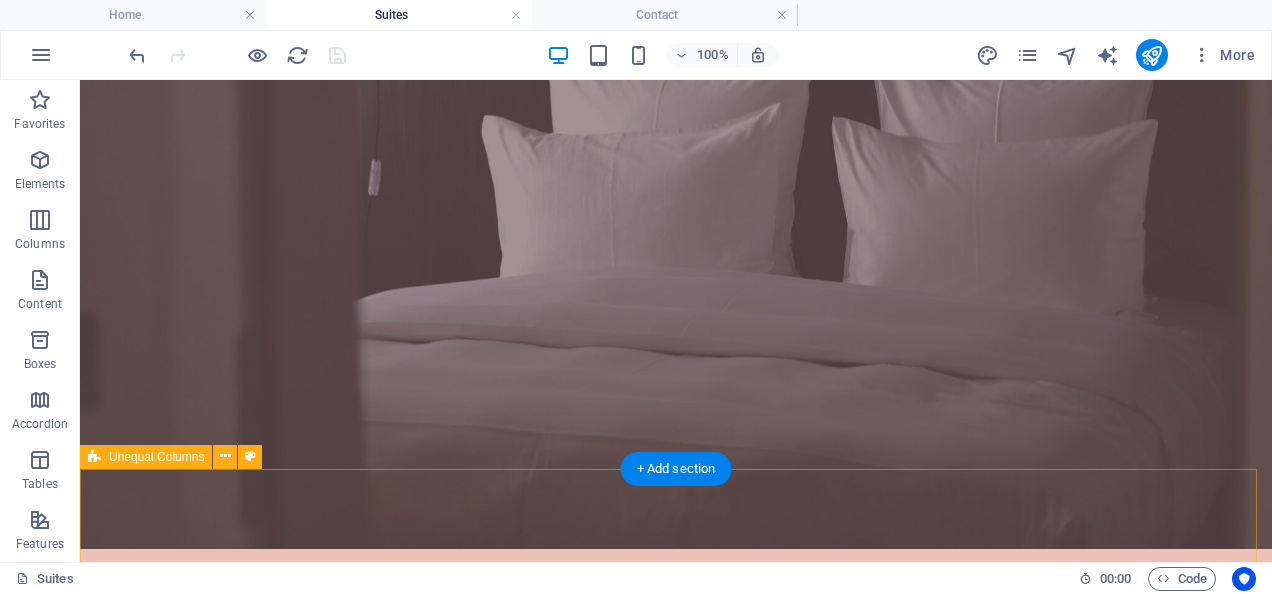 scroll, scrollTop: 0, scrollLeft: 0, axis: both 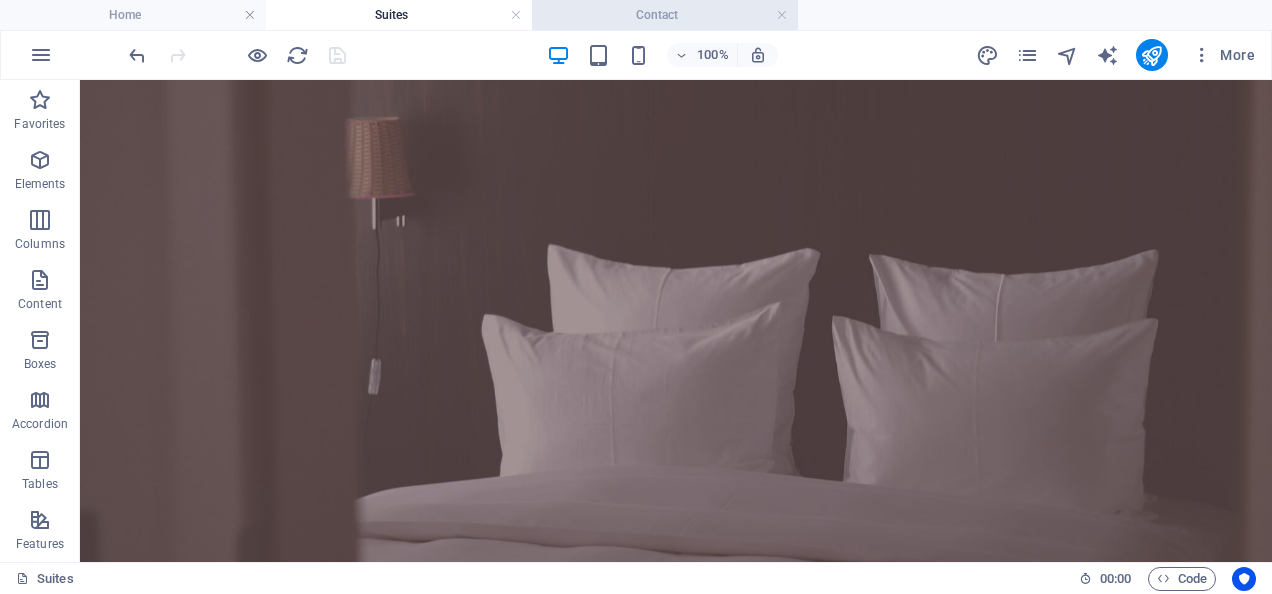 click on "Contact" at bounding box center (665, 15) 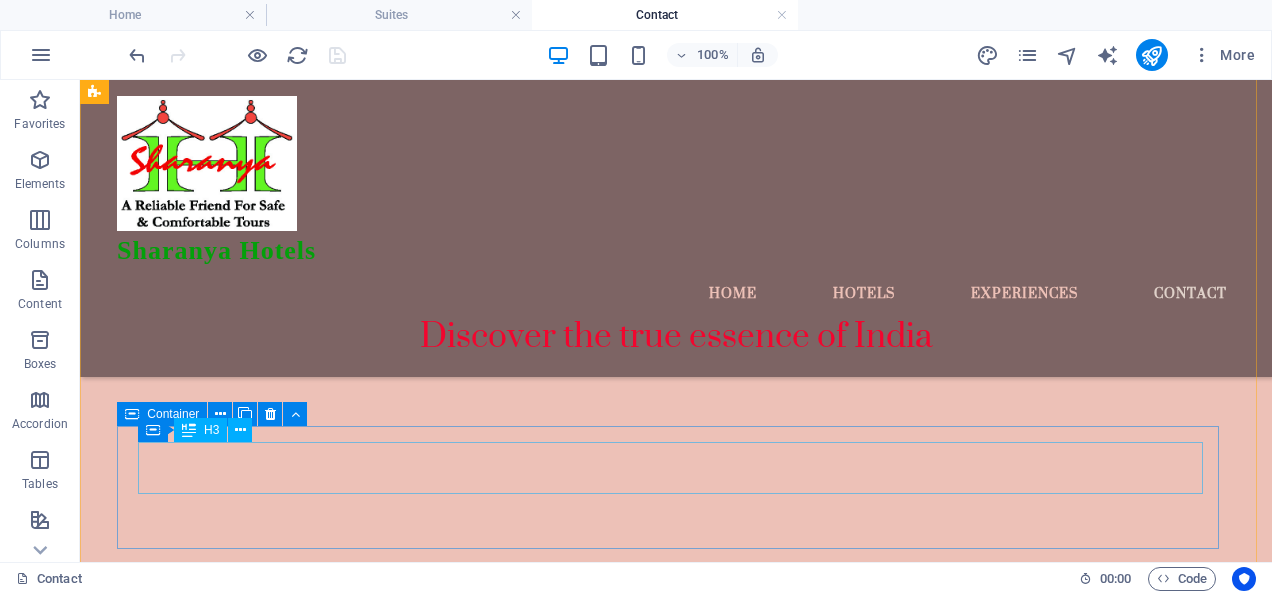 scroll, scrollTop: 1141, scrollLeft: 0, axis: vertical 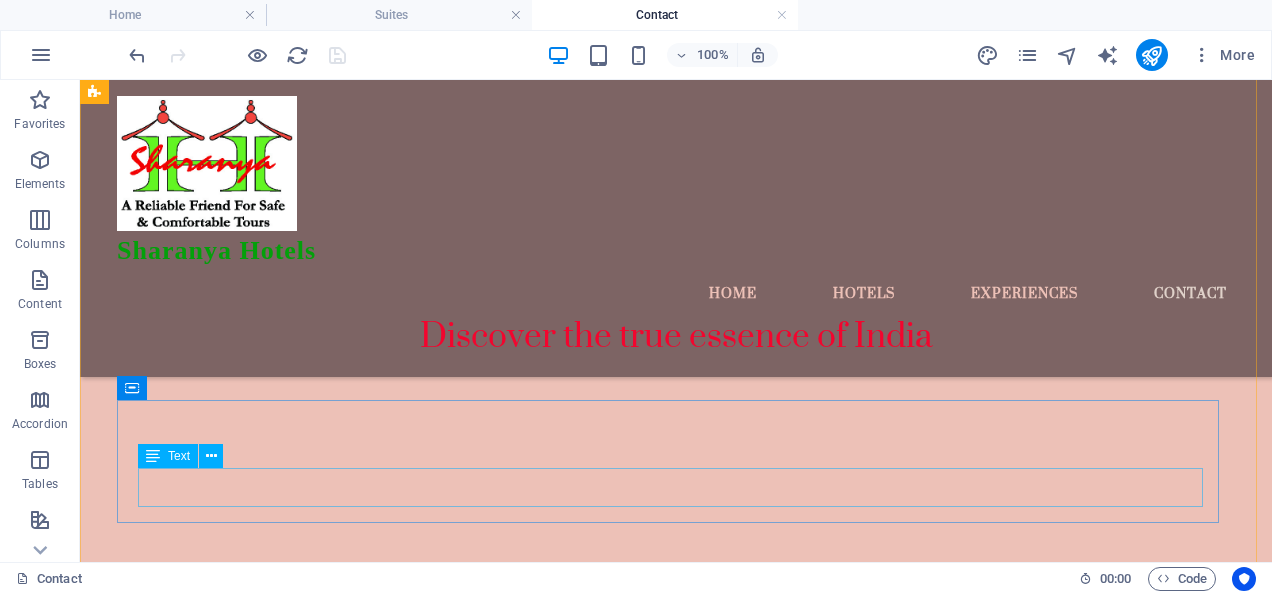 click on "!" at bounding box center (657, 3366) 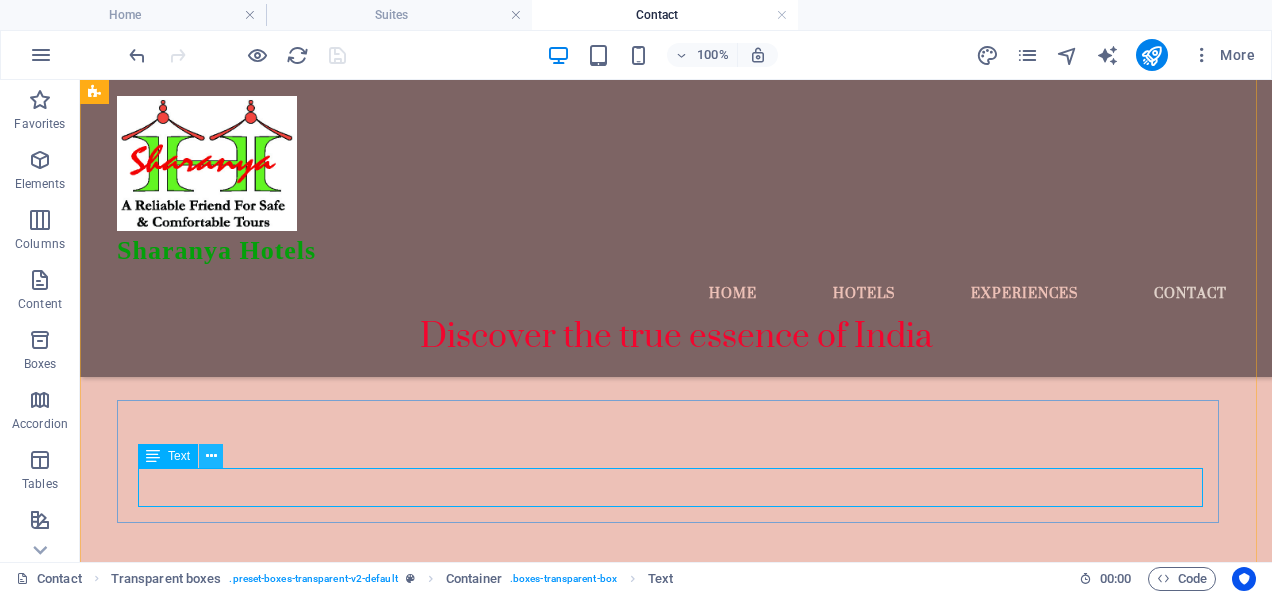click at bounding box center [211, 456] 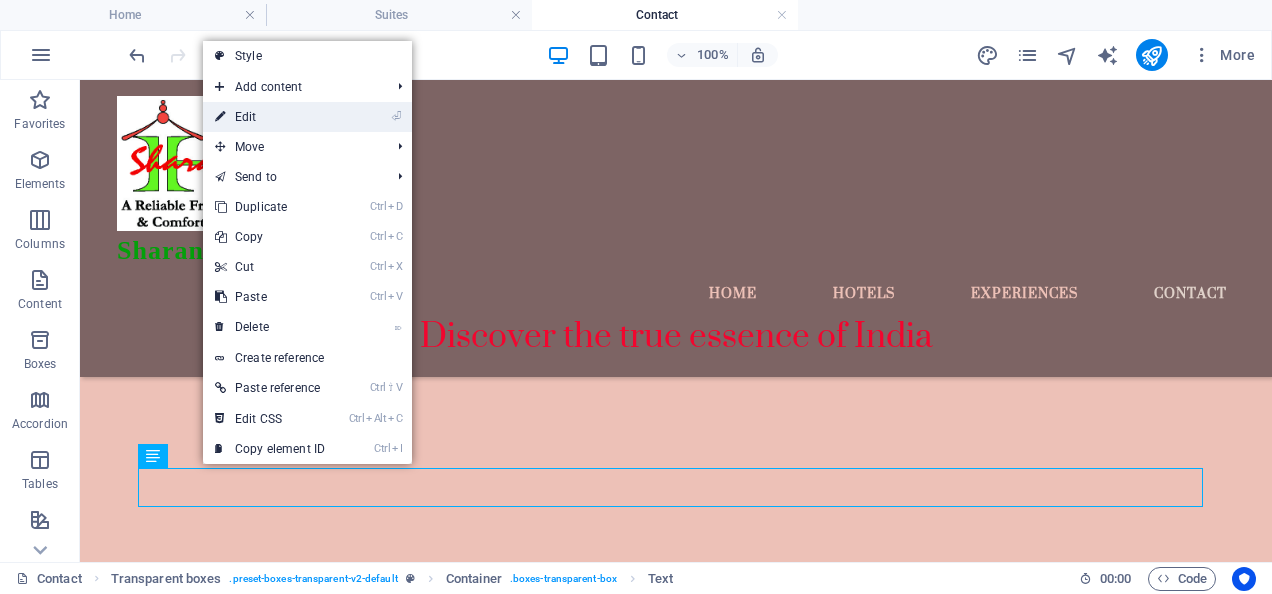 click on "⏎  Edit" at bounding box center [270, 117] 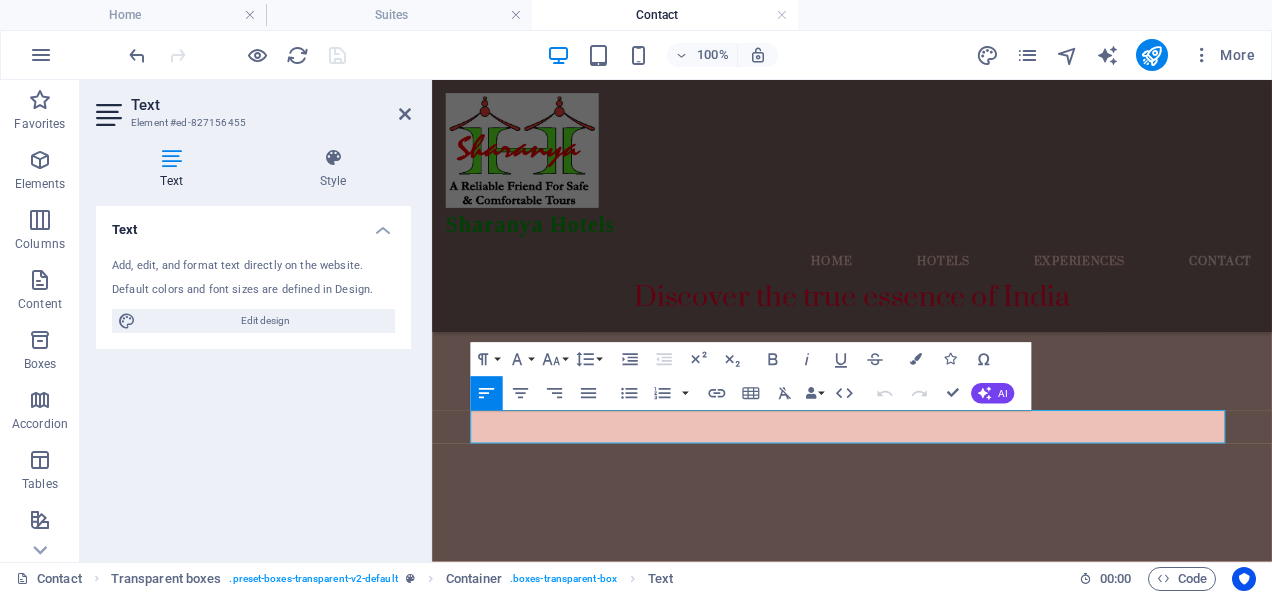scroll, scrollTop: 1079, scrollLeft: 0, axis: vertical 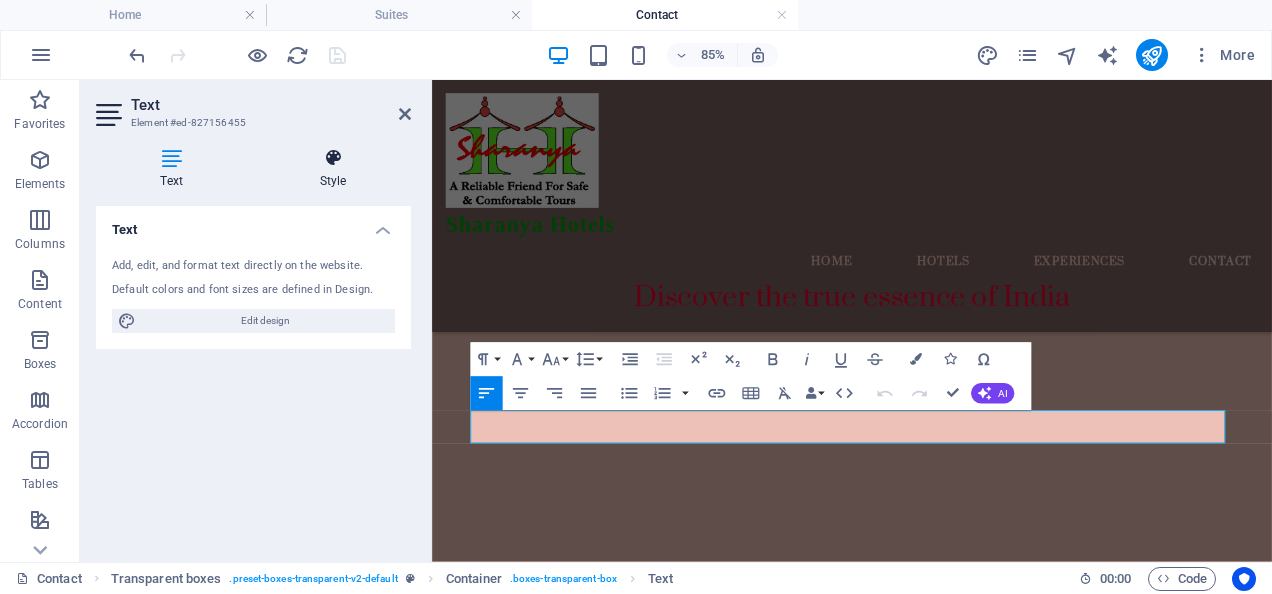 click at bounding box center (333, 158) 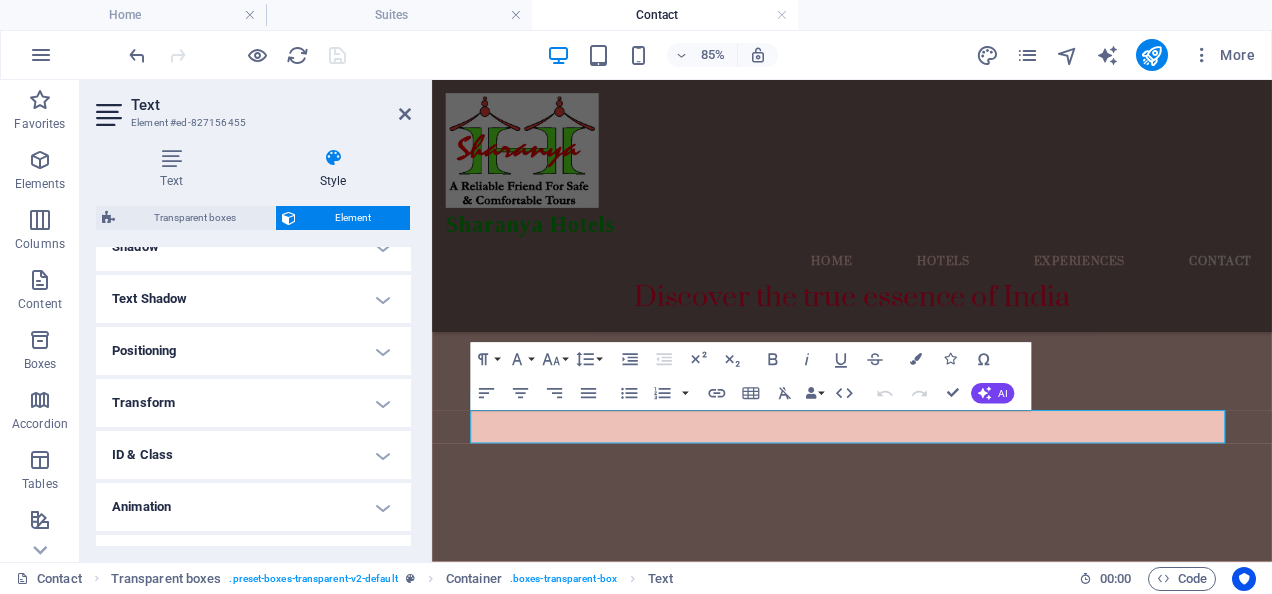 scroll, scrollTop: 545, scrollLeft: 0, axis: vertical 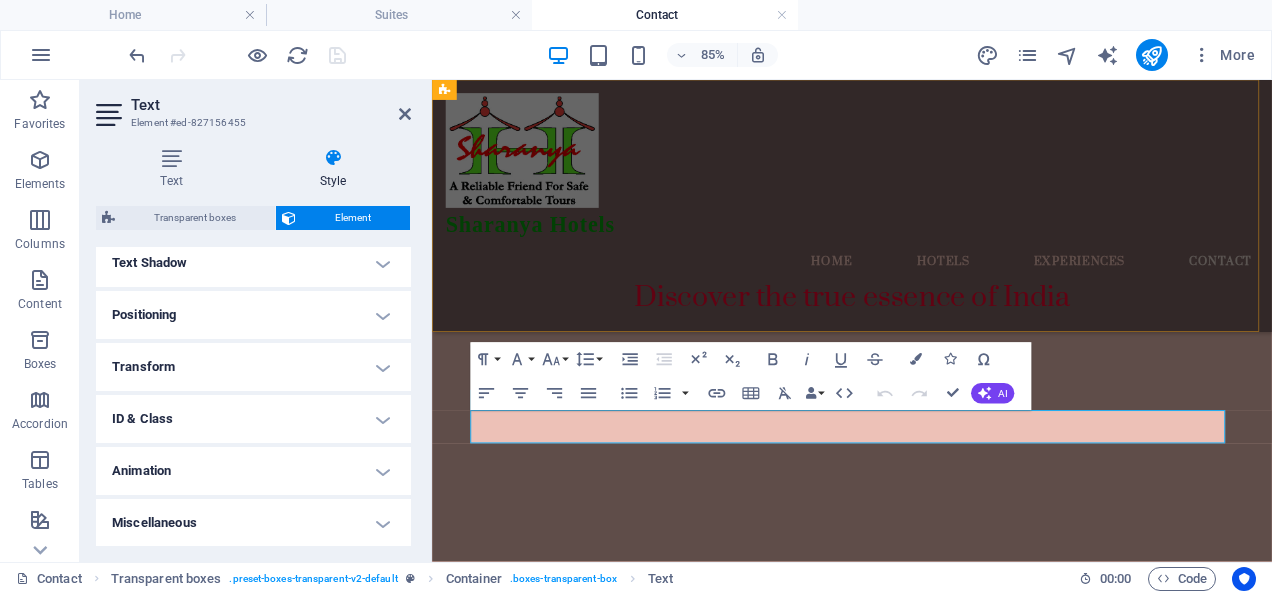 click on "Home Hotels Experiences Contact" at bounding box center (926, 289) 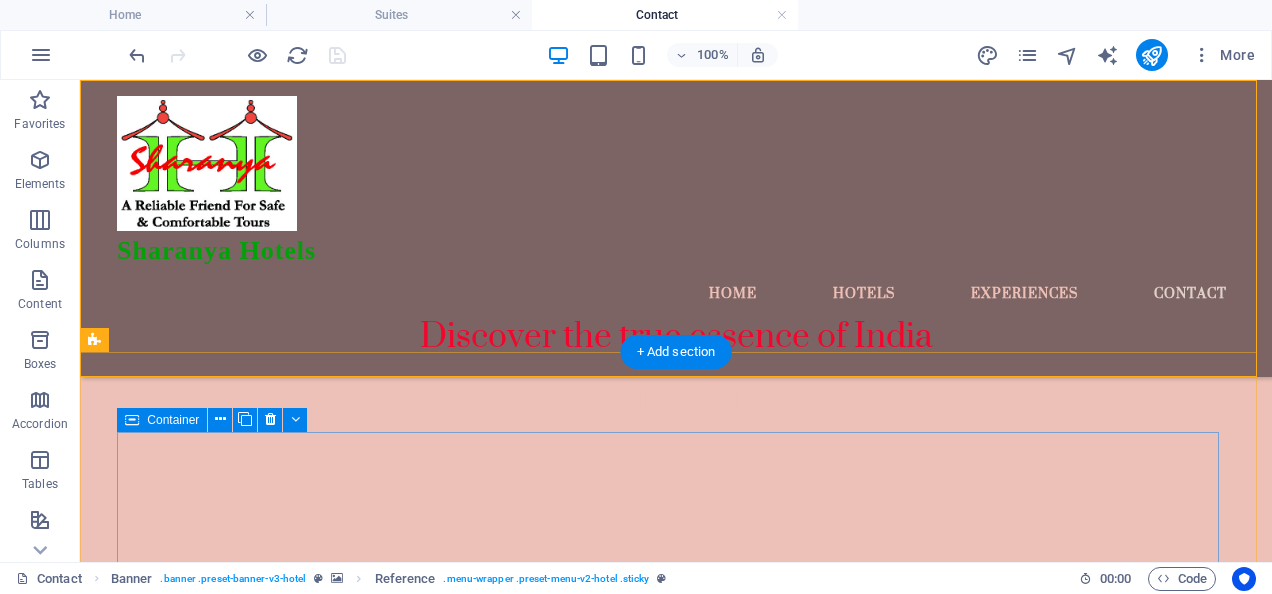 scroll, scrollTop: 675, scrollLeft: 0, axis: vertical 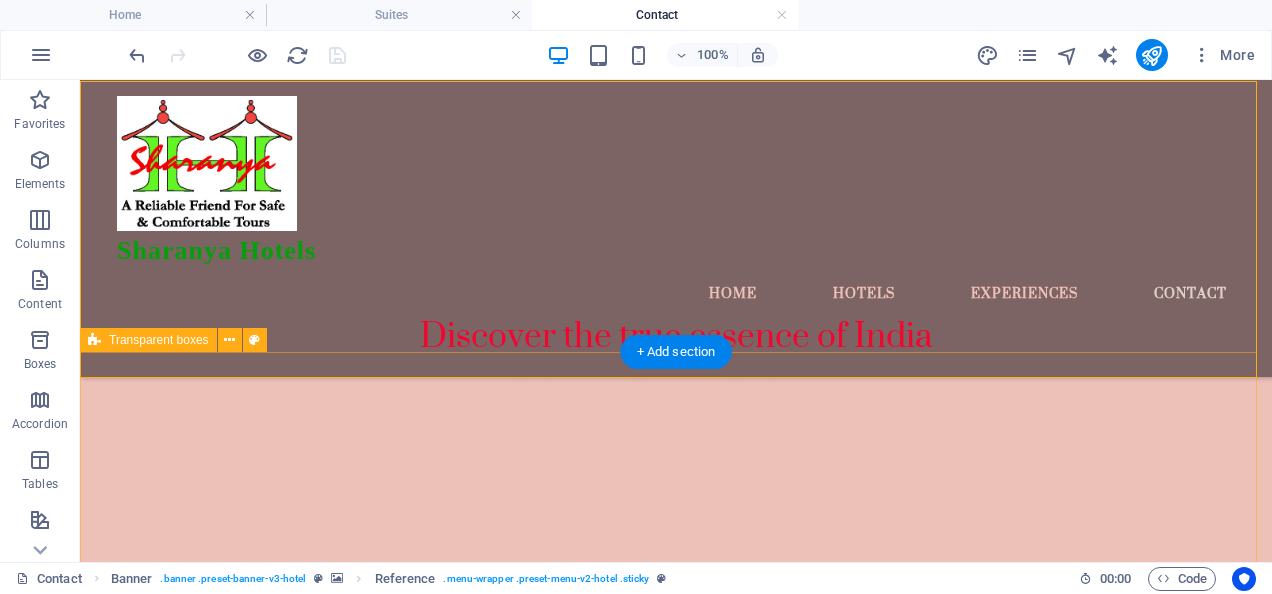 click on "UP COUNTRY LODGE , [CITY] , [STATE] Lorem ipsum dolor sit amet, consectetur adipisicing elit. Pariatur, minima, vel quisquam accusamus labore quaerat possimus neque nesciunt ab officia. Lorem ipsum dolor sit amet, consectetur adipisicing elit. Facilis, totam! [COMPANY] Tours , [CITY] , West Bengal Lorem ipsum dolor sit amet, consectetur adipisicing elit. Pariatur, minima, vel quisquam accusamus labore quaerat possimus neque nesciunt ab officia. Lorem ipsum dolor sit amet, consectetur adipisicing elit. Facilis, totam! [COMPANY] Tours, [CITY] [CITY] , West Bengal !" at bounding box center (676, 3597) 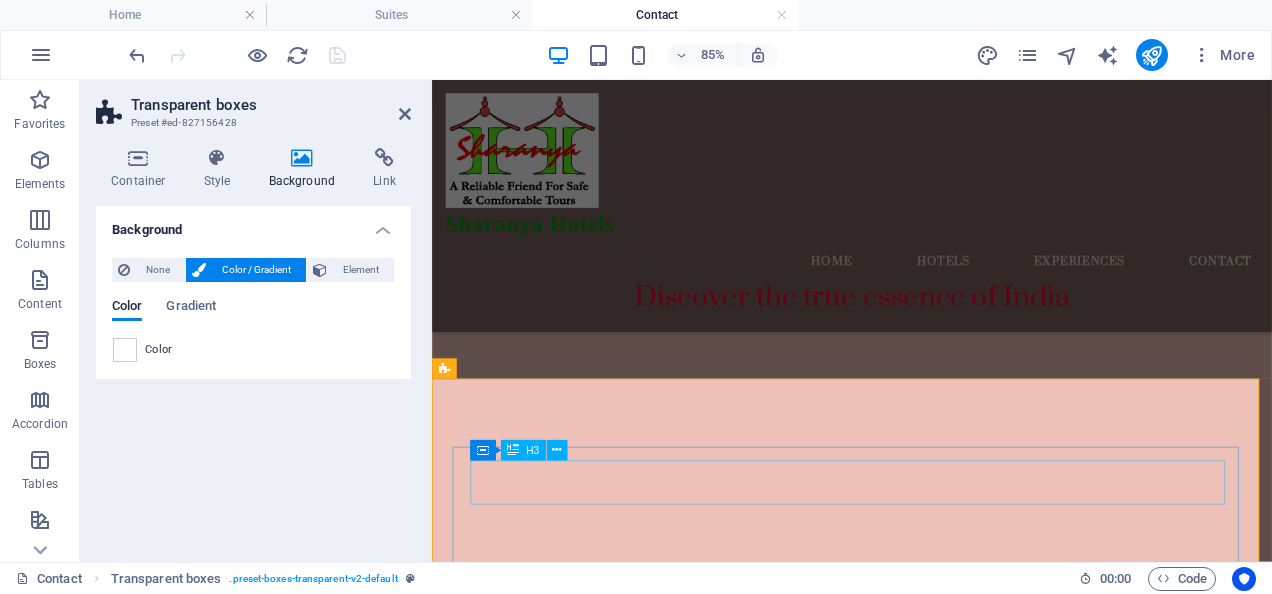 scroll, scrollTop: 522, scrollLeft: 0, axis: vertical 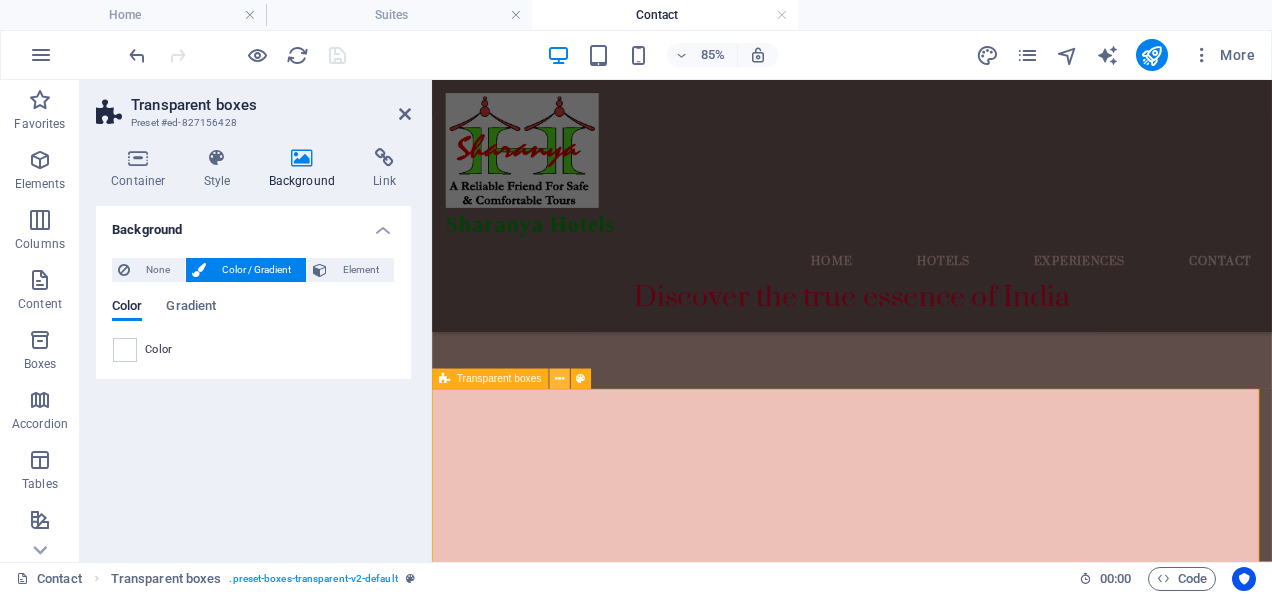 click at bounding box center [559, 379] 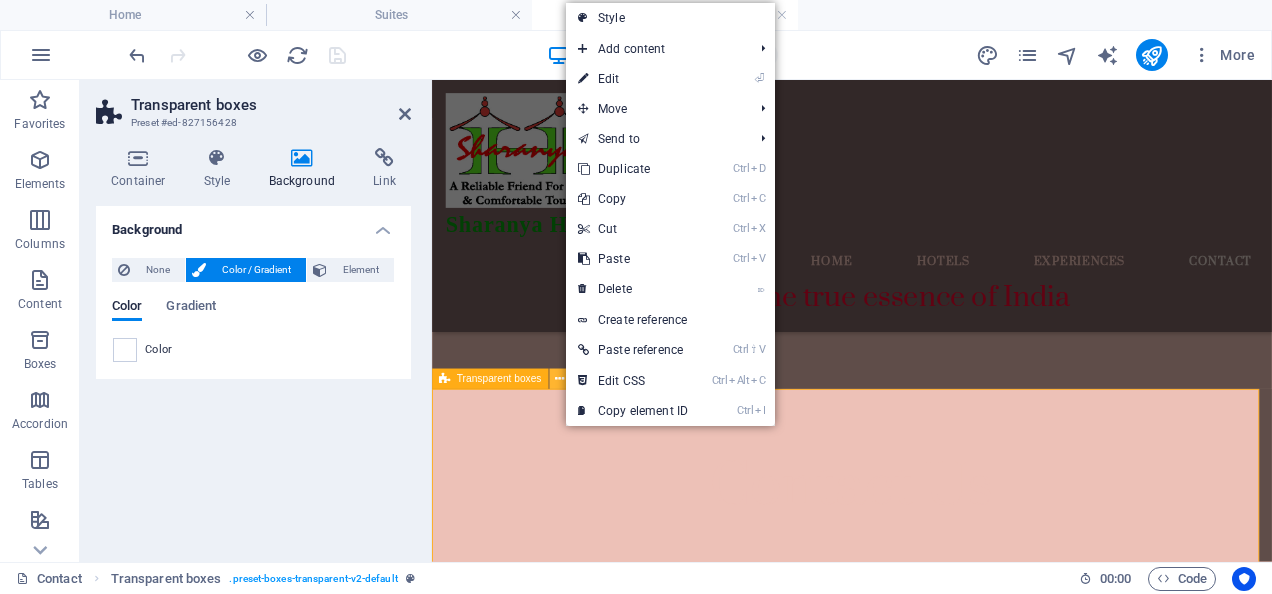 click at bounding box center (559, 379) 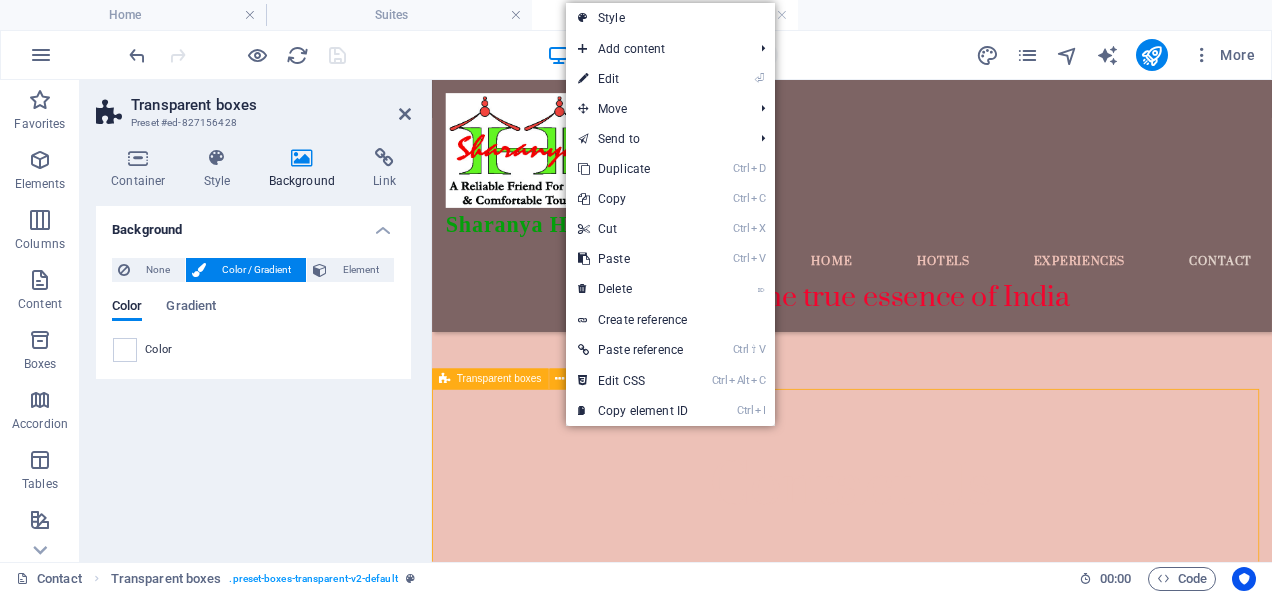 click on "UP COUNTRY LODGE , [CITY] , [STATE] Lorem ipsum dolor sit amet, consectetur adipisicing elit. Pariatur, minima, vel quisquam accusamus labore quaerat possimus neque nesciunt ab officia. Lorem ipsum dolor sit amet, consectetur adipisicing elit. Facilis, totam! [COMPANY] Tours , [CITY] , West Bengal Lorem ipsum dolor sit amet, consectetur adipisicing elit. Pariatur, minima, vel quisquam accusamus labore quaerat possimus neque nesciunt ab officia. Lorem ipsum dolor sit amet, consectetur adipisicing elit. Facilis, totam! [COMPANY] Tours, [CITY] [CITY] , West Bengal !" at bounding box center [926, 3093] 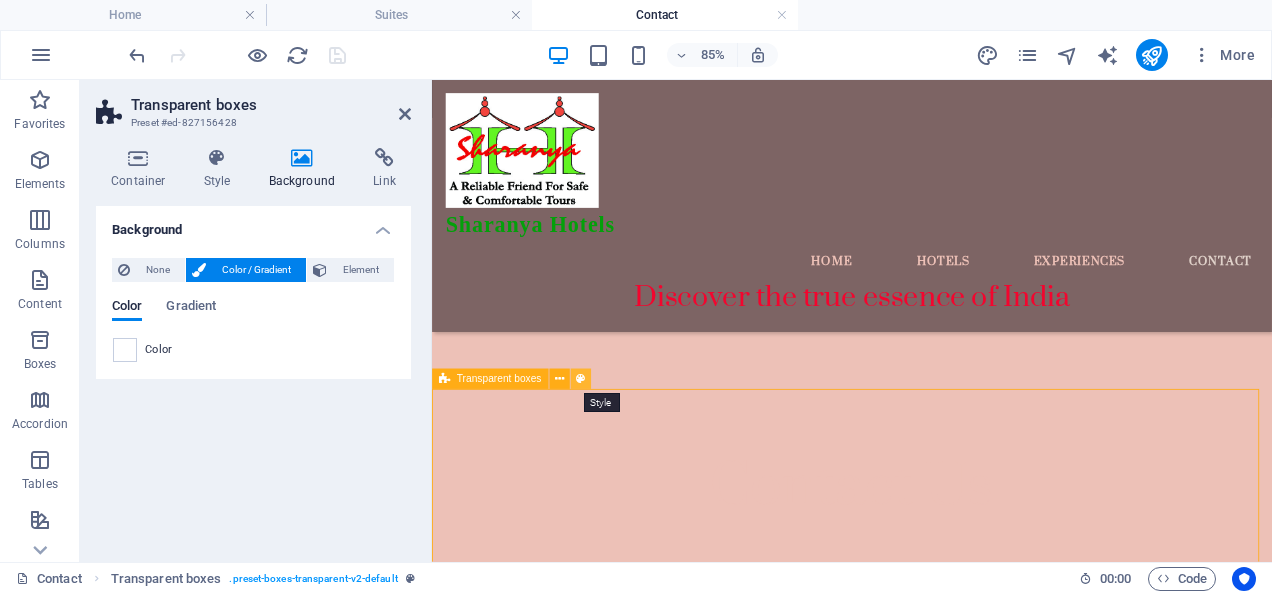 click at bounding box center [580, 379] 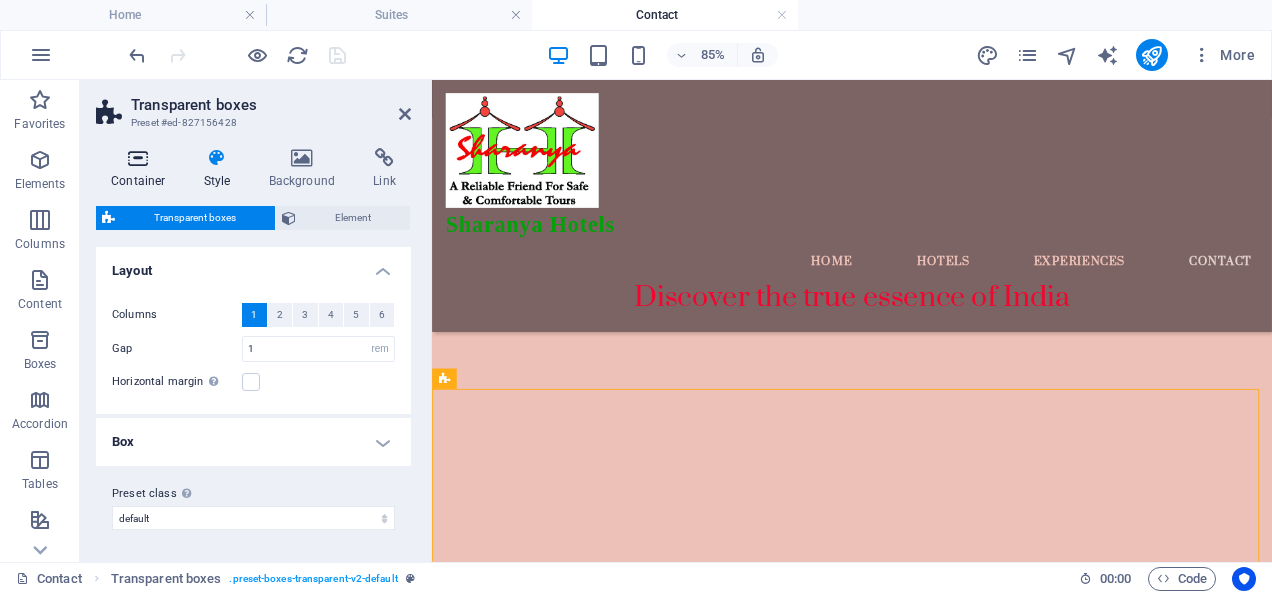 click at bounding box center (138, 158) 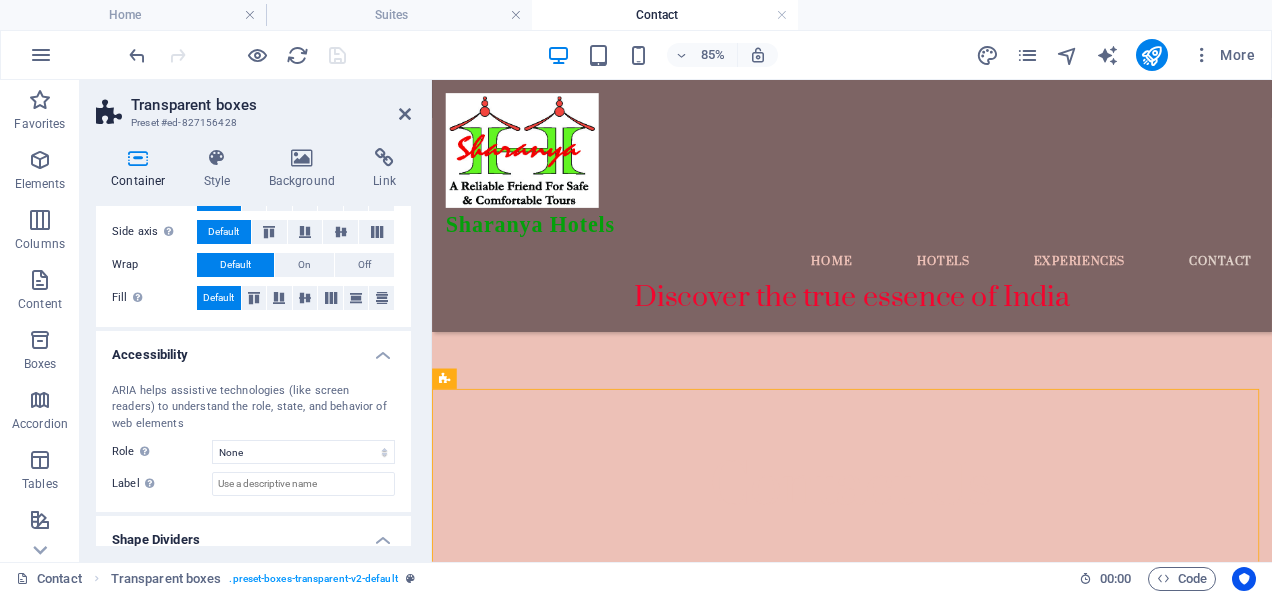 scroll, scrollTop: 433, scrollLeft: 0, axis: vertical 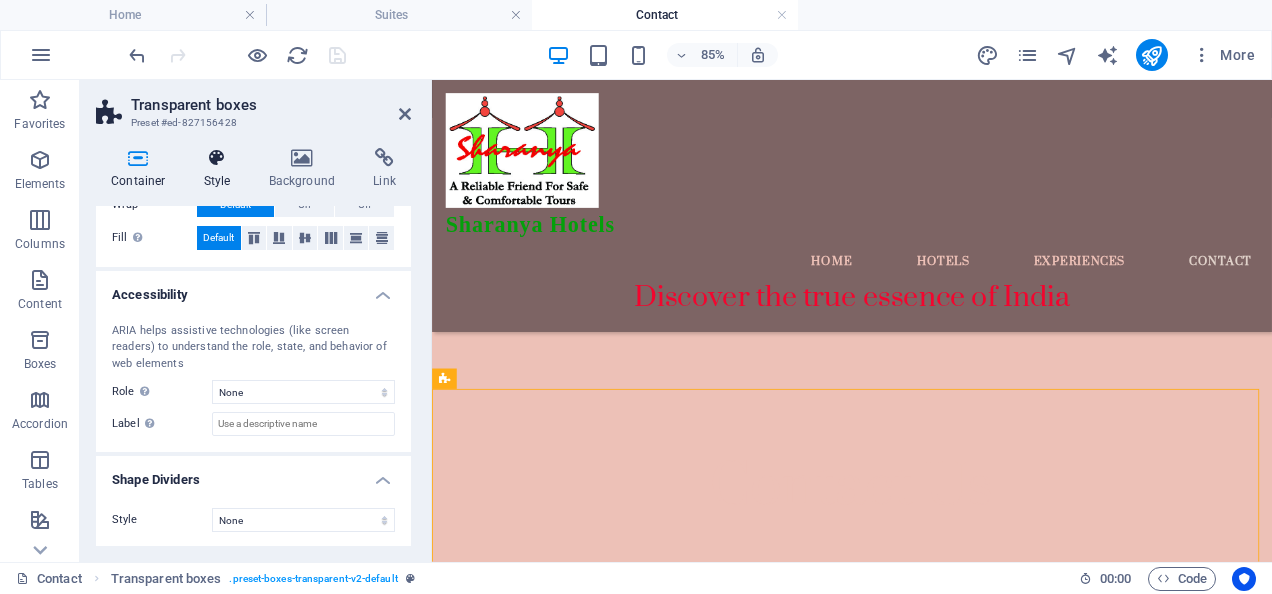 click at bounding box center [217, 158] 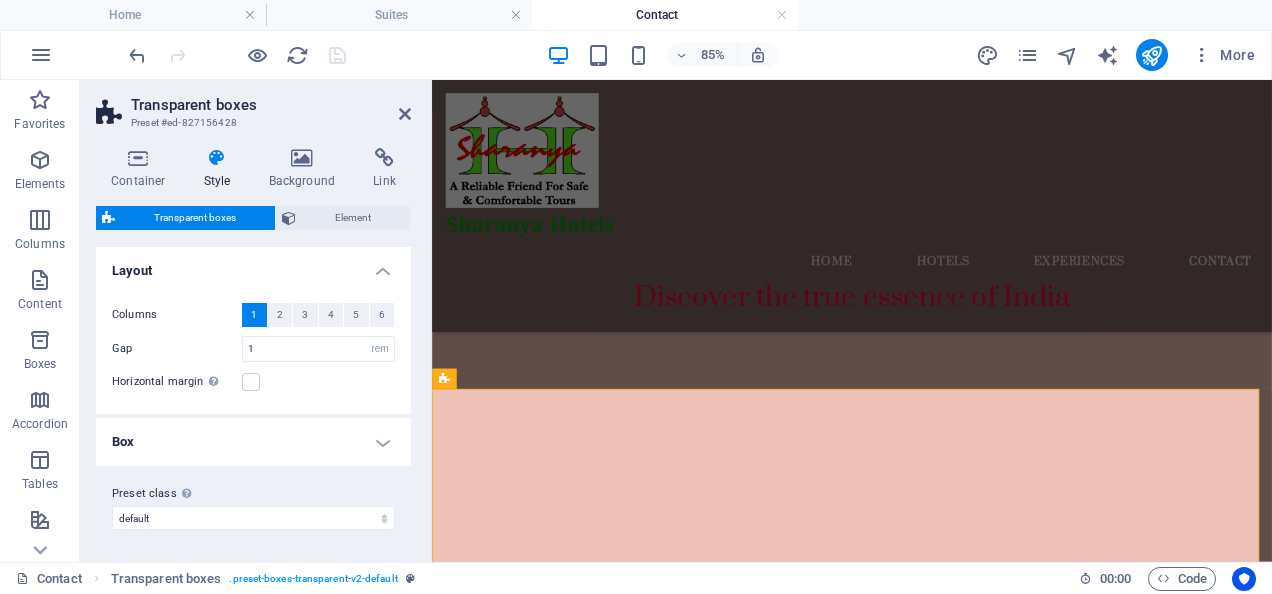 click on "Box" at bounding box center [253, 442] 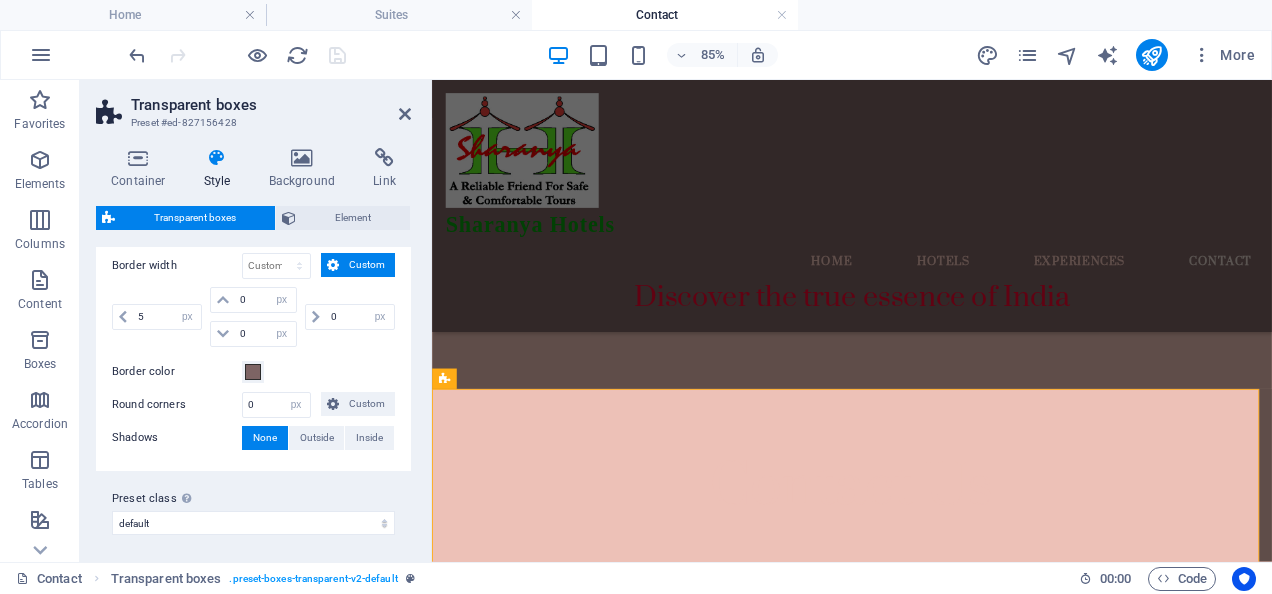 scroll, scrollTop: 320, scrollLeft: 0, axis: vertical 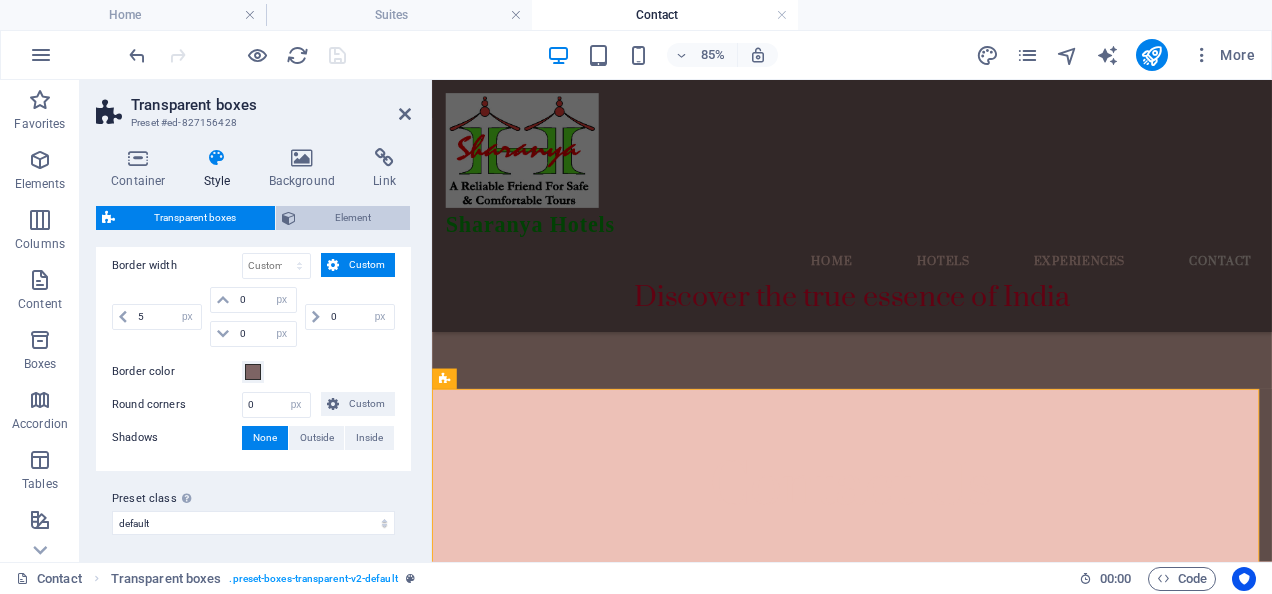 click on "Element" at bounding box center [353, 218] 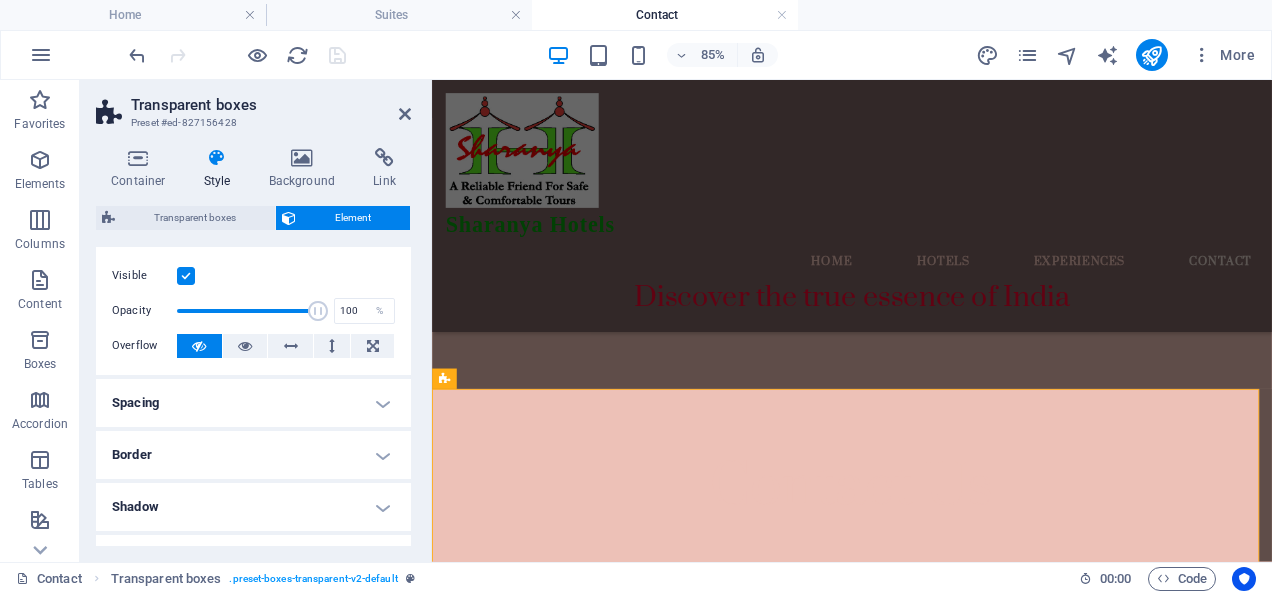 scroll, scrollTop: 0, scrollLeft: 0, axis: both 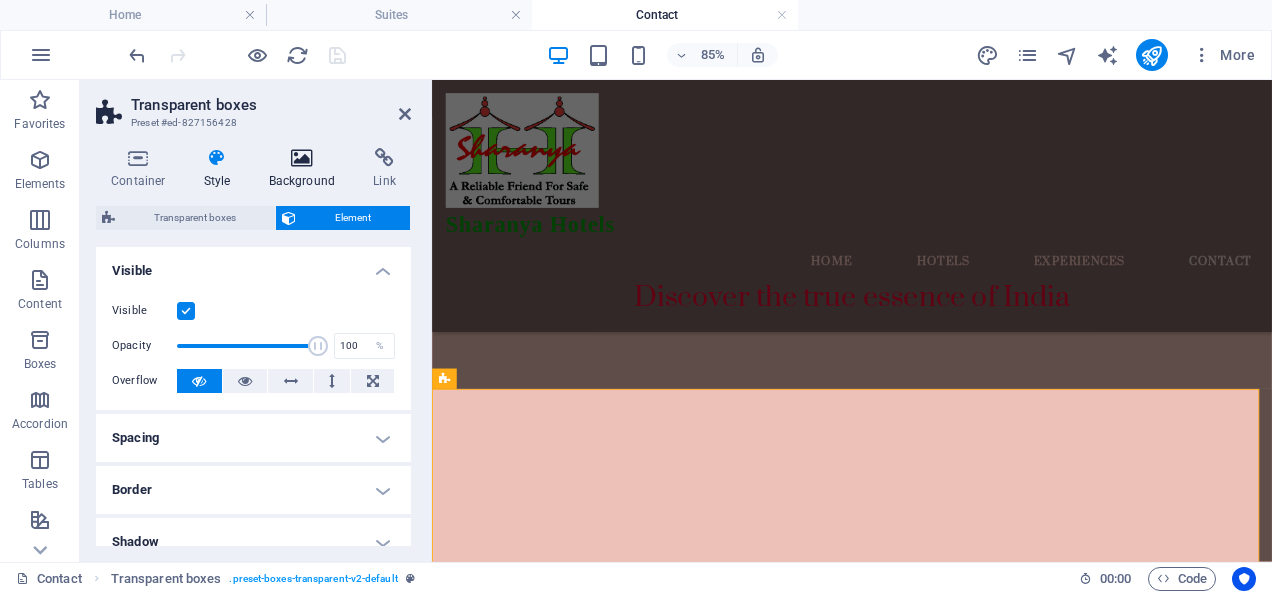 click at bounding box center [302, 158] 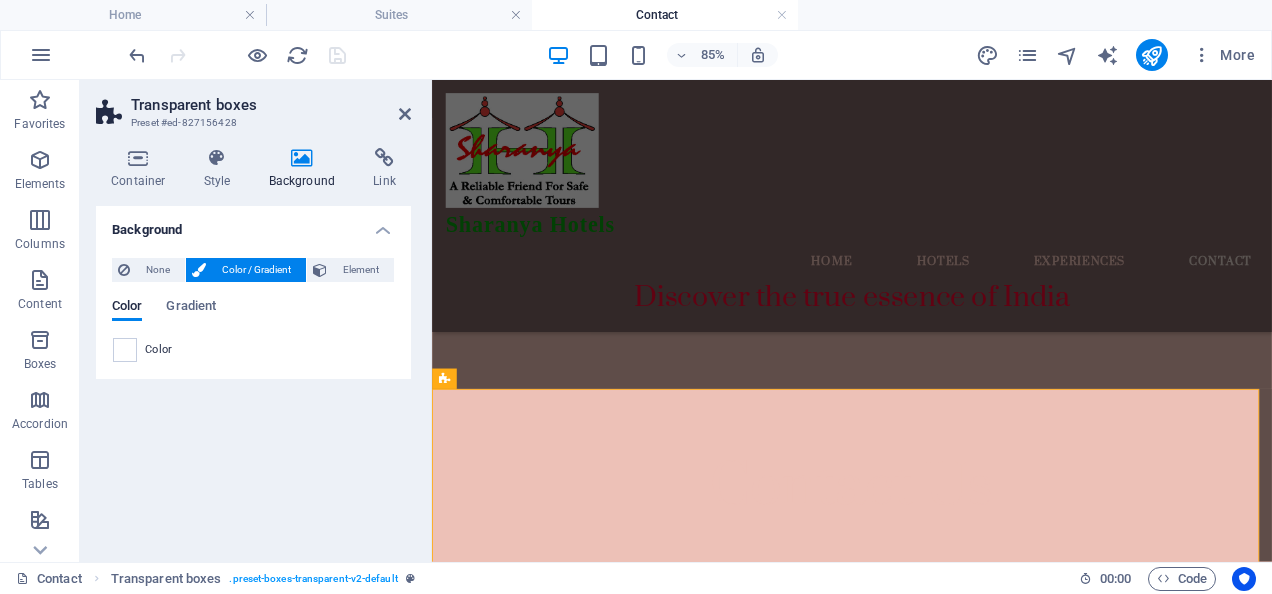 click on "Color" at bounding box center (253, 350) 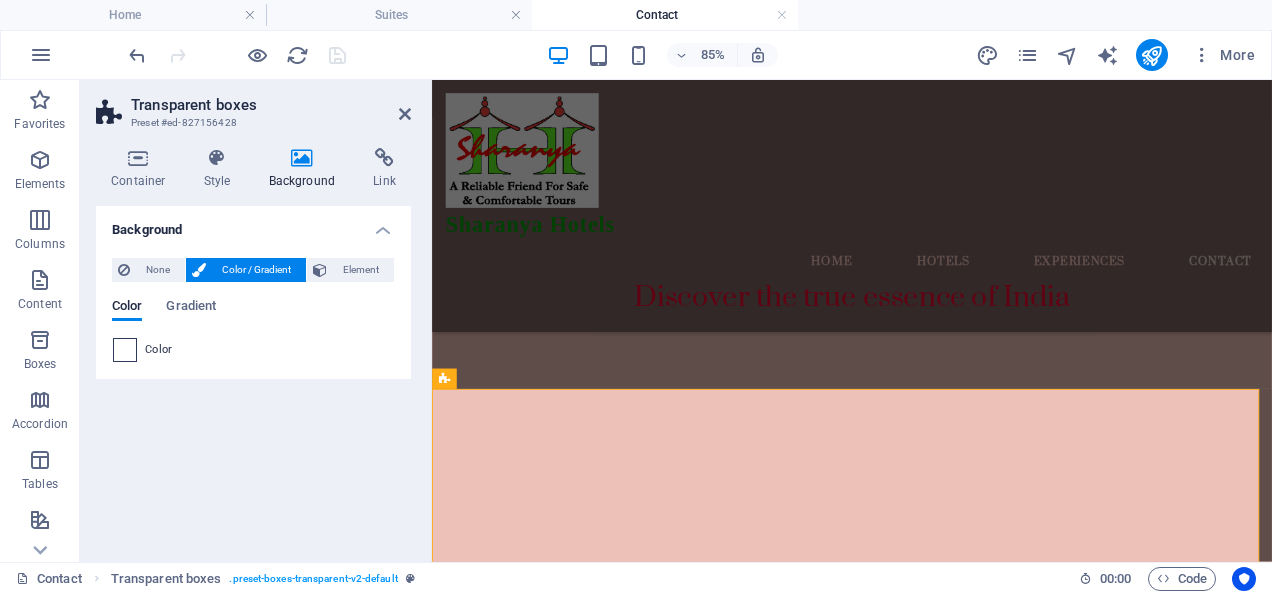 click at bounding box center (125, 350) 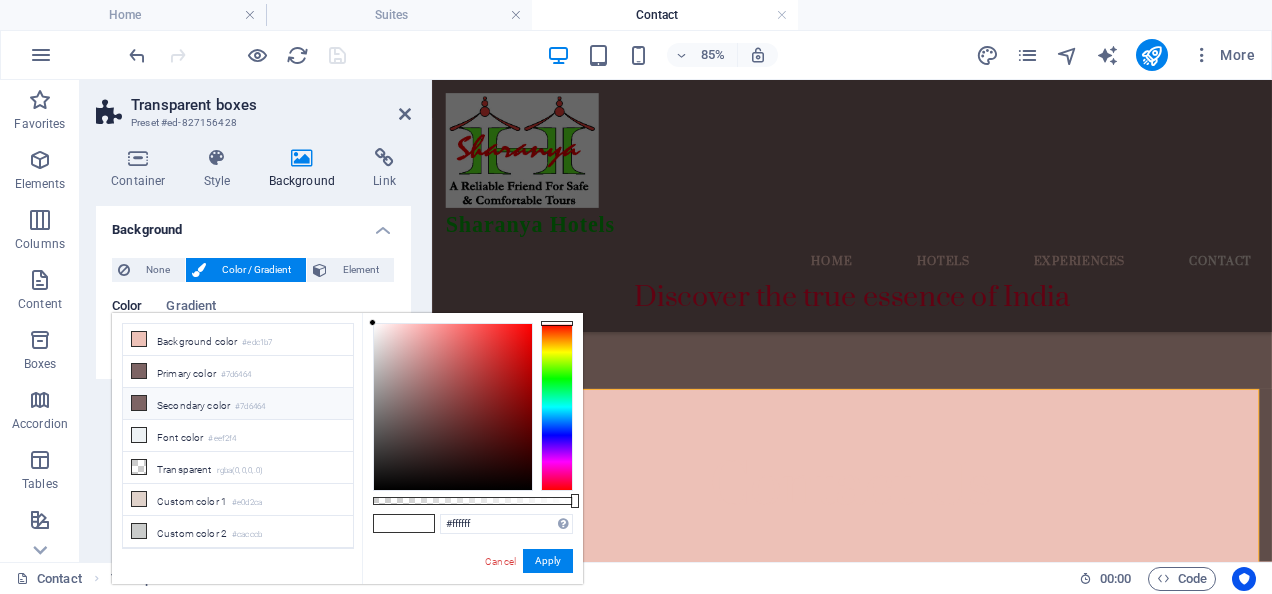 click on "Secondary color
#7d6464" at bounding box center (238, 404) 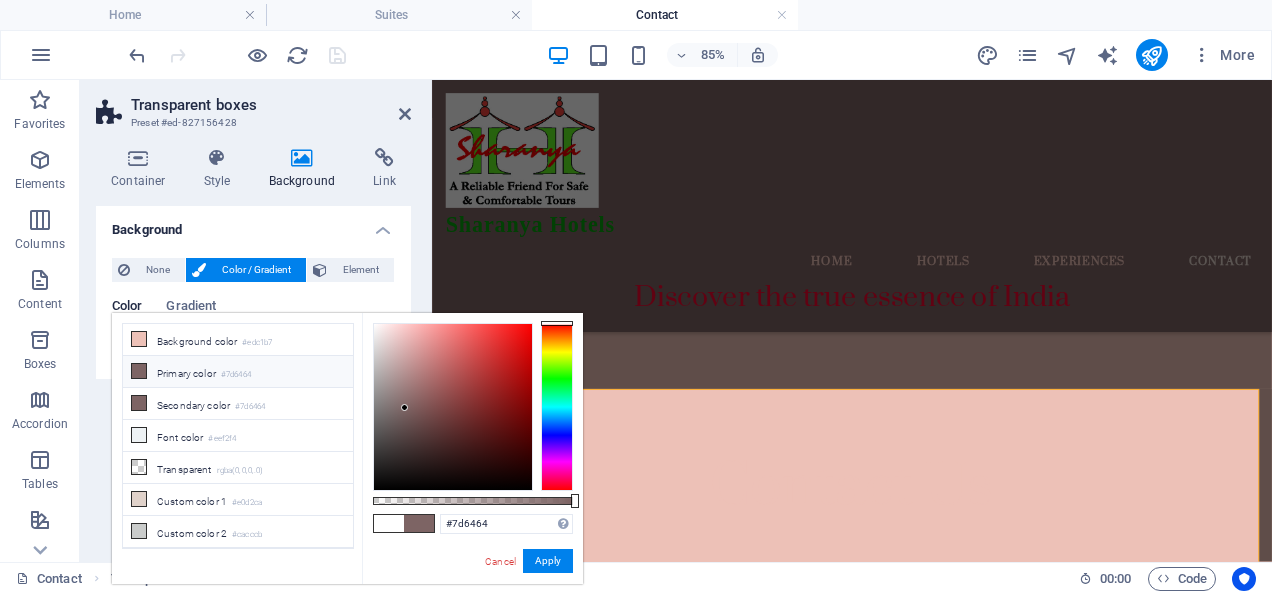 click on "Primary color
#7d6464" at bounding box center (238, 372) 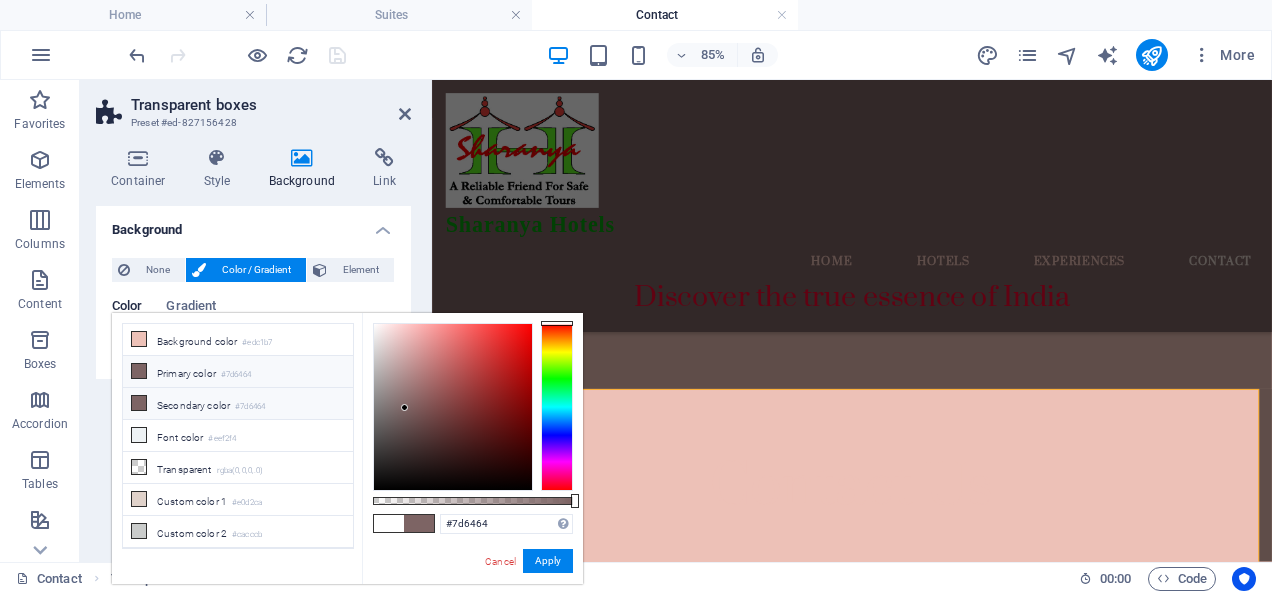 click on "Secondary color
#7d6464" at bounding box center (238, 404) 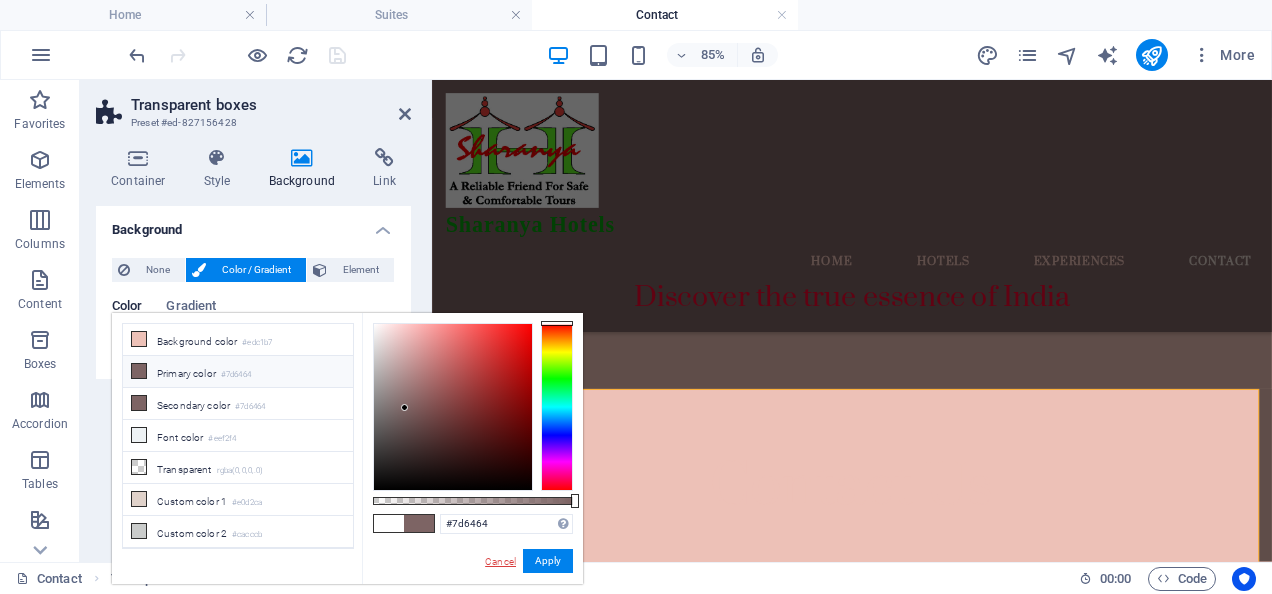 click on "Cancel" at bounding box center (500, 561) 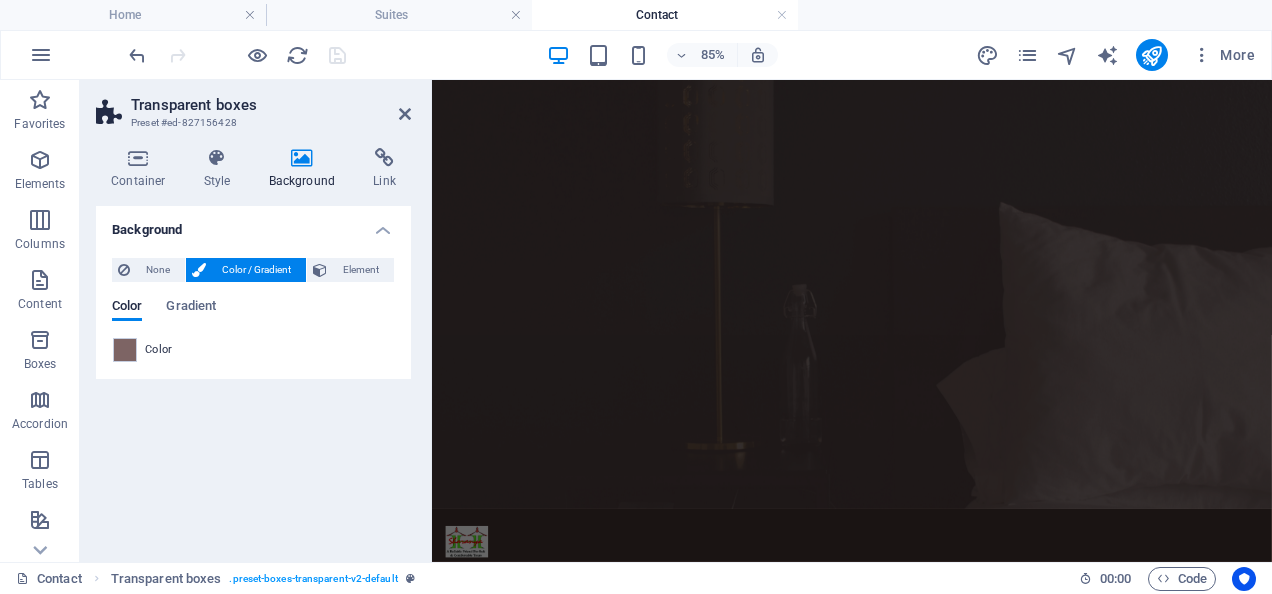 scroll, scrollTop: 61, scrollLeft: 0, axis: vertical 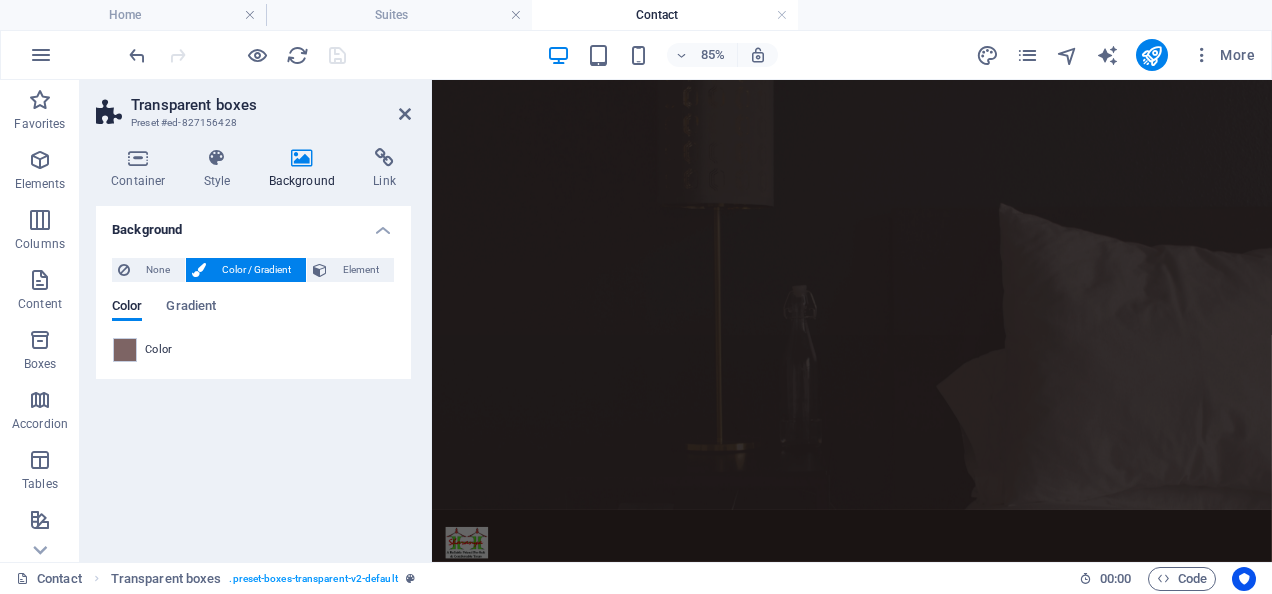 click on "Transparent boxes Preset #ed-827156428
Container Style Background Link Size Height Default px rem % vh vw Min. height None px rem % vh vw Width Default px rem % em vh vw Min. width None px rem % vh vw Content width Default Custom width Width Default px rem % em vh vw Min. width None px rem % vh vw Default padding Custom spacing Default content width and padding can be changed under Design. Edit design Layout (Flexbox) Alignment Determines the flex direction. Default Main axis Determine how elements should behave along the main axis inside this container (justify content). Default Side axis Control the vertical direction of the element inside of the container (align items). Default Wrap Default On Off Fill Controls the distances and direction of elements on the y-axis across several lines (align content). Default Accessibility ARIA helps assistive technologies (like screen readers) to understand the role, state, and behavior of web elements Role None Alert Article Banner Comment Complementary" at bounding box center [256, 321] 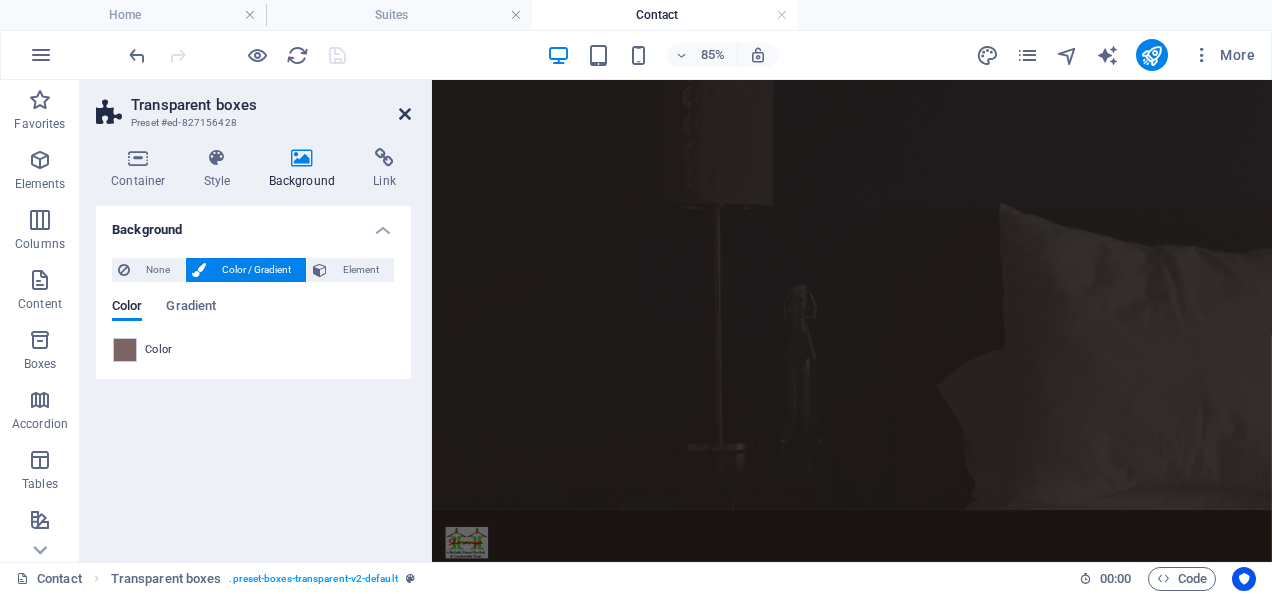 click at bounding box center [405, 114] 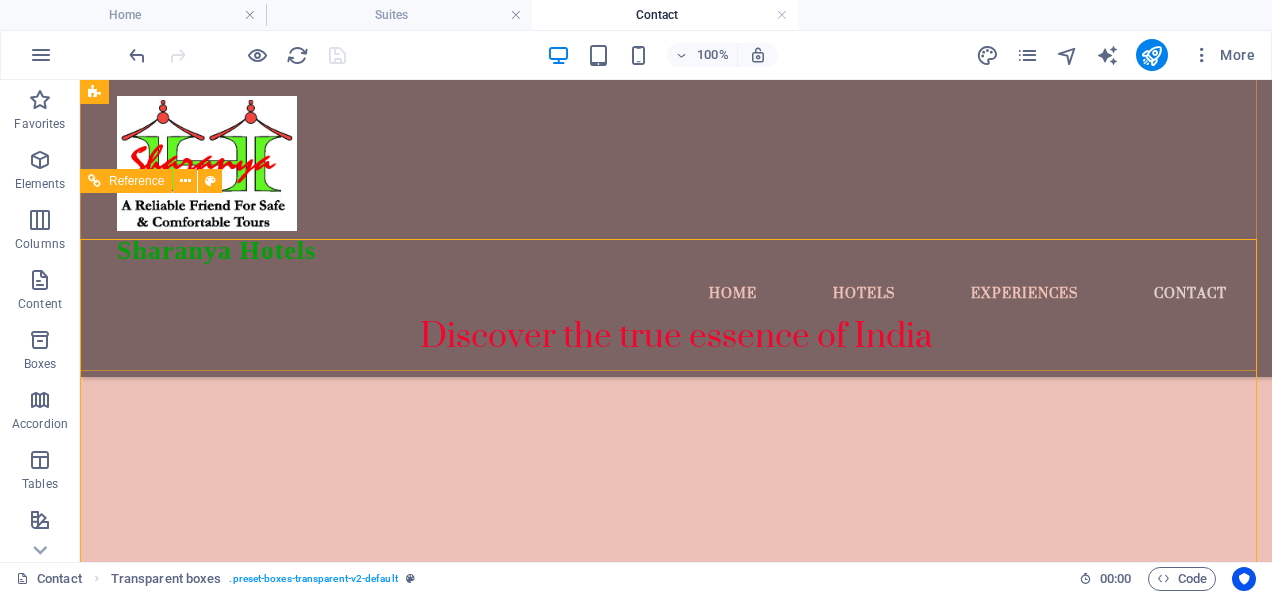 scroll, scrollTop: 680, scrollLeft: 0, axis: vertical 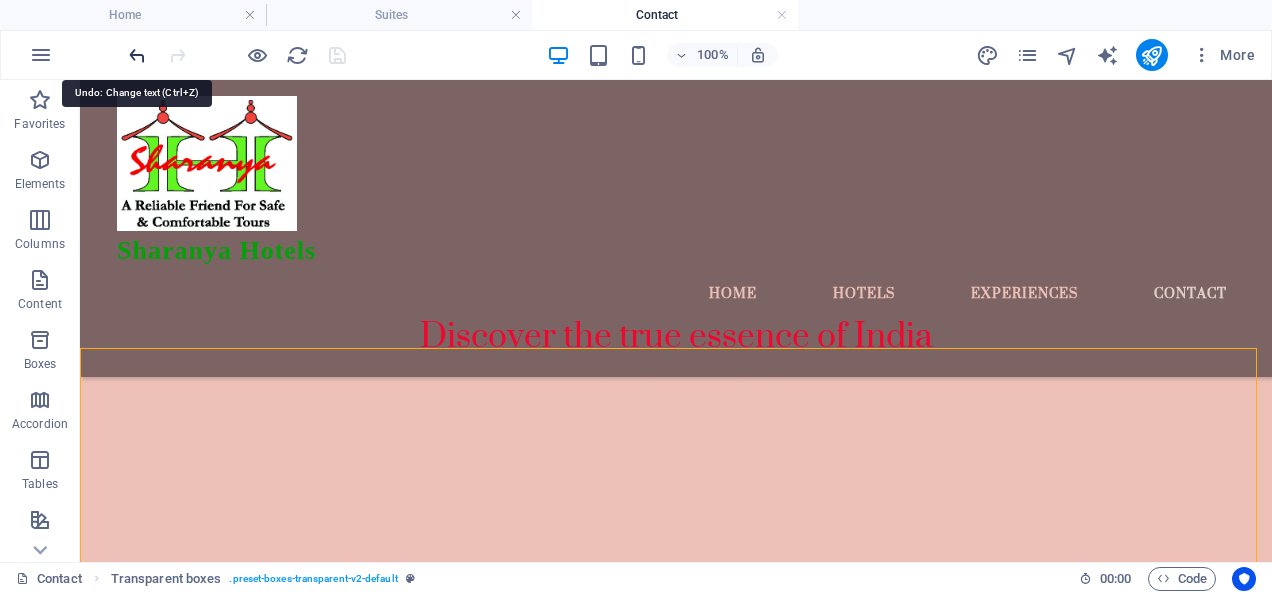 click at bounding box center (137, 55) 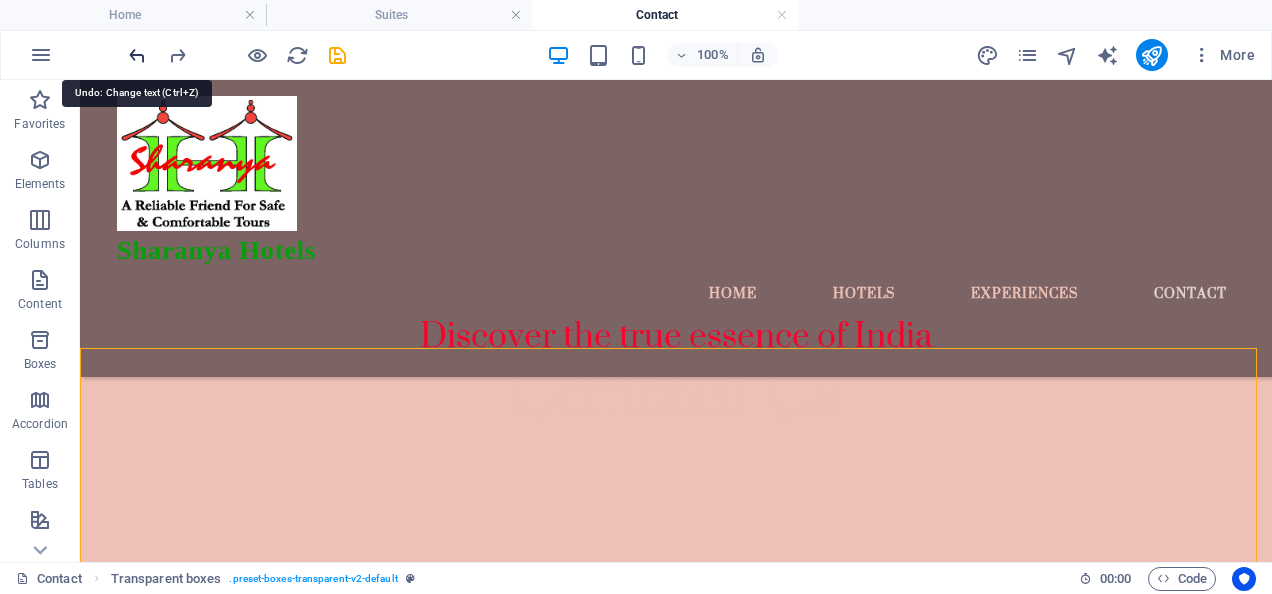 click at bounding box center [137, 55] 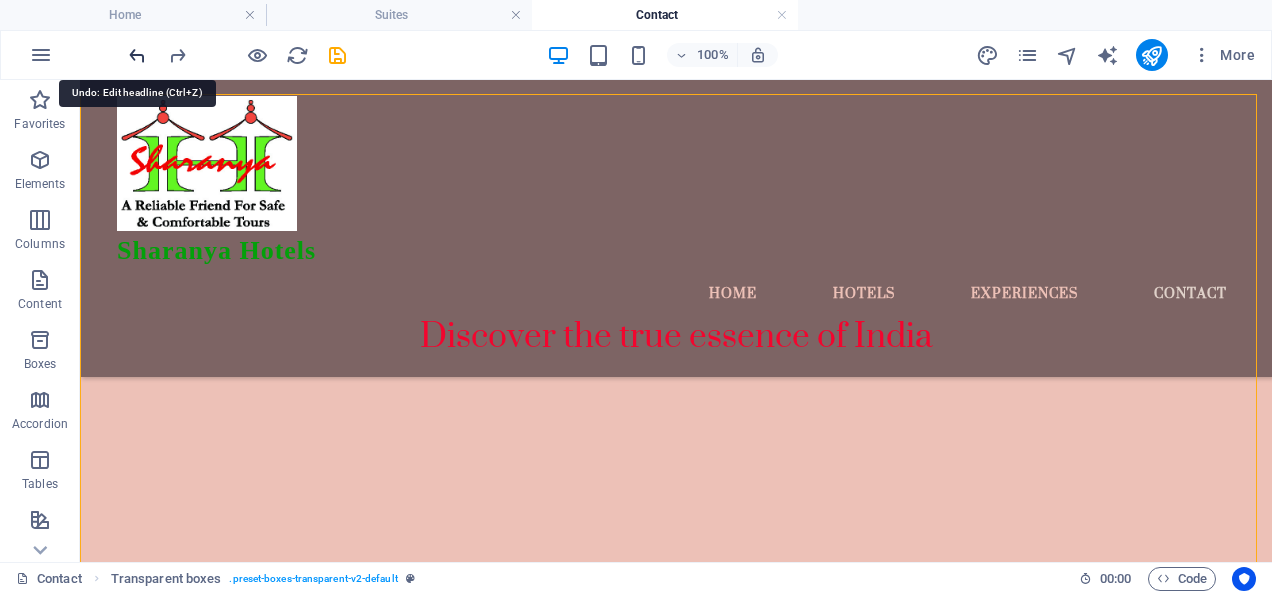 scroll, scrollTop: 1347, scrollLeft: 0, axis: vertical 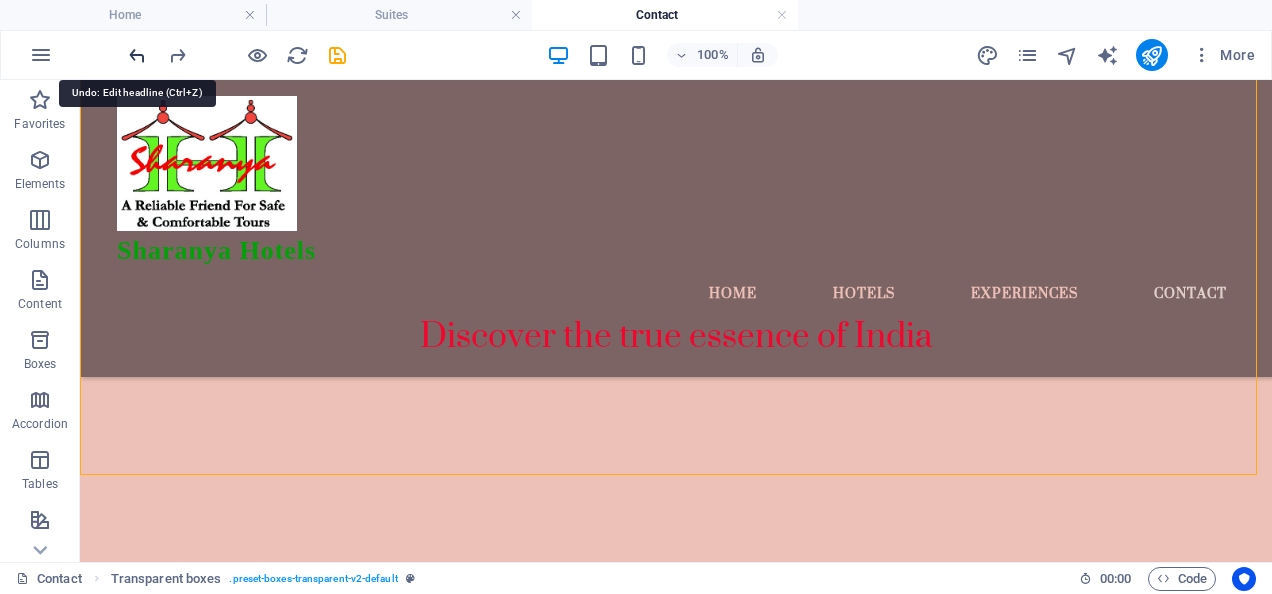 click at bounding box center (137, 55) 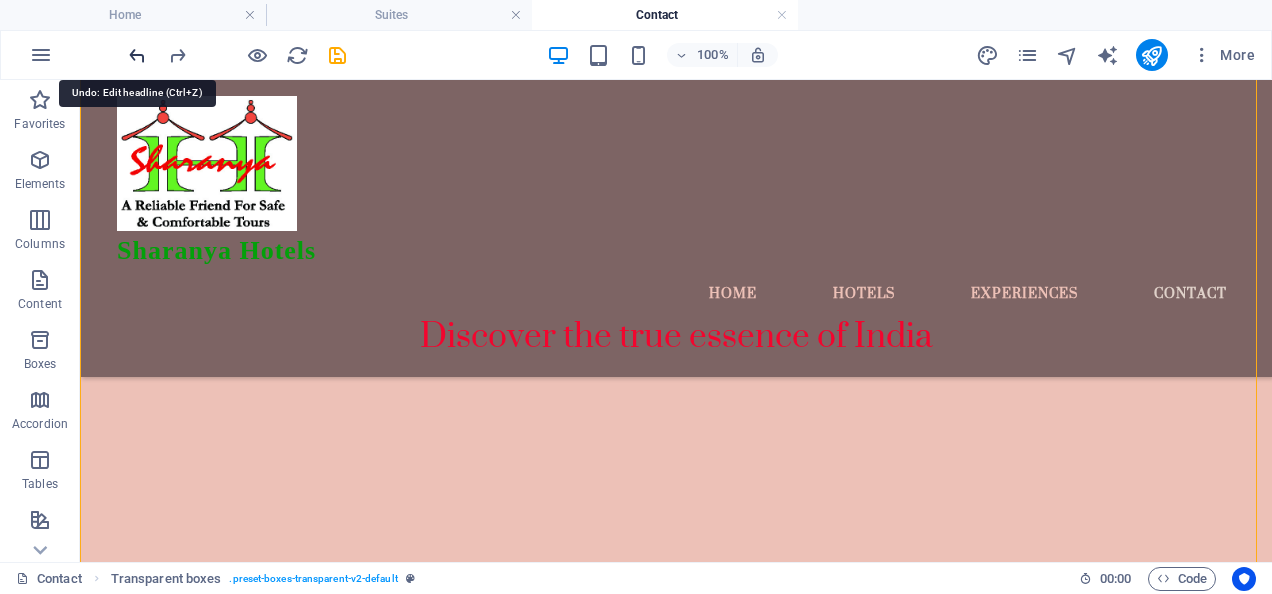 scroll, scrollTop: 1046, scrollLeft: 0, axis: vertical 